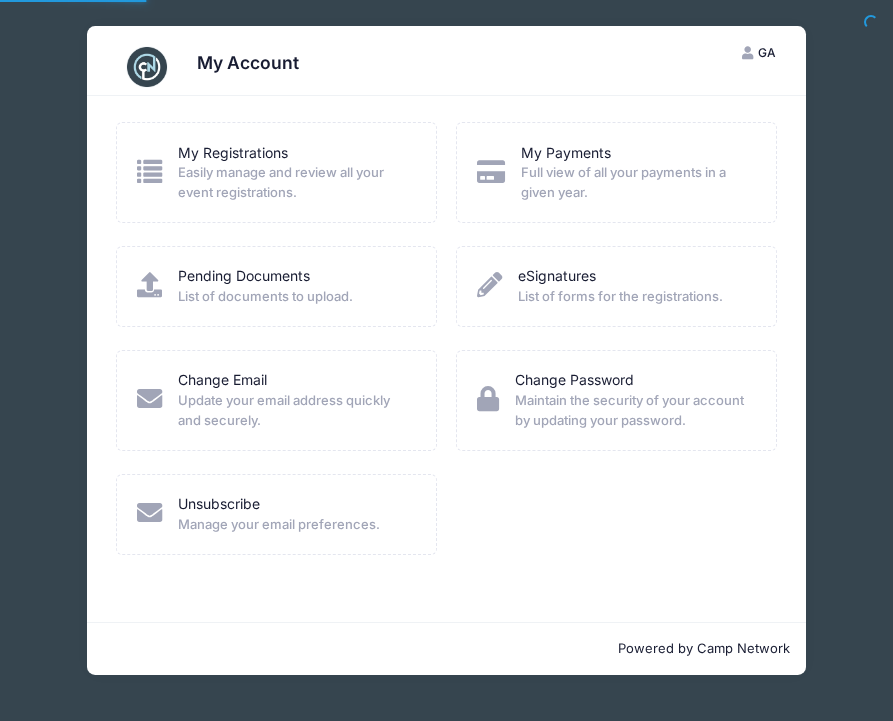 scroll, scrollTop: 0, scrollLeft: 0, axis: both 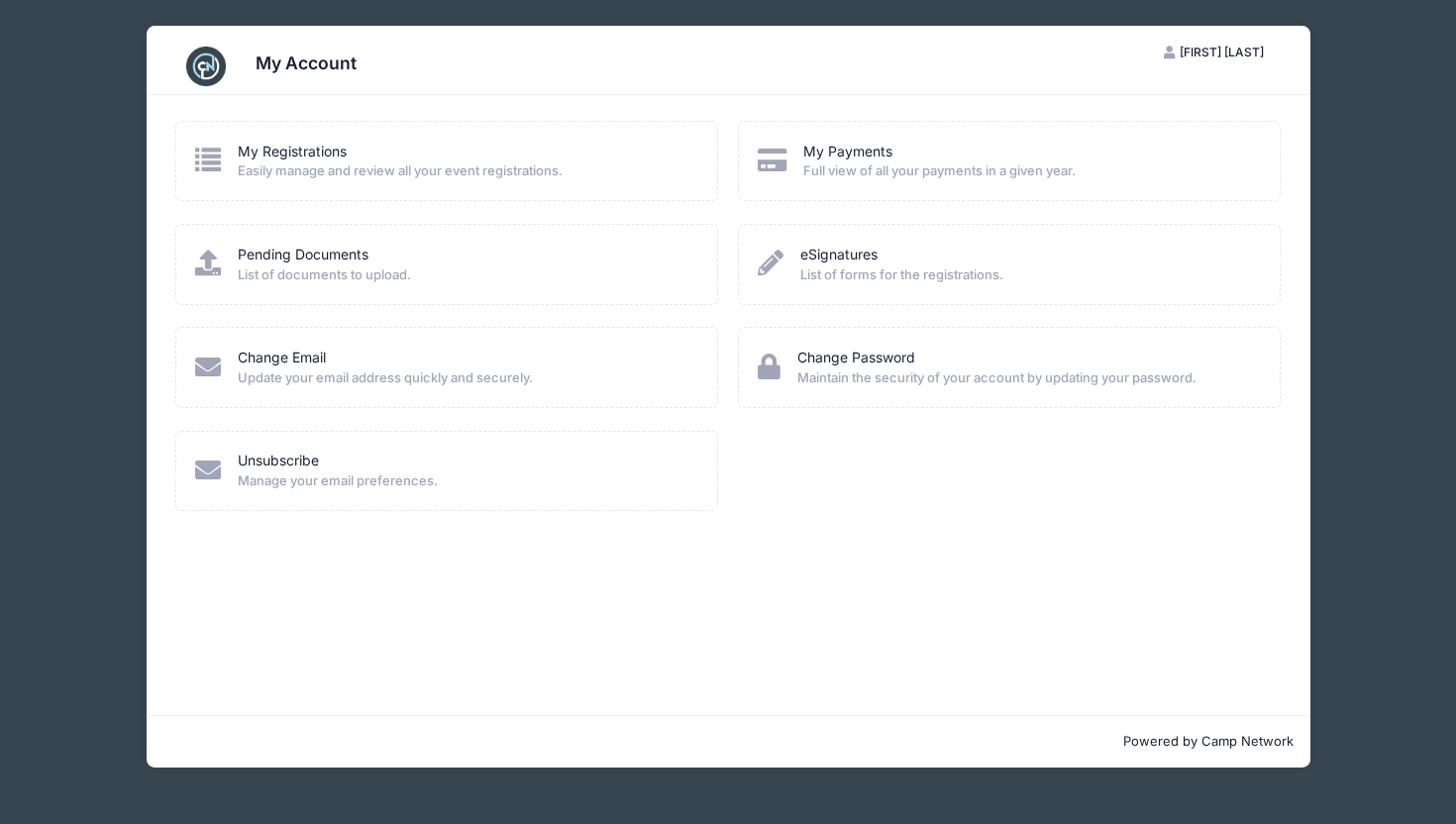 click on "Easily manage and review all your event registrations." at bounding box center [400, 171] 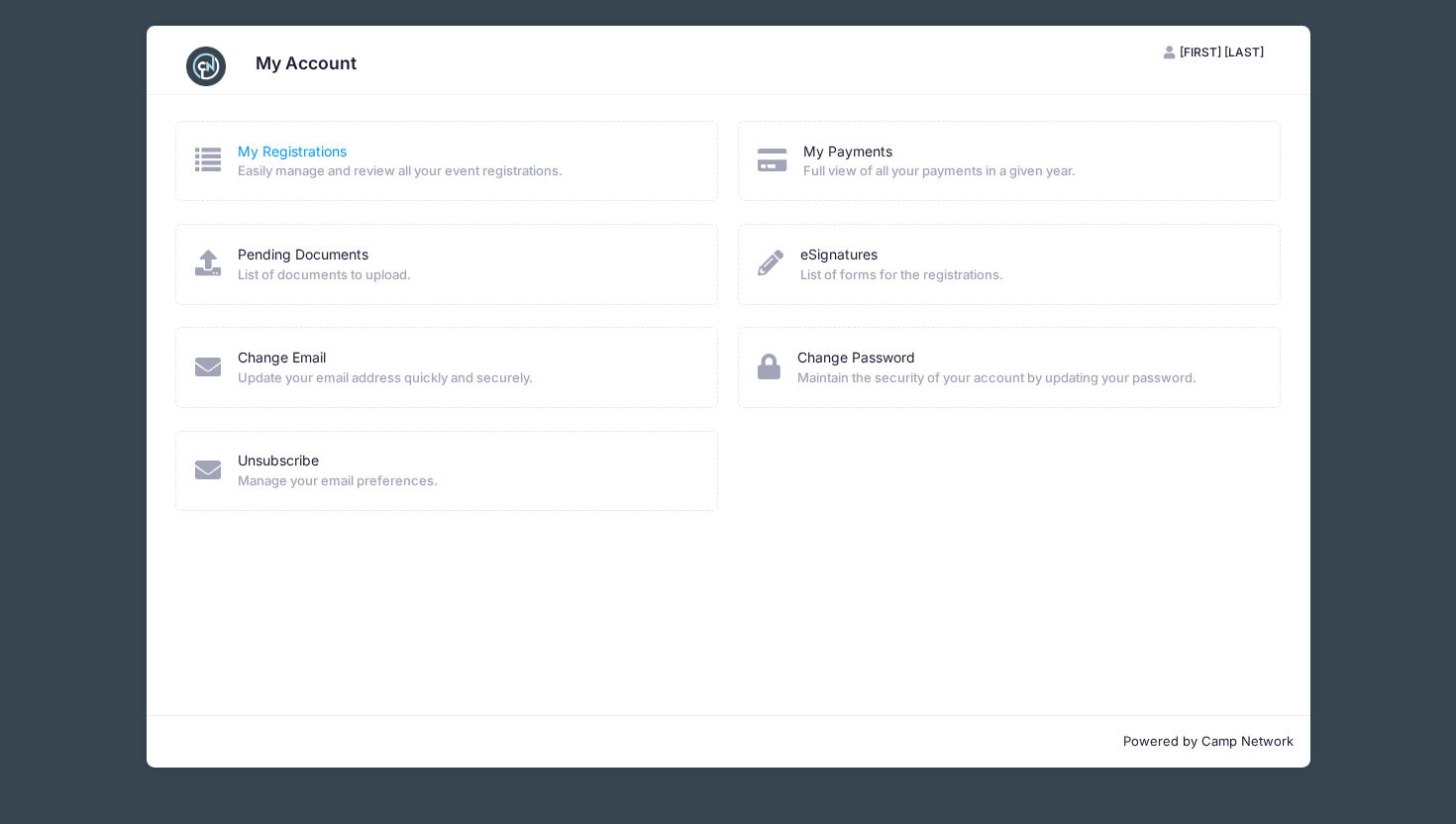 click on "My Registrations" at bounding box center [292, 151] 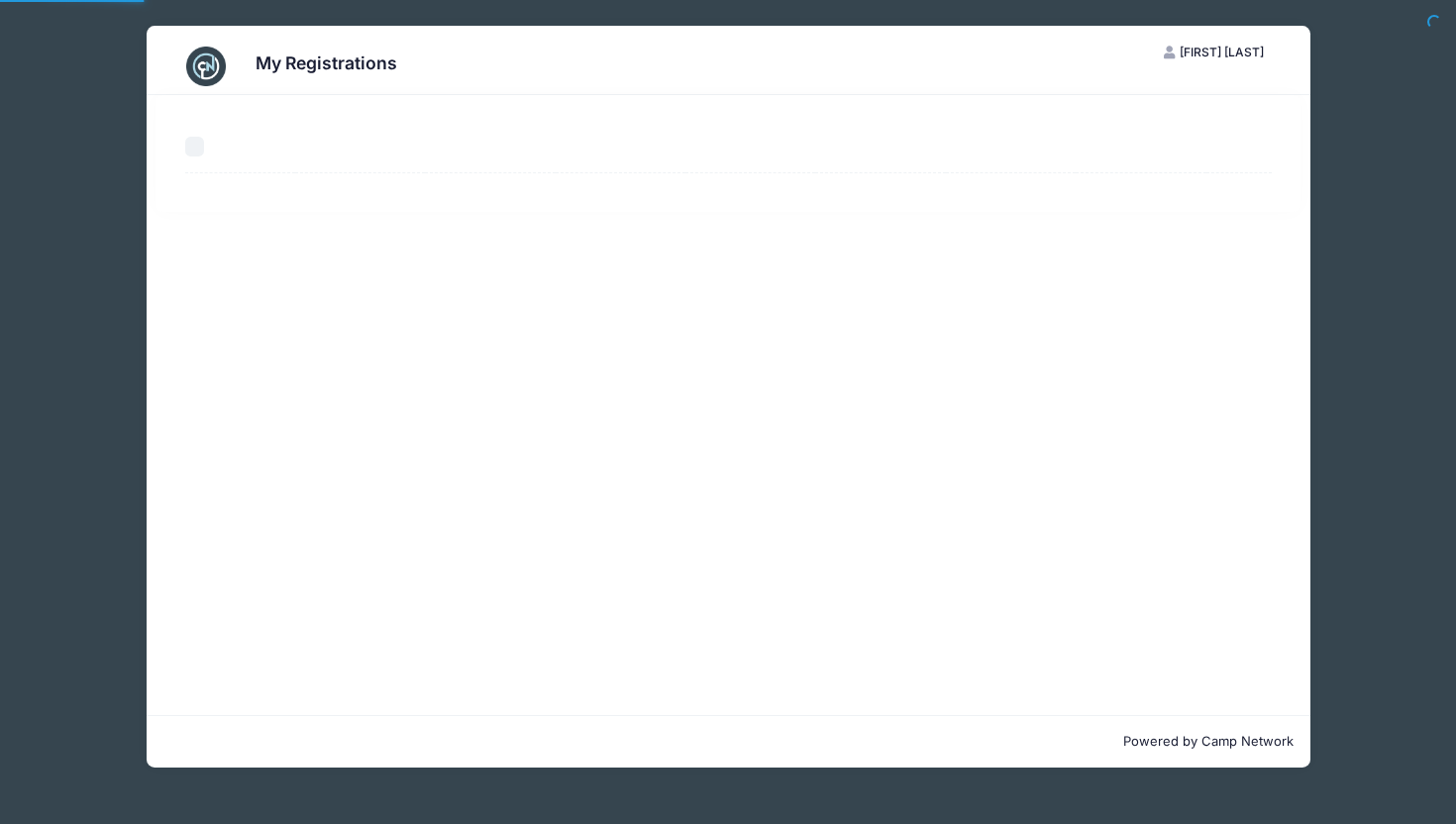 scroll, scrollTop: 0, scrollLeft: 0, axis: both 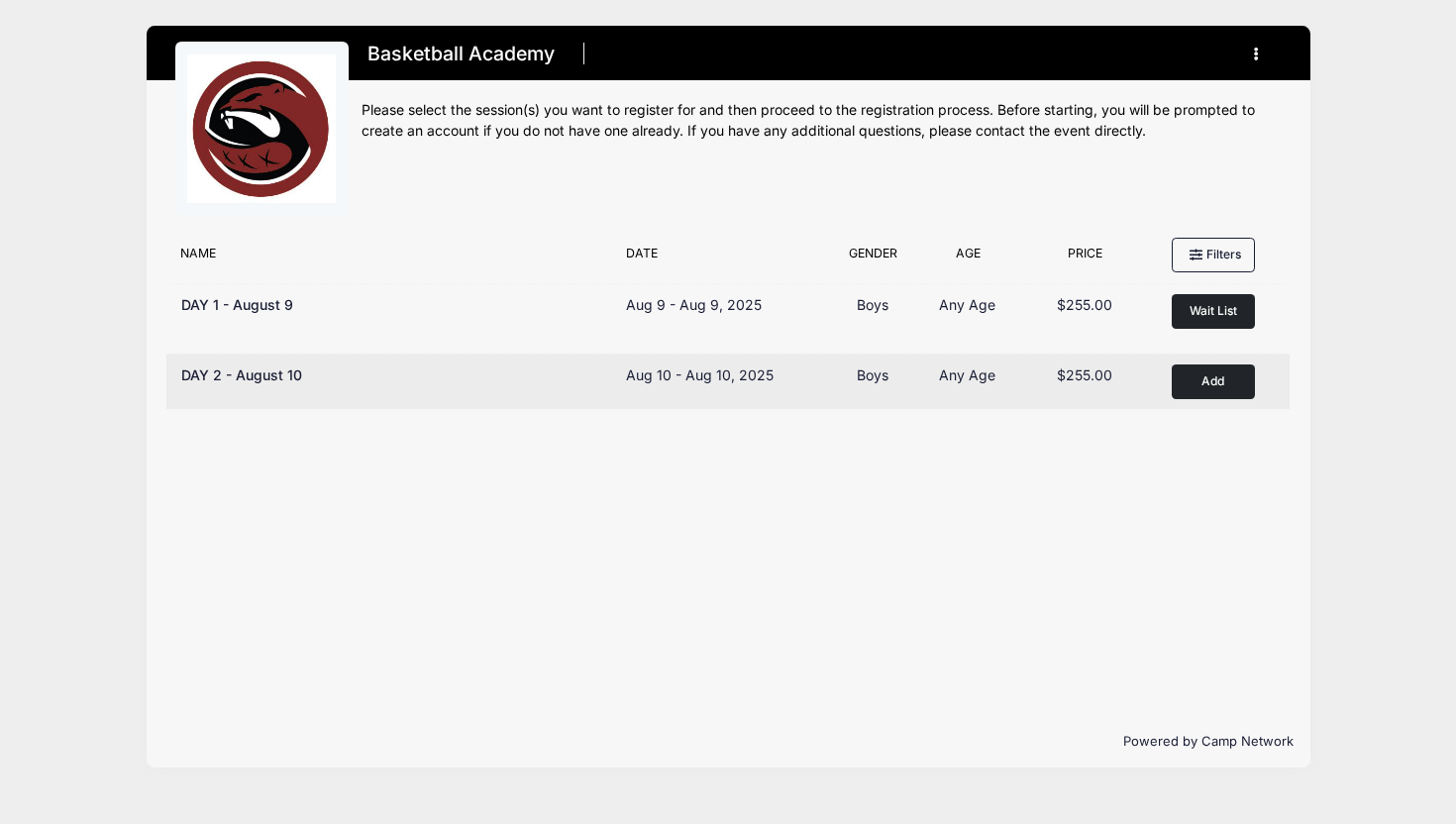 click on "Add  to Cart" at bounding box center (1213, 381) 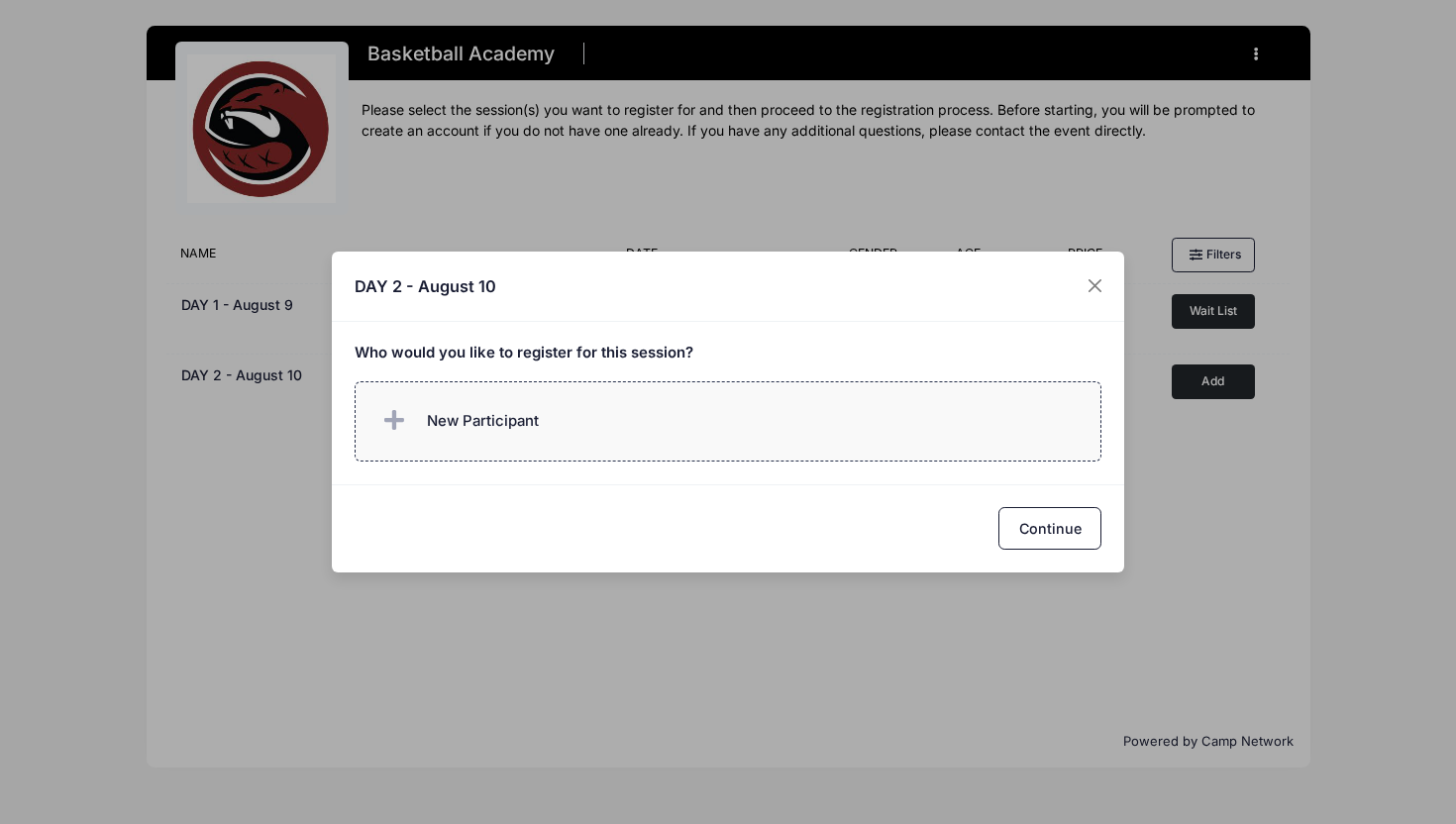 click on "New Participant" at bounding box center (728, 421) 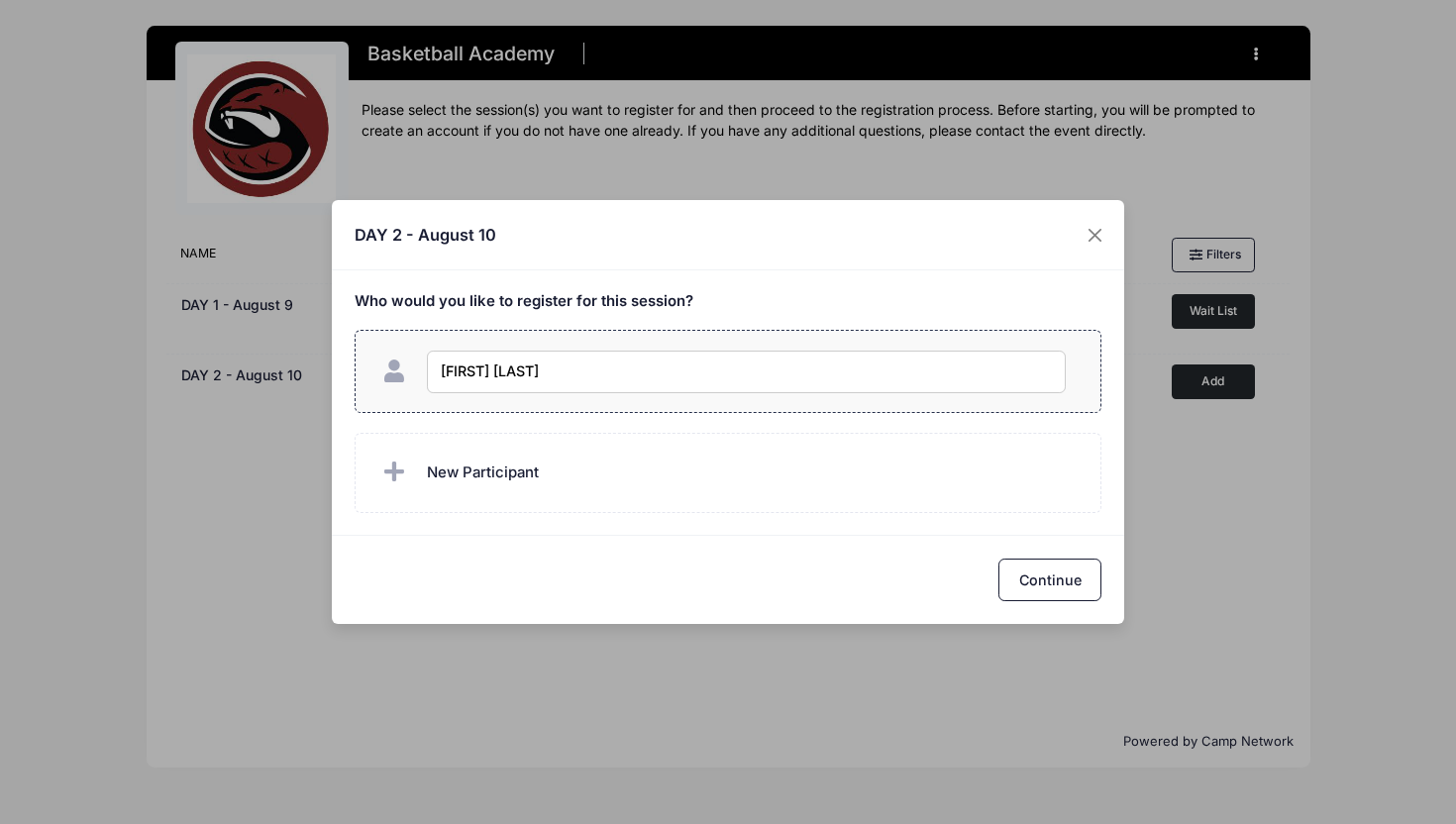 type on "[FIRST] [LAST]" 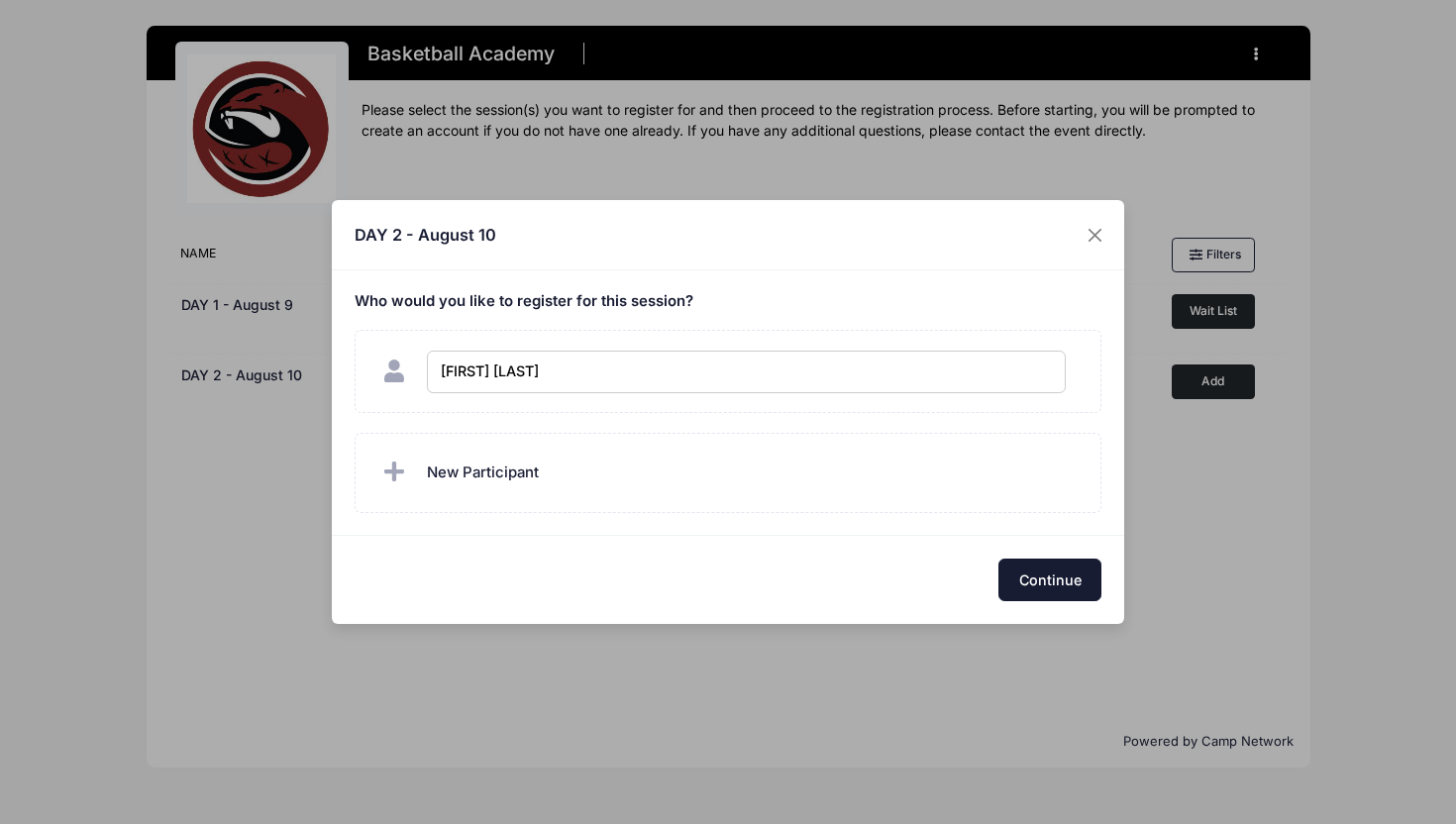 checkbox on "true" 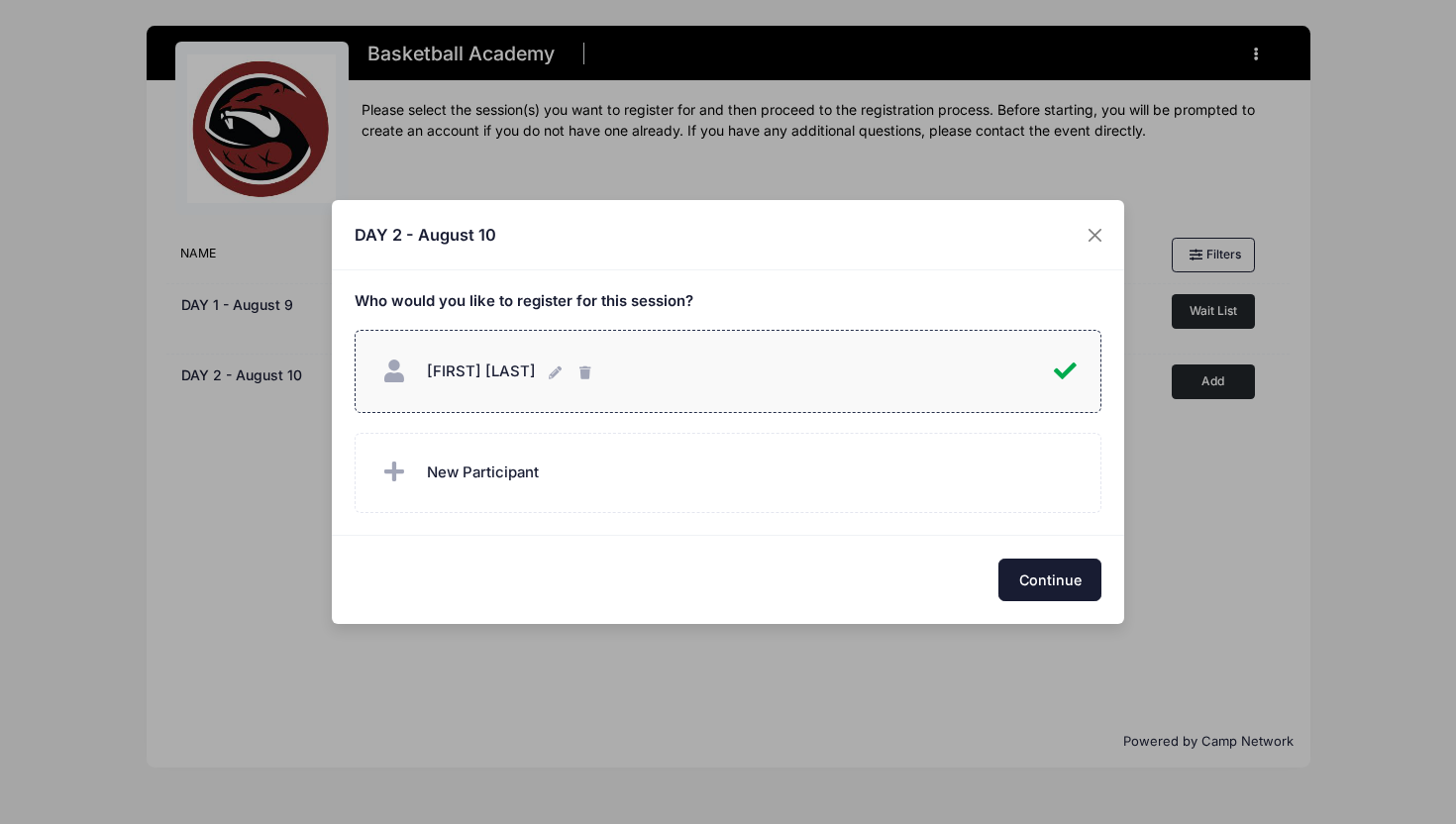 click on "Continue" at bounding box center [1050, 579] 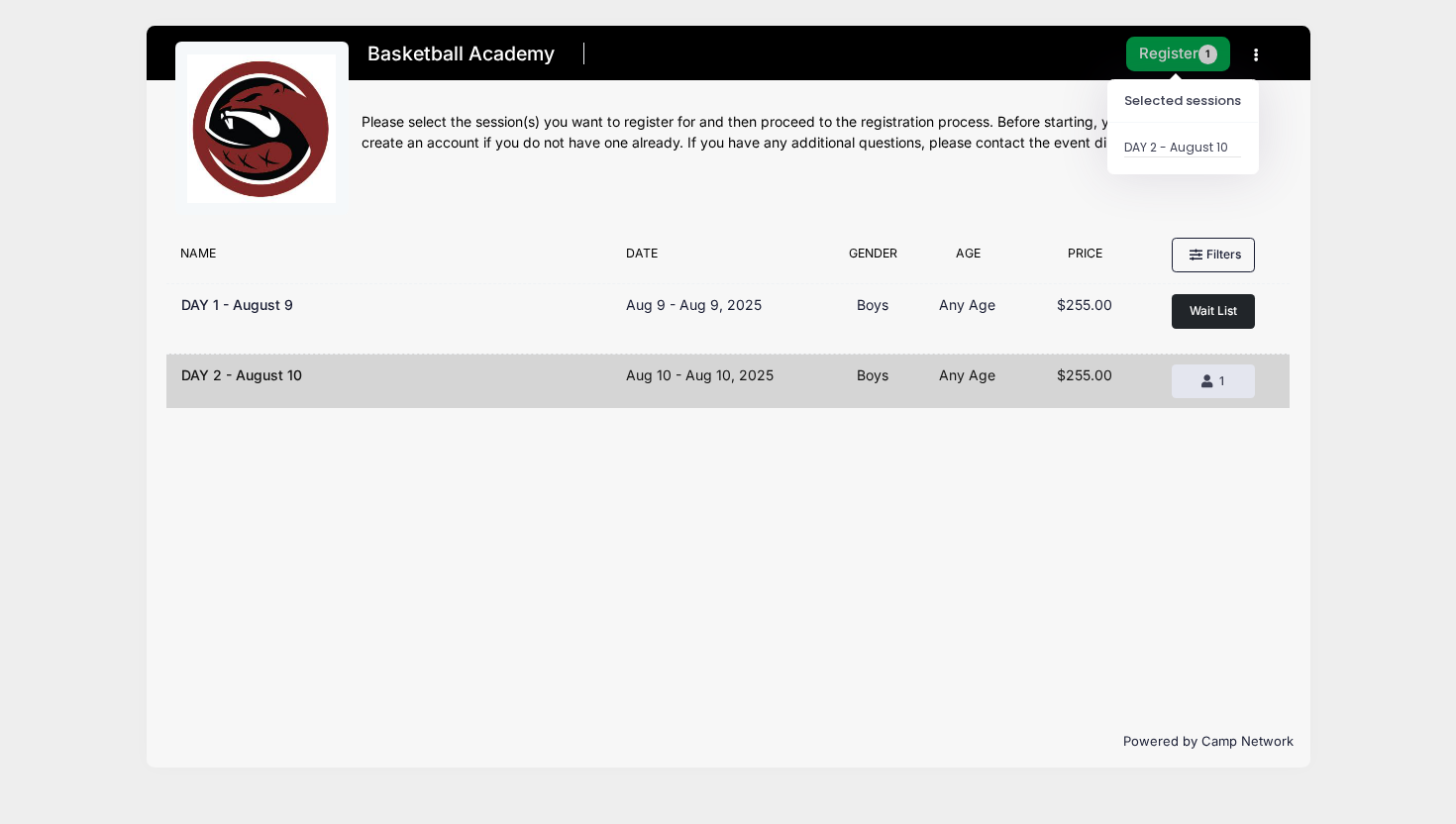 click on "Register  1" at bounding box center [1179, 53] 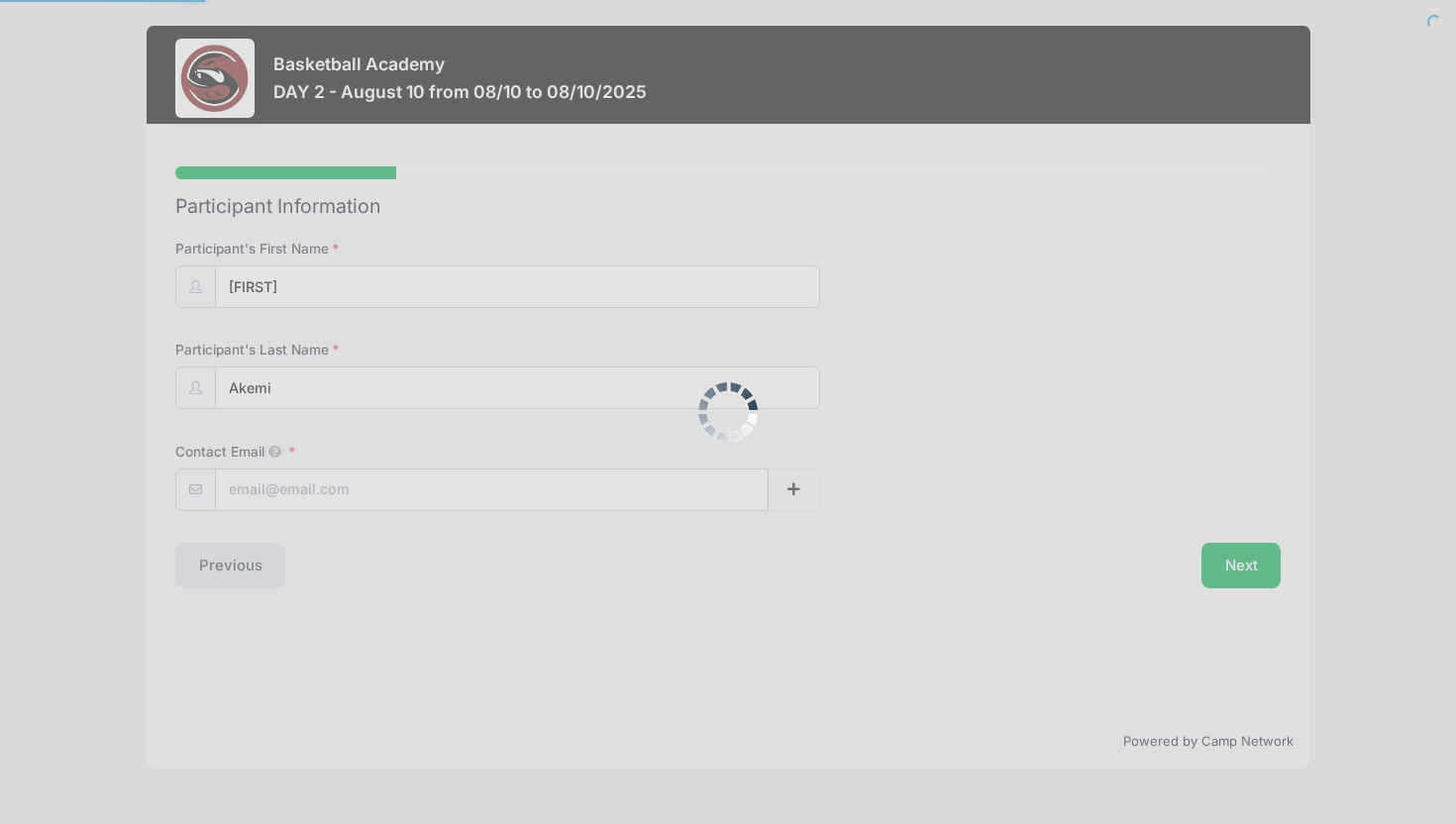 scroll, scrollTop: 0, scrollLeft: 0, axis: both 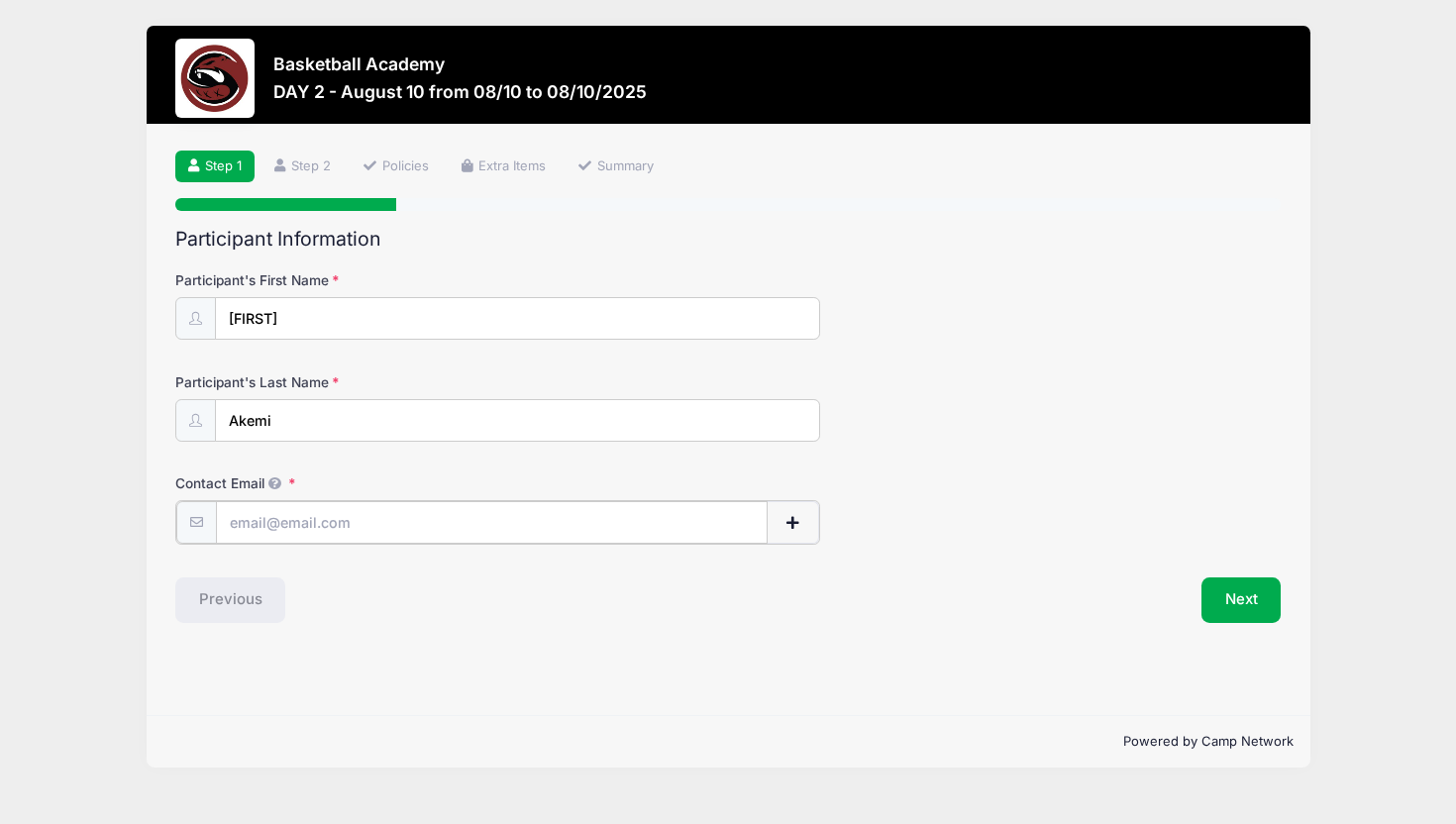 click on "Contact Email" at bounding box center (491, 522) 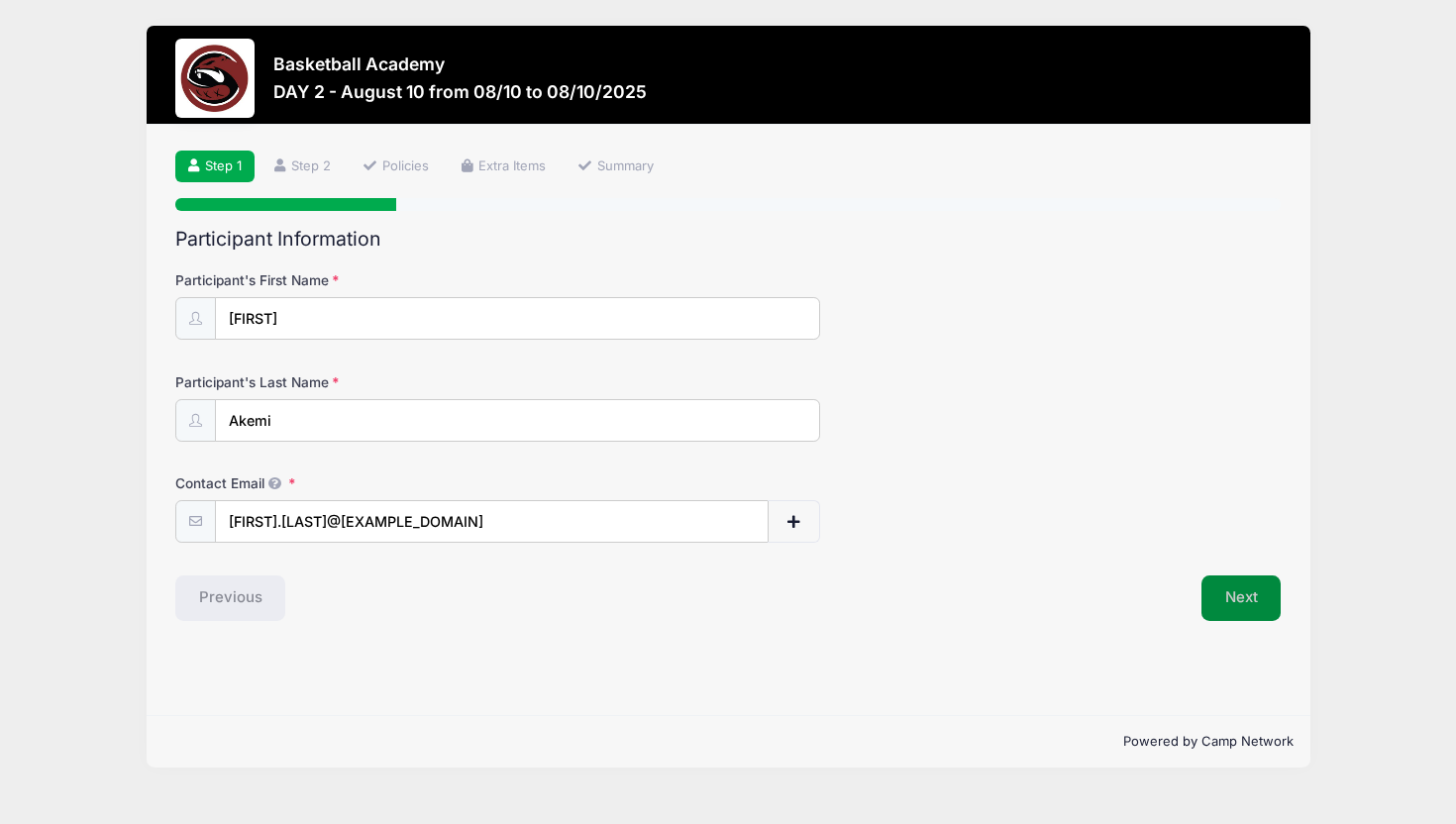 click on "Next" at bounding box center [1241, 598] 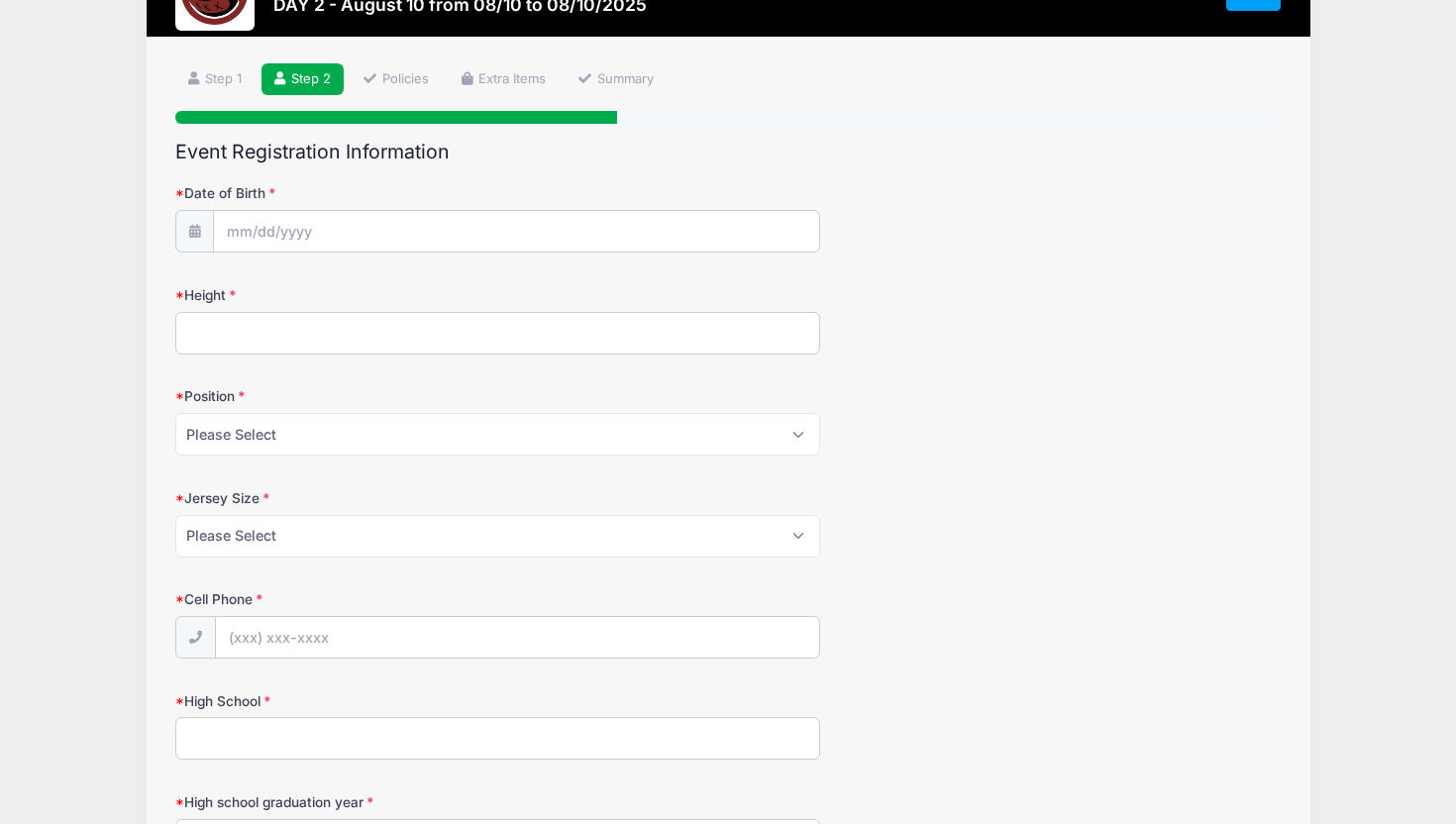 scroll, scrollTop: 110, scrollLeft: 0, axis: vertical 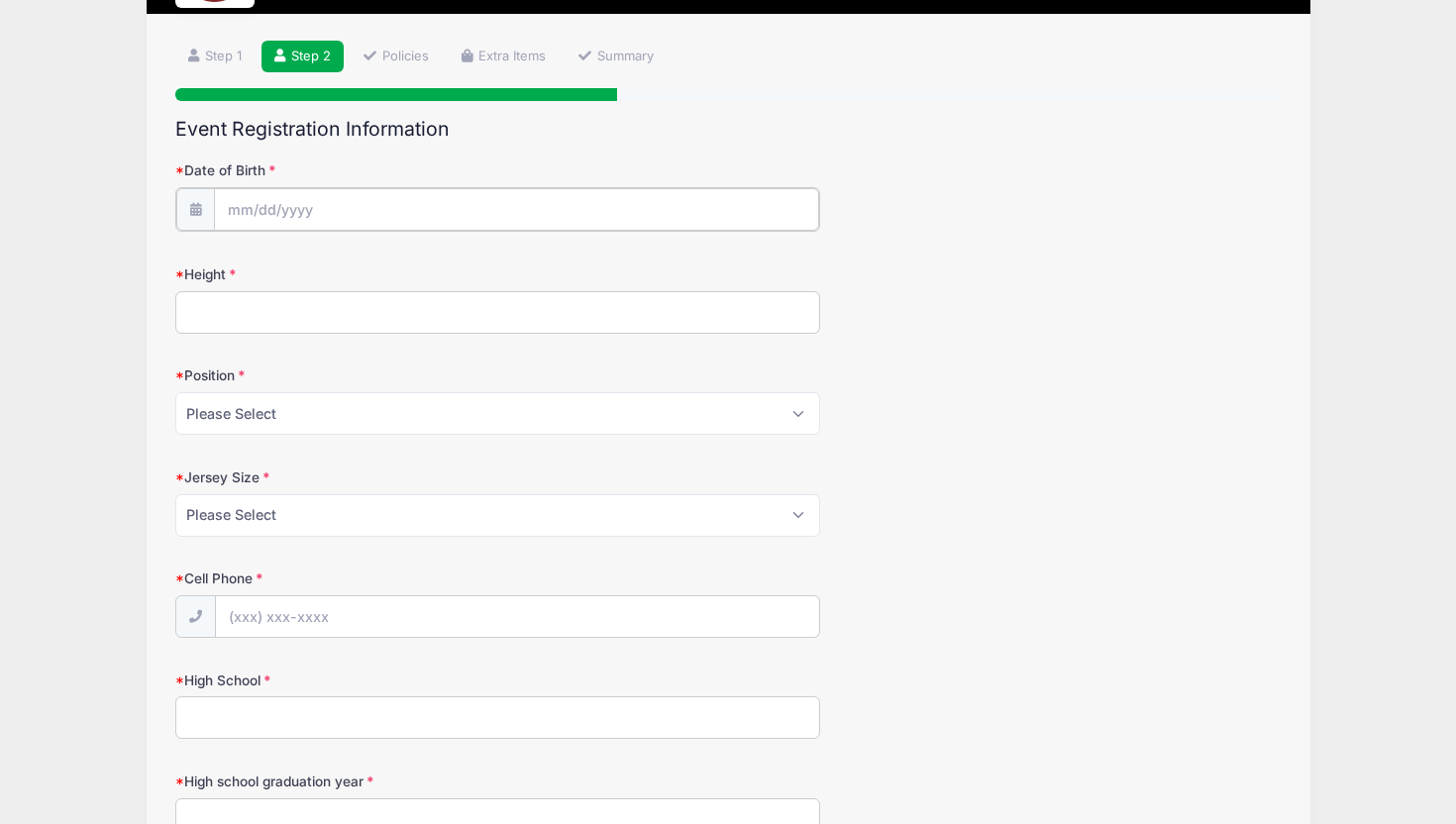click on "Date of Birth" at bounding box center [516, 209] 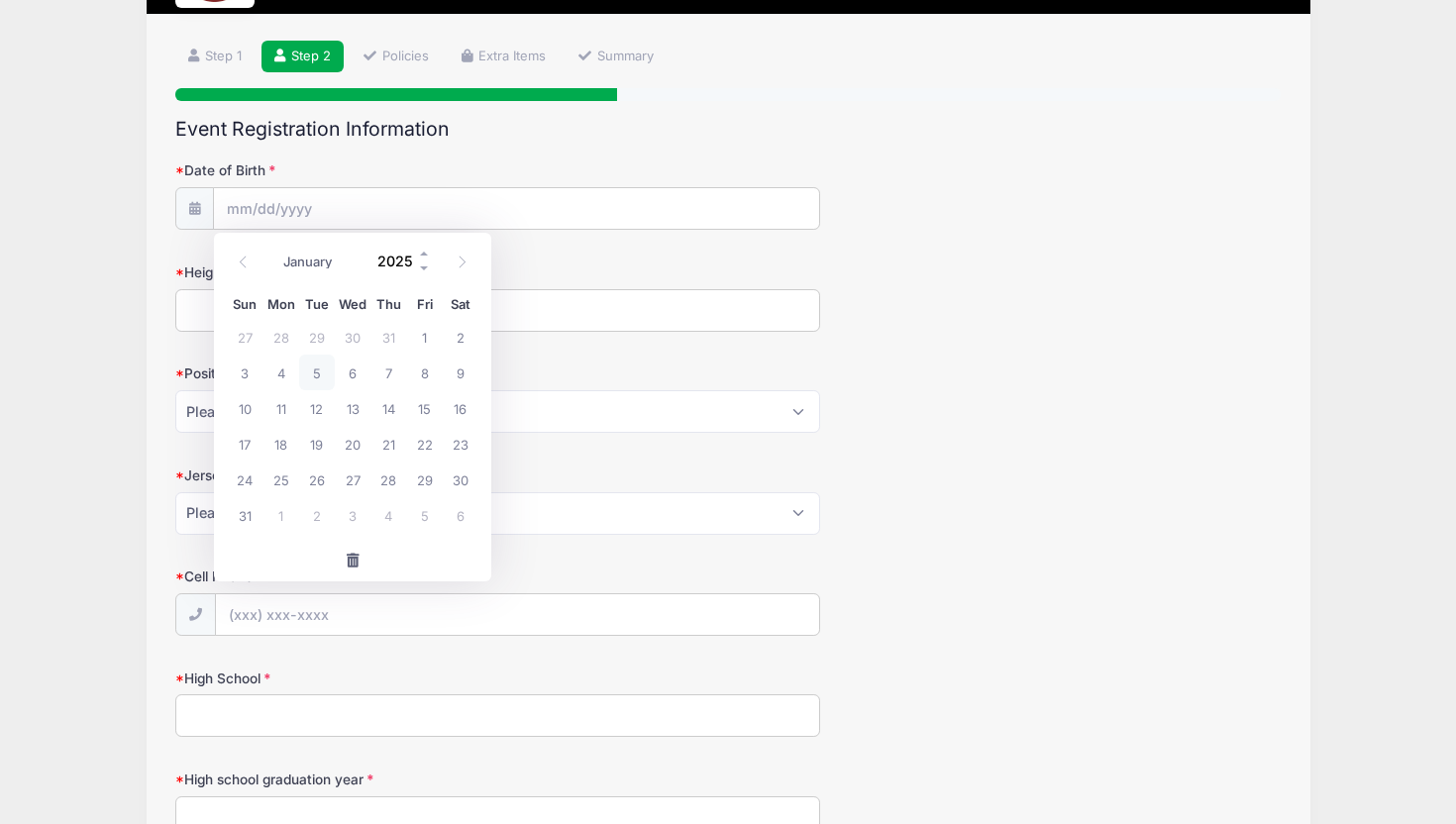 click on "2025" at bounding box center [399, 261] 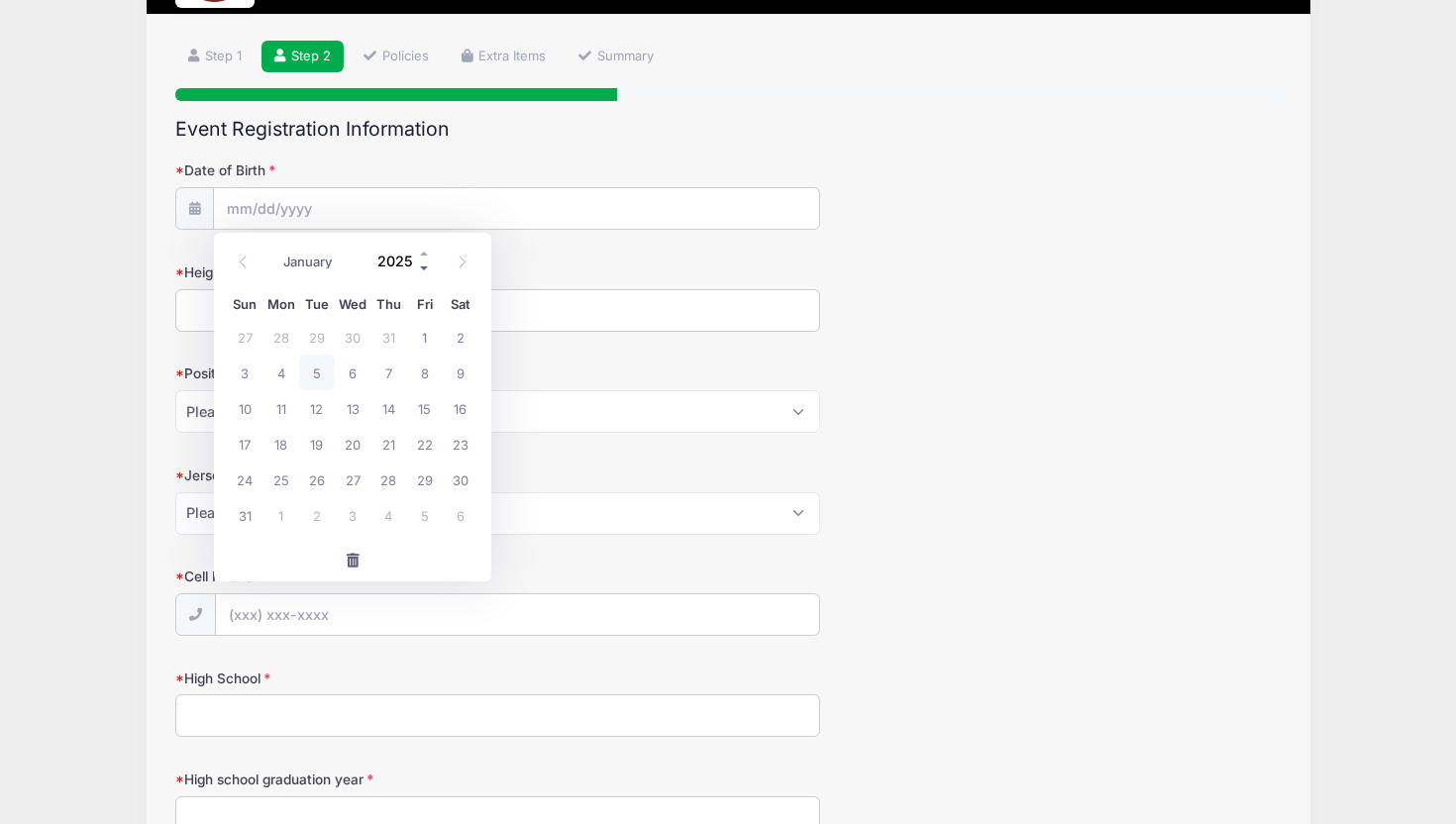 click at bounding box center [425, 268] 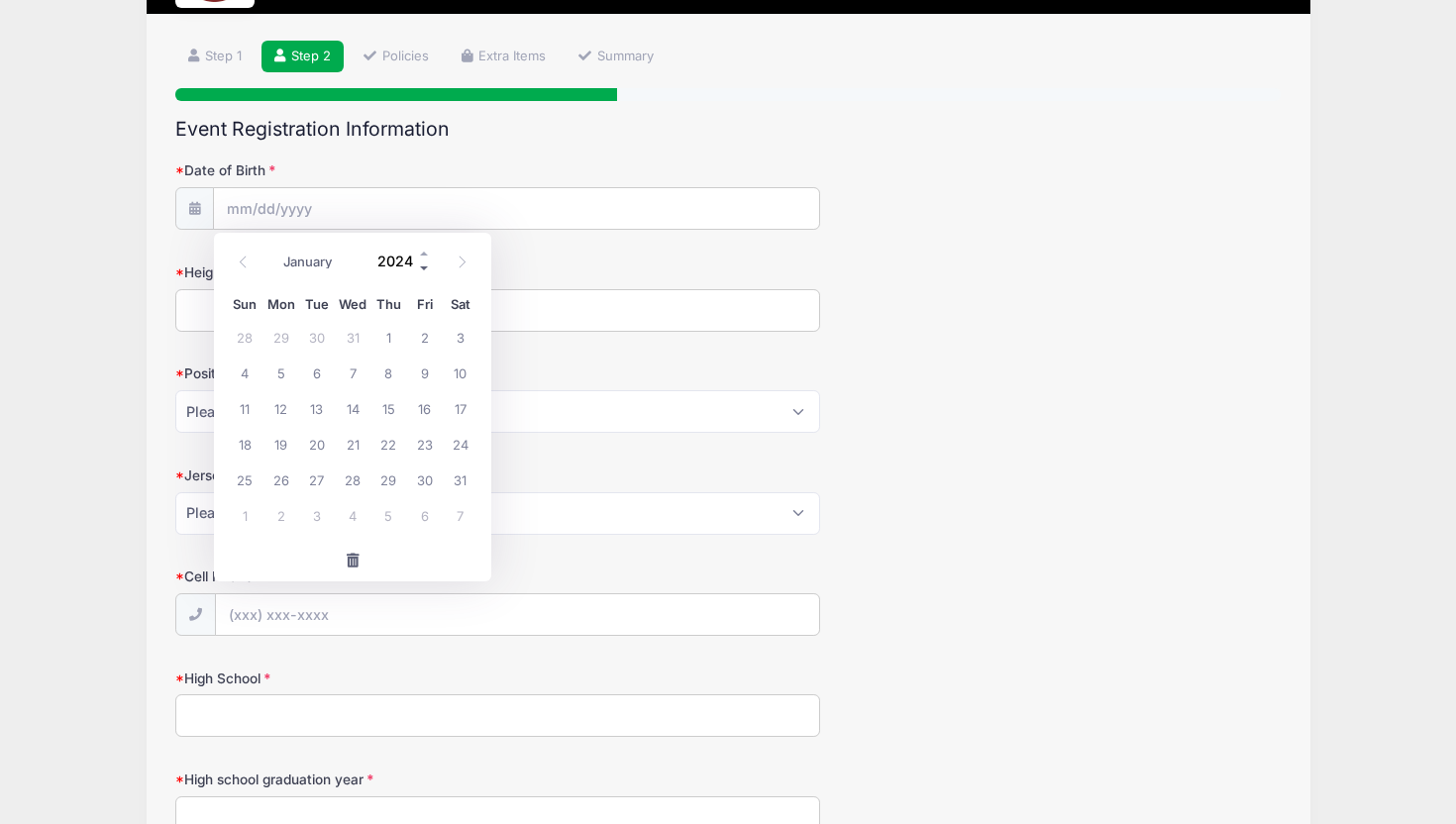 click at bounding box center [425, 268] 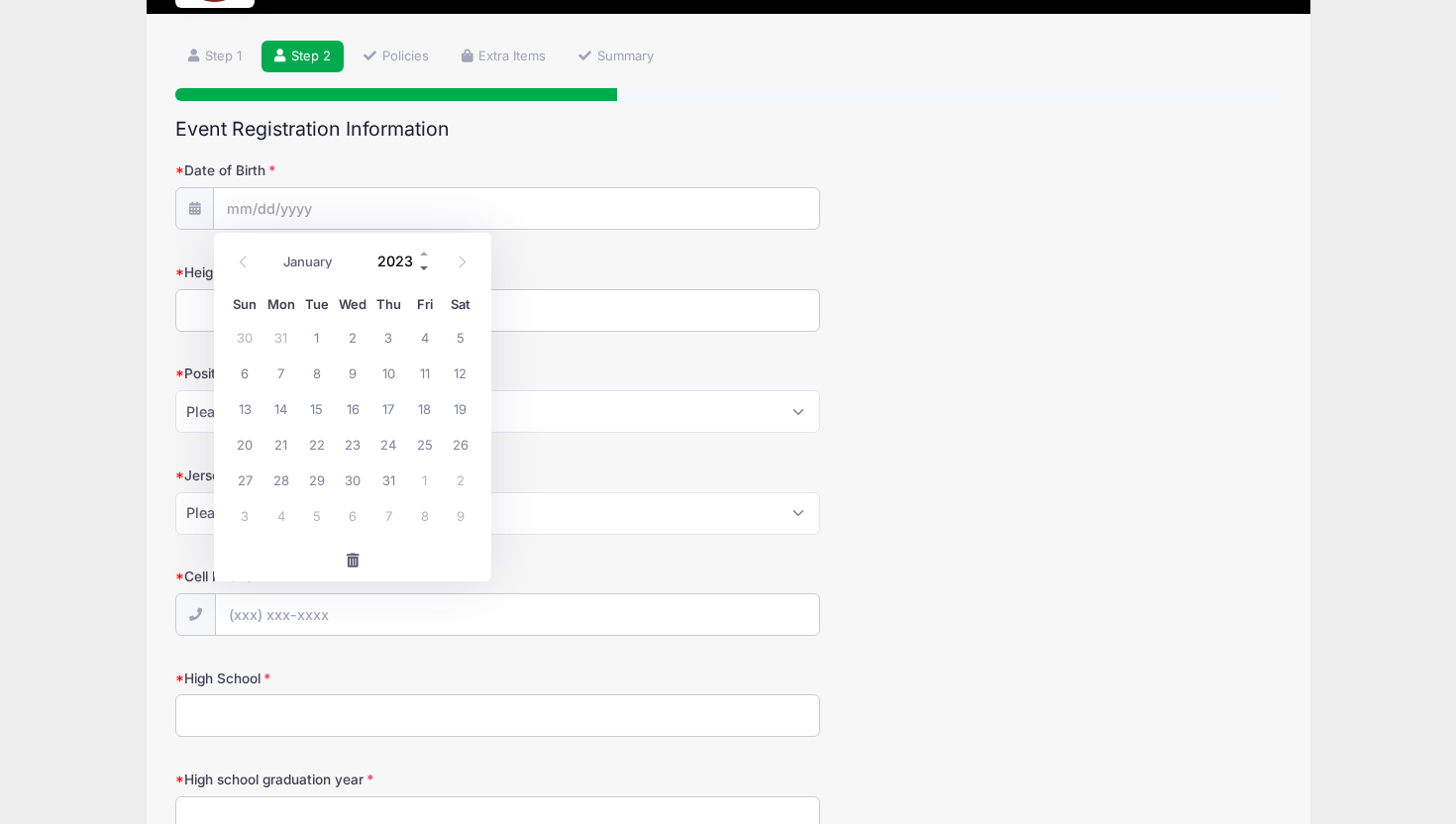 click at bounding box center [425, 268] 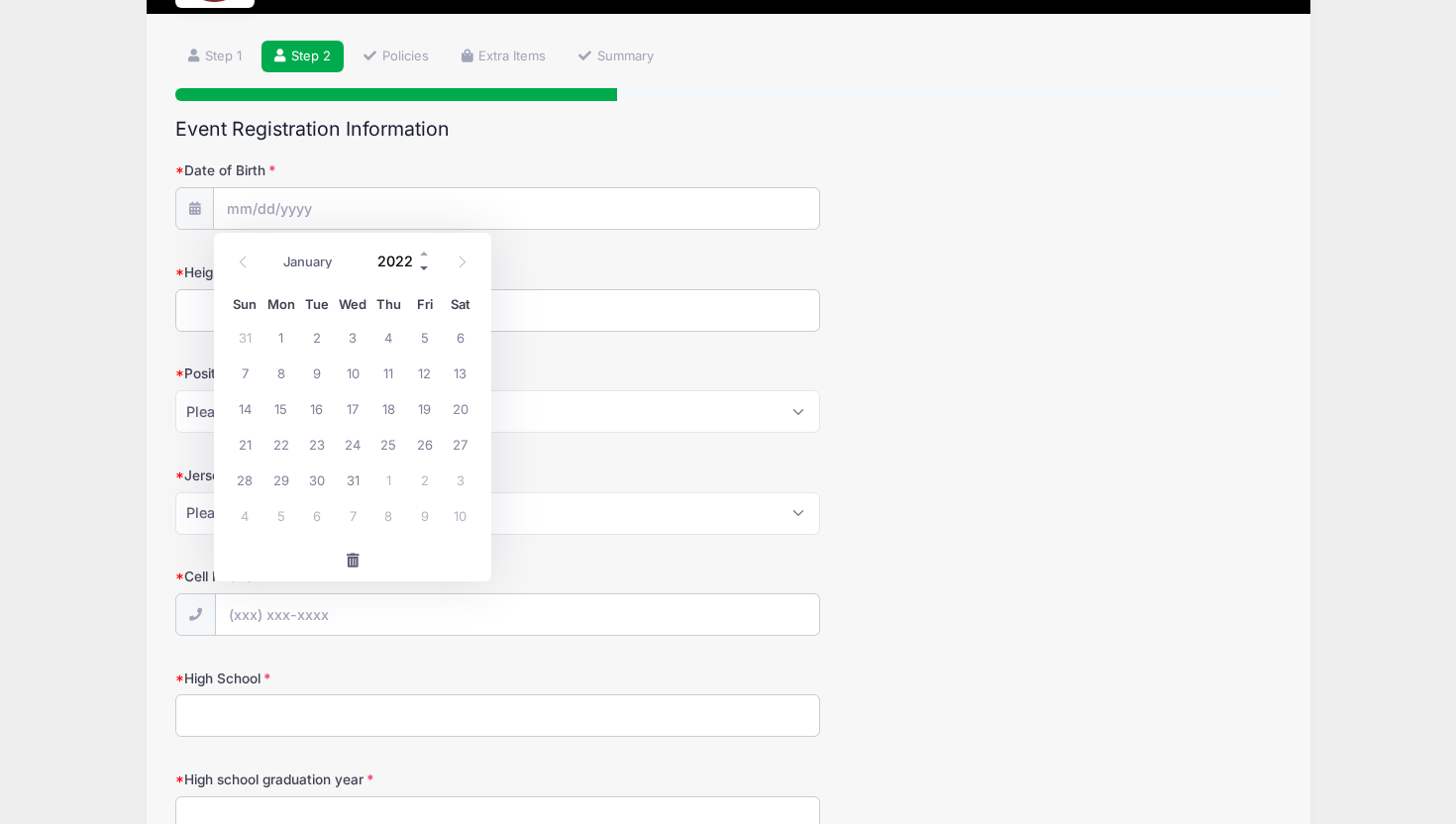 click at bounding box center (425, 268) 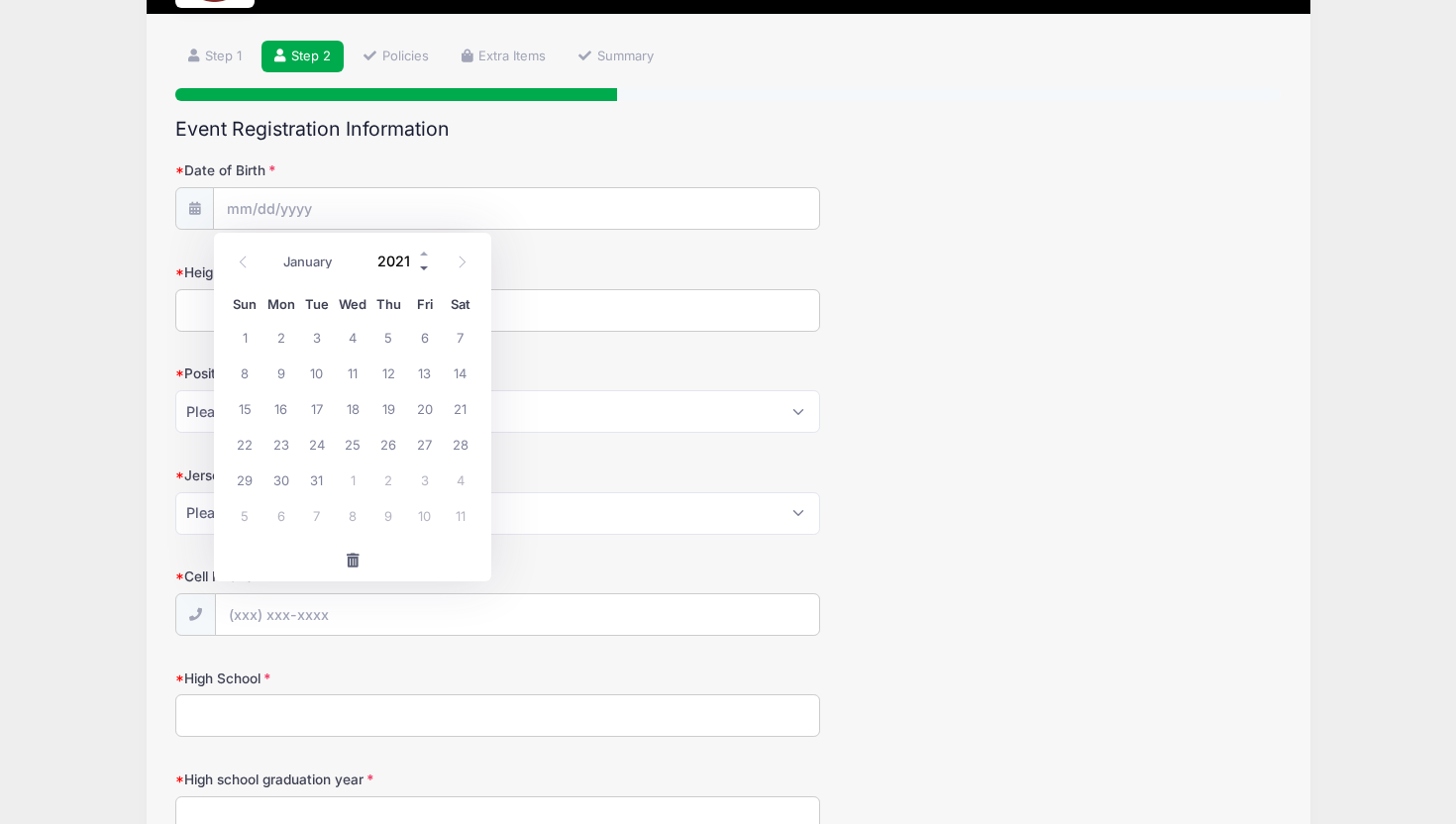 click at bounding box center (425, 268) 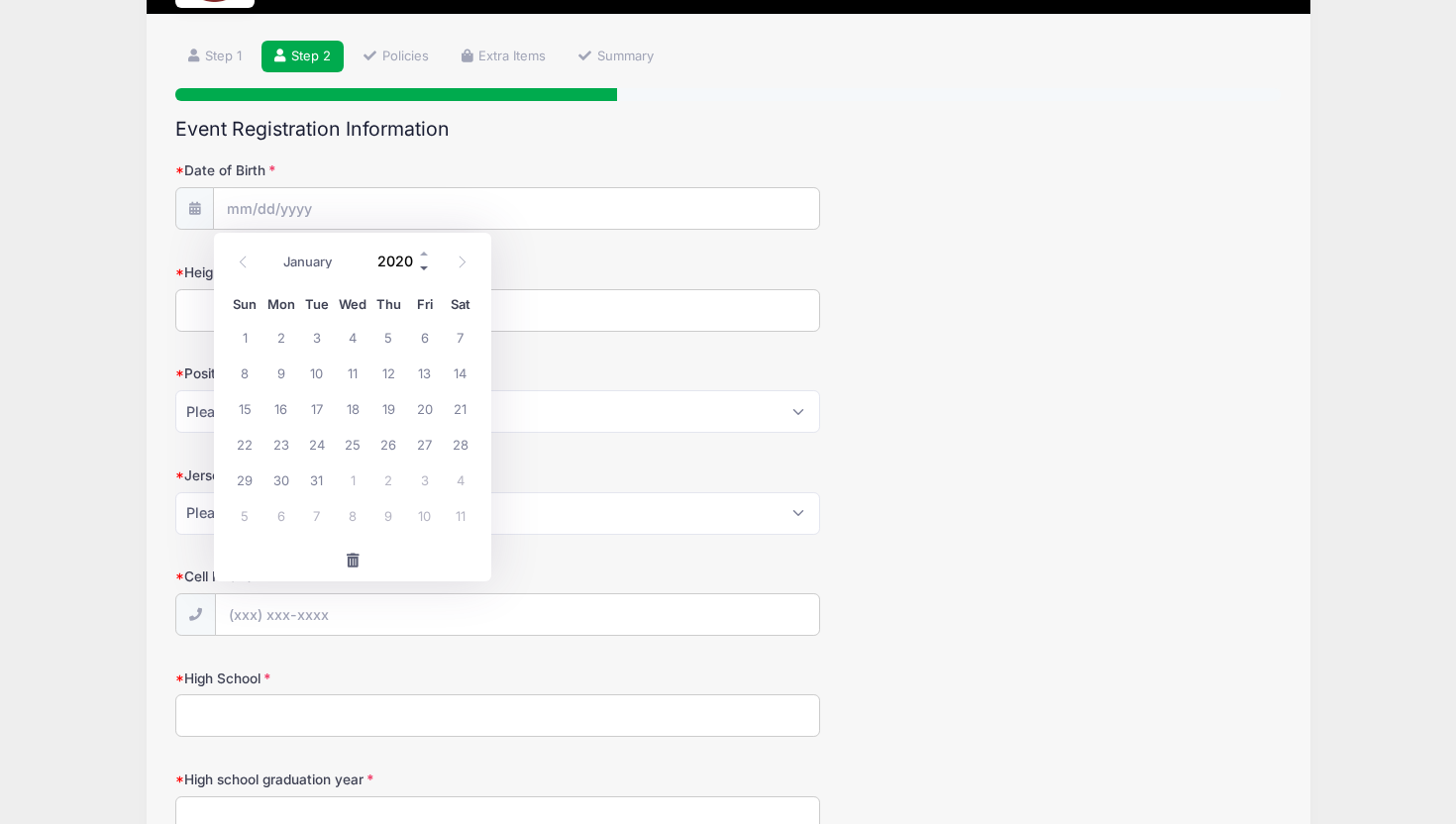 click at bounding box center [425, 268] 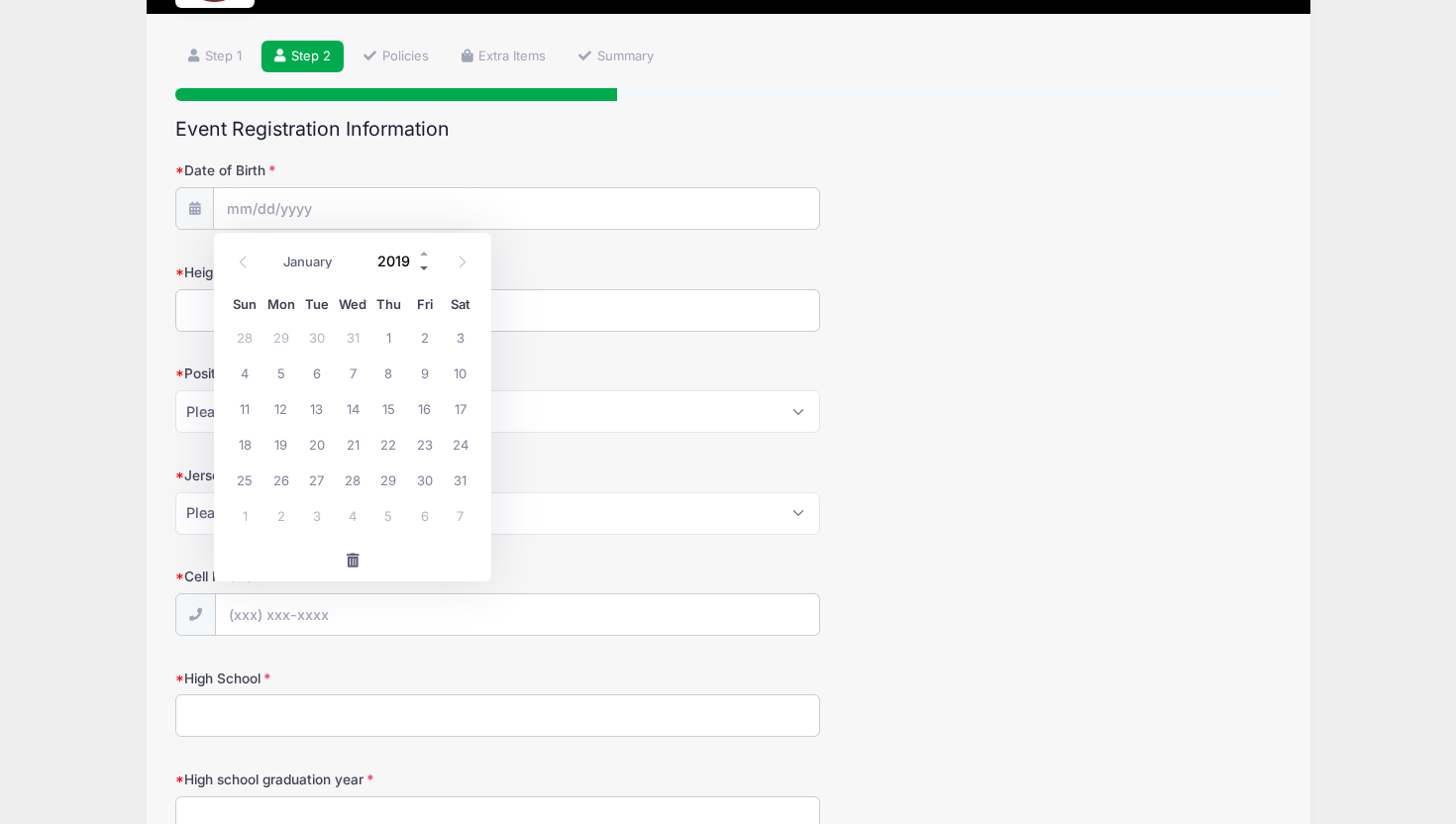 click at bounding box center [425, 268] 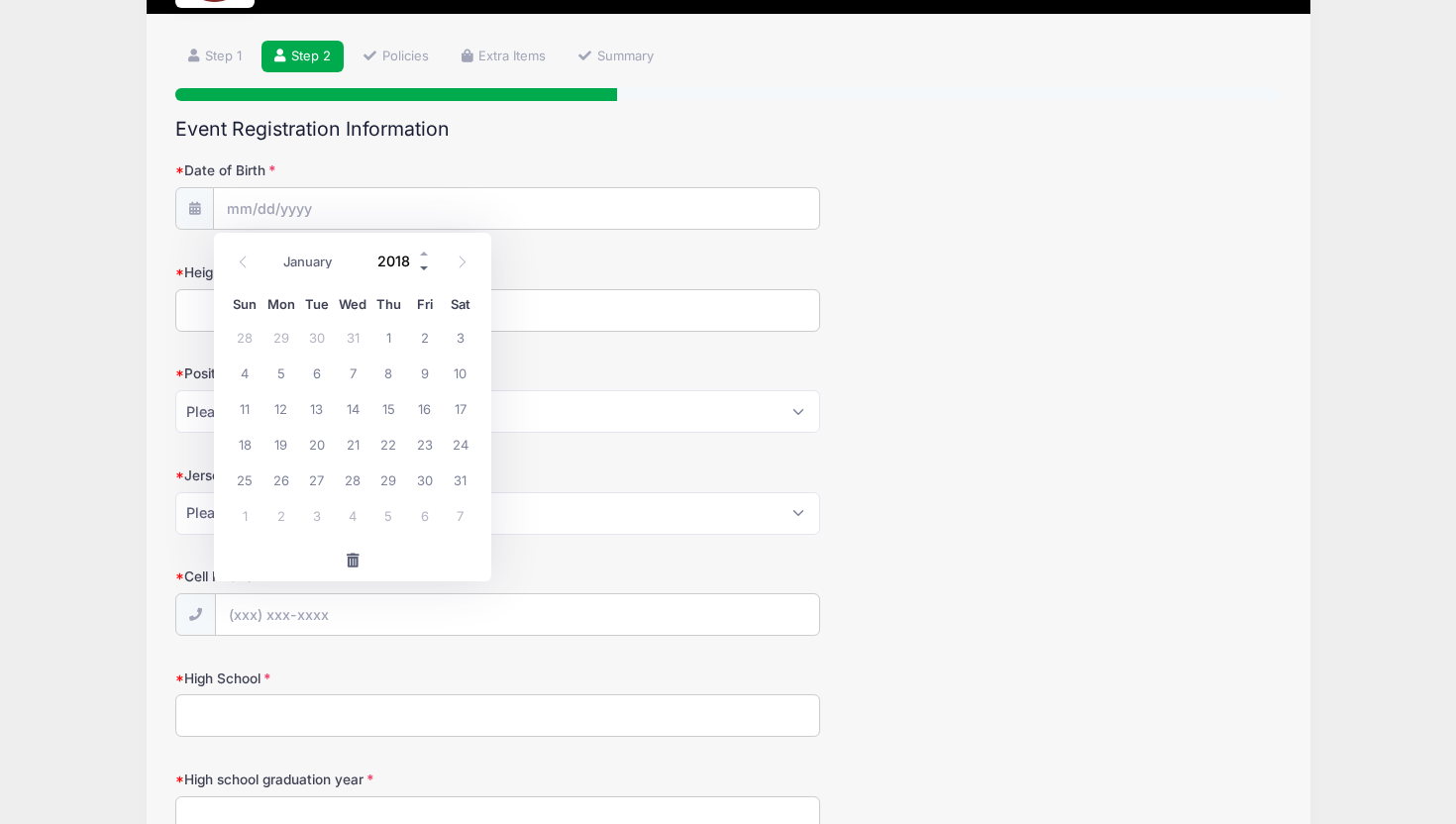click at bounding box center [425, 268] 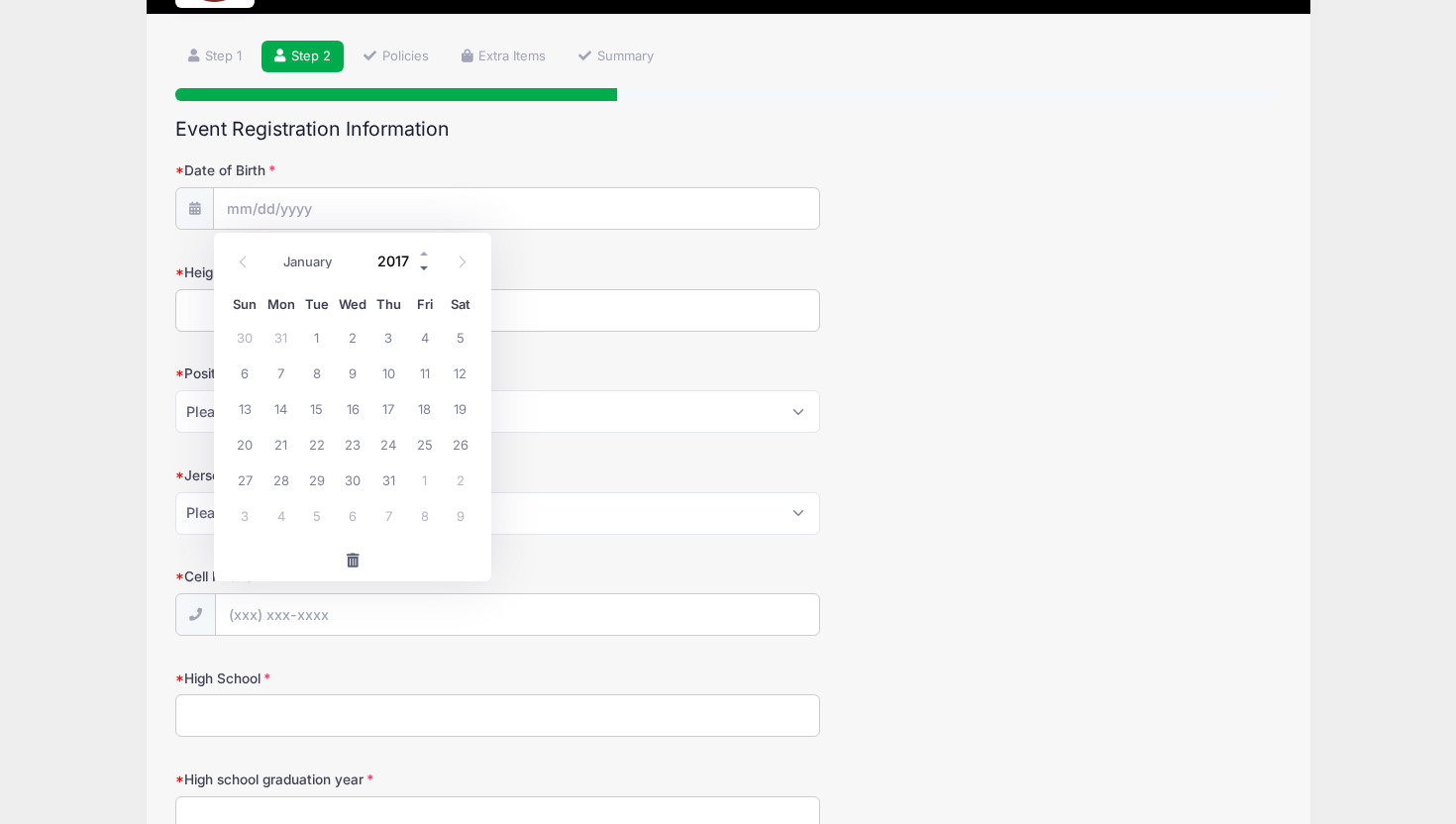 click at bounding box center [425, 268] 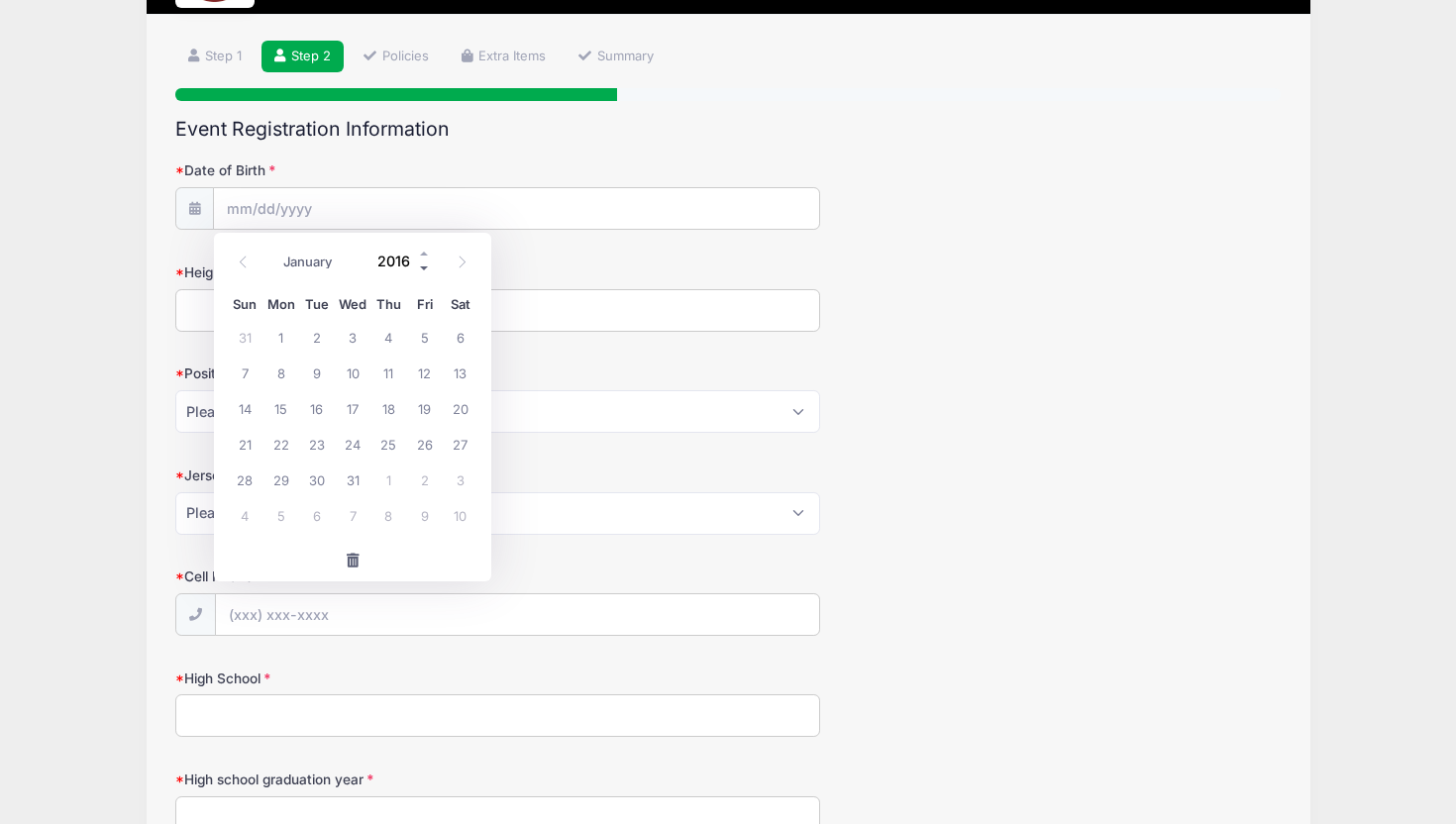 click at bounding box center (425, 268) 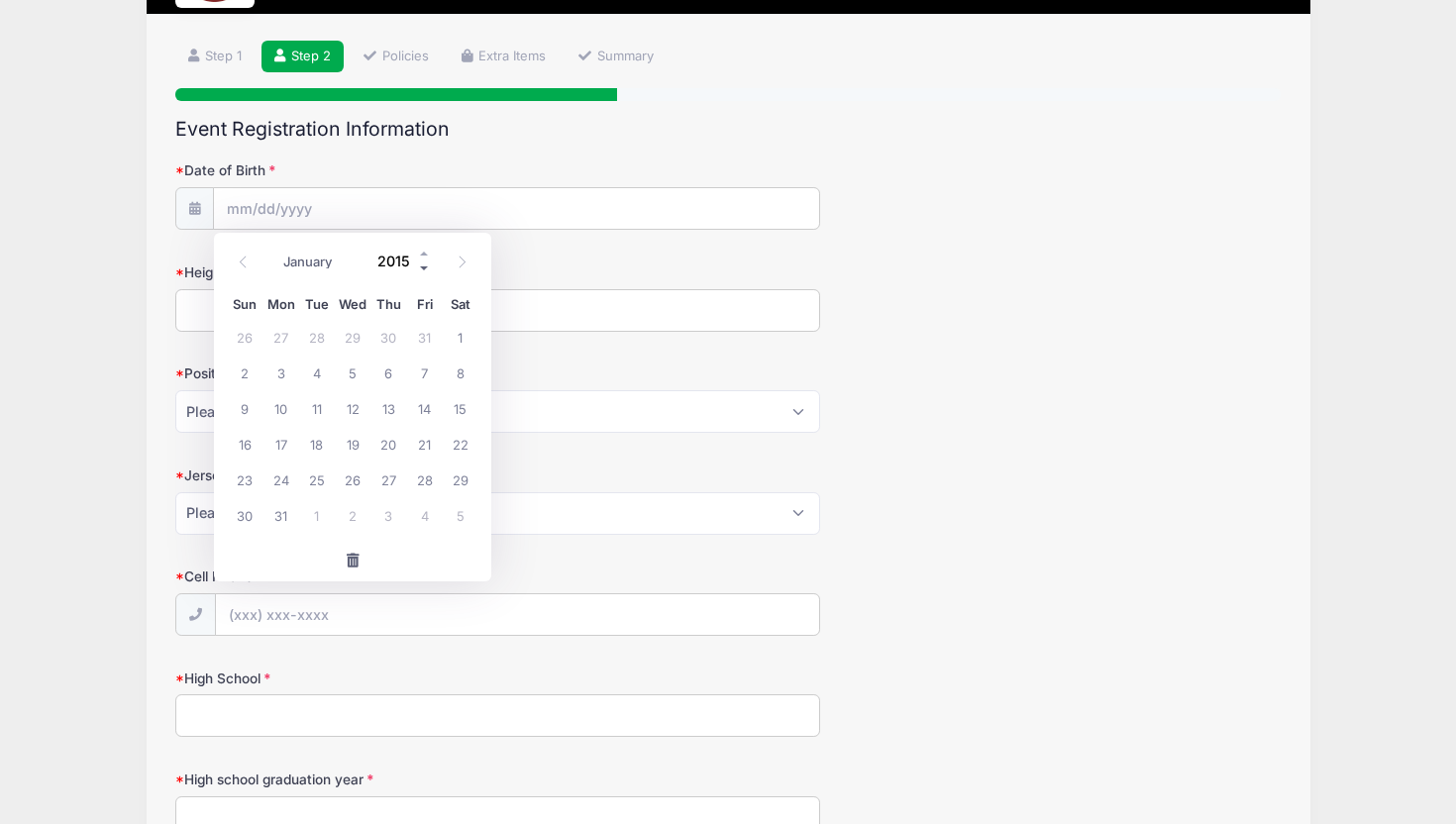 click at bounding box center (425, 268) 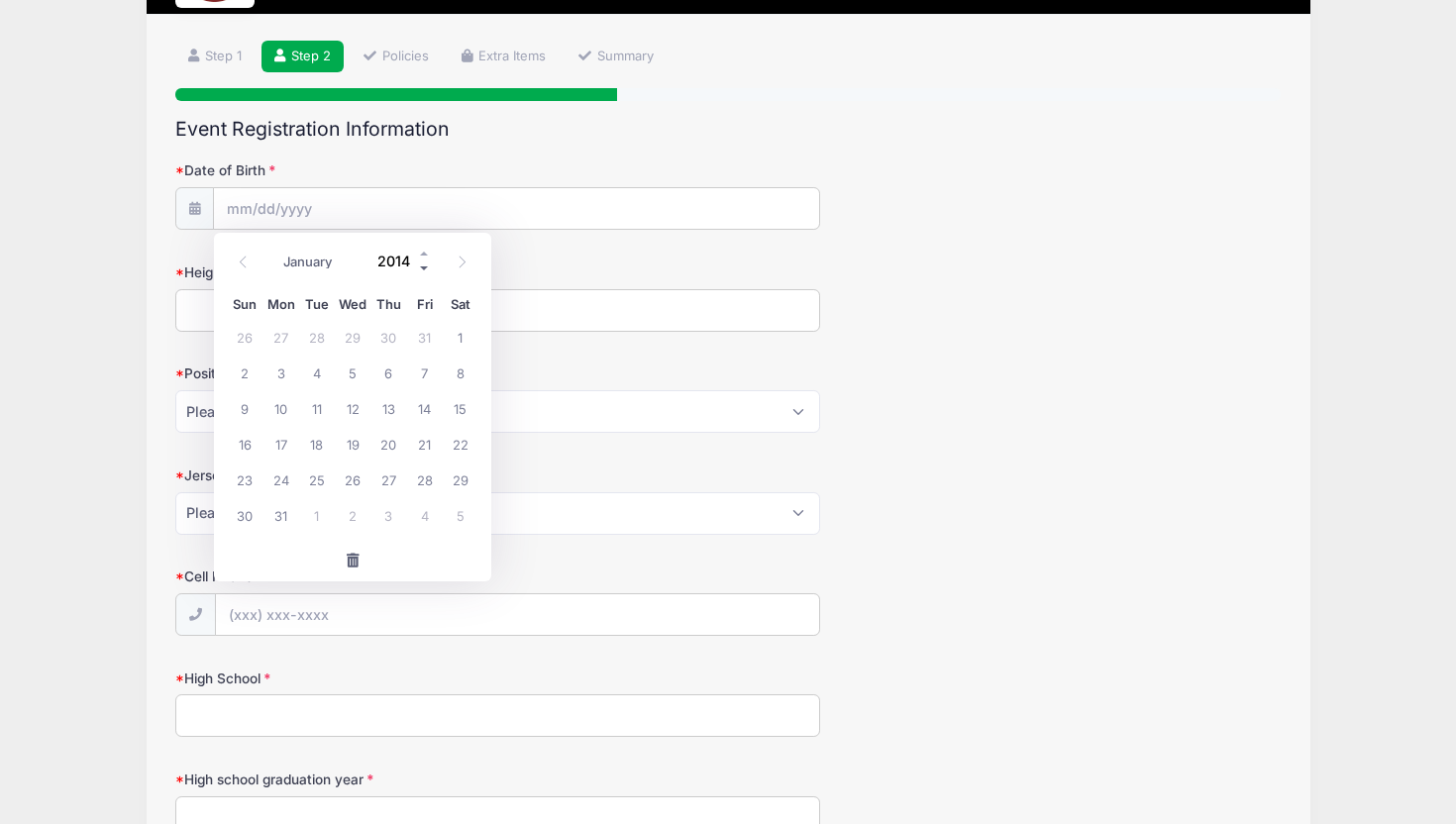 click at bounding box center [425, 268] 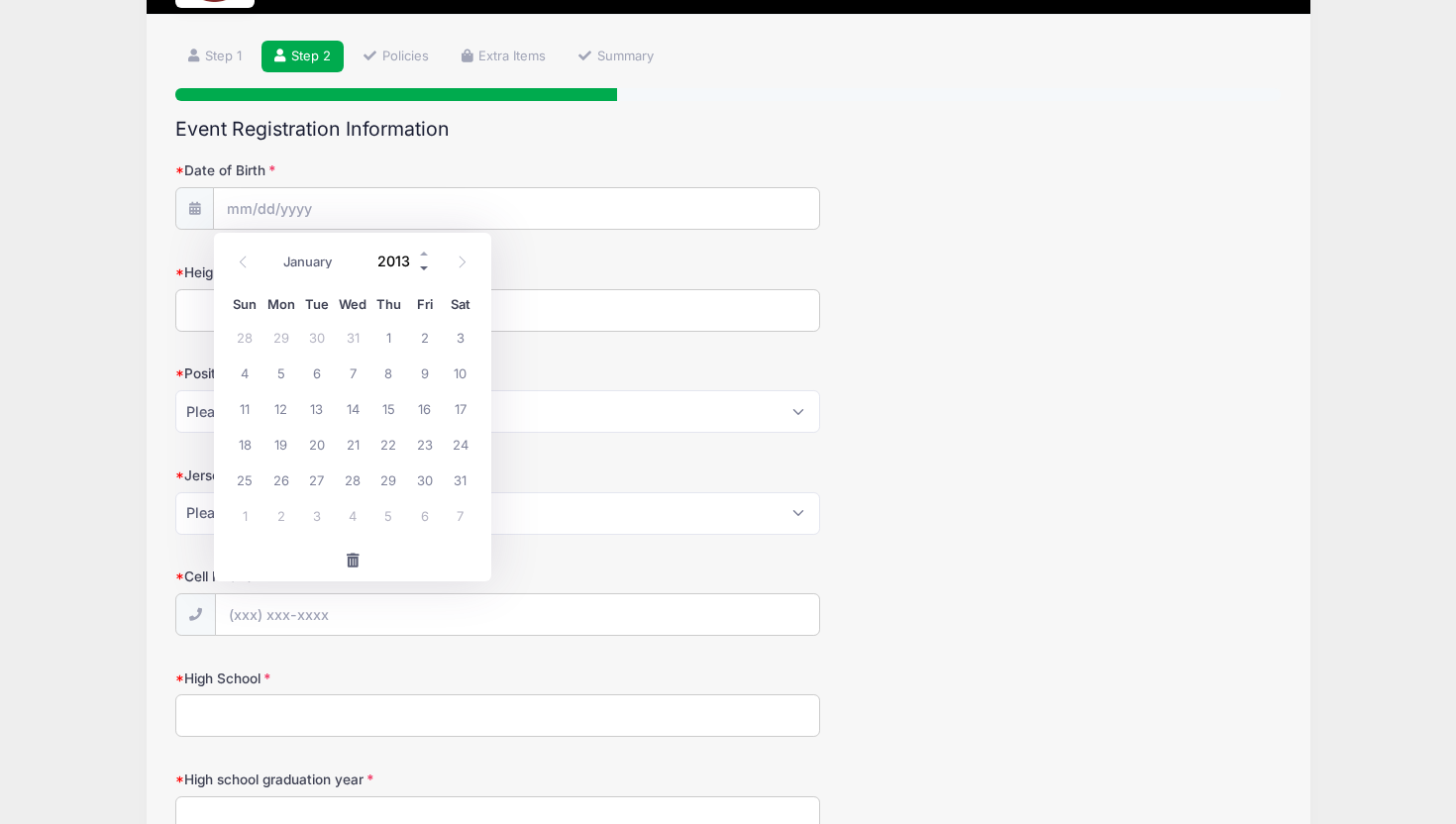 click at bounding box center [425, 268] 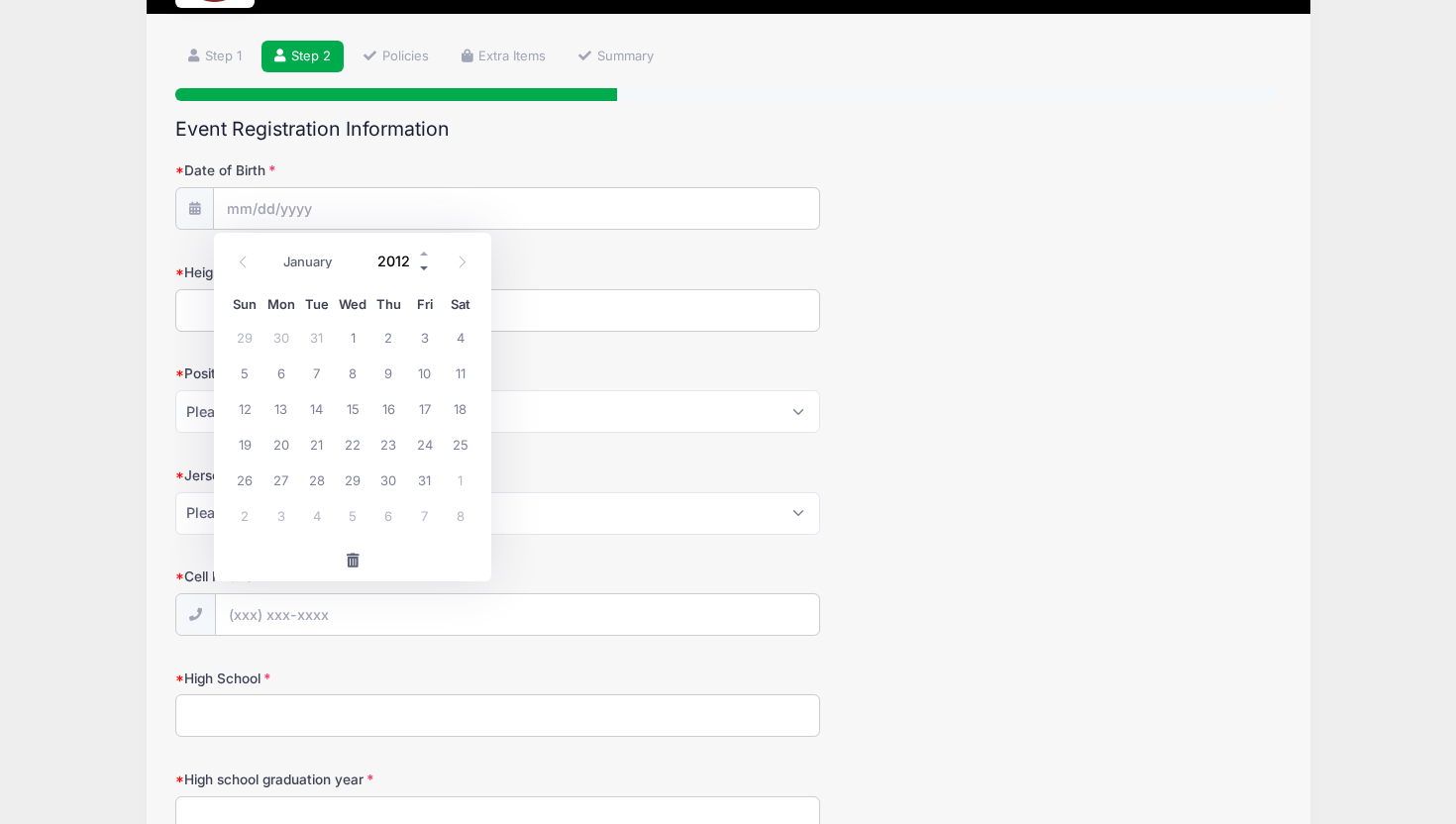click at bounding box center [425, 268] 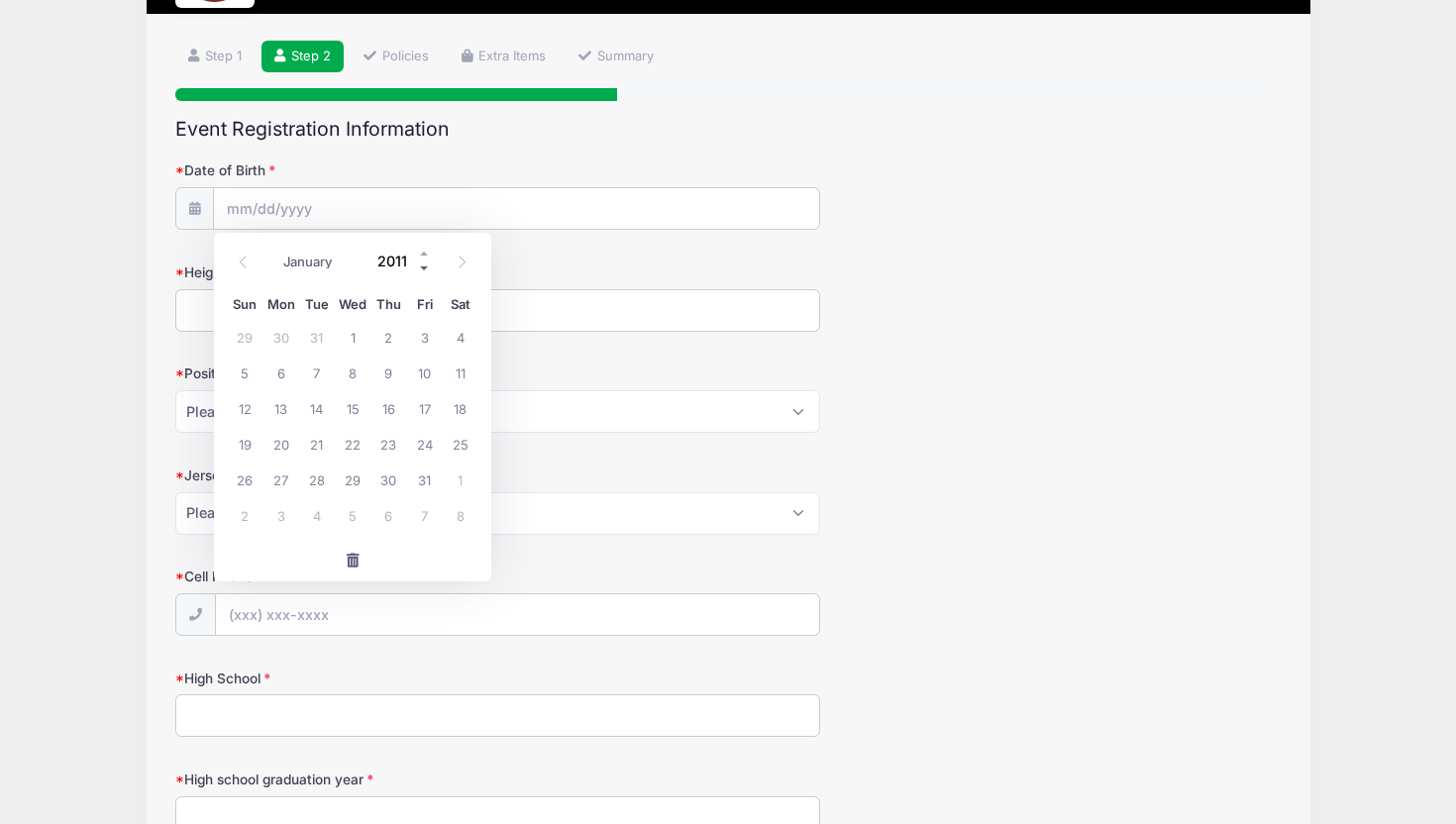 click at bounding box center (425, 268) 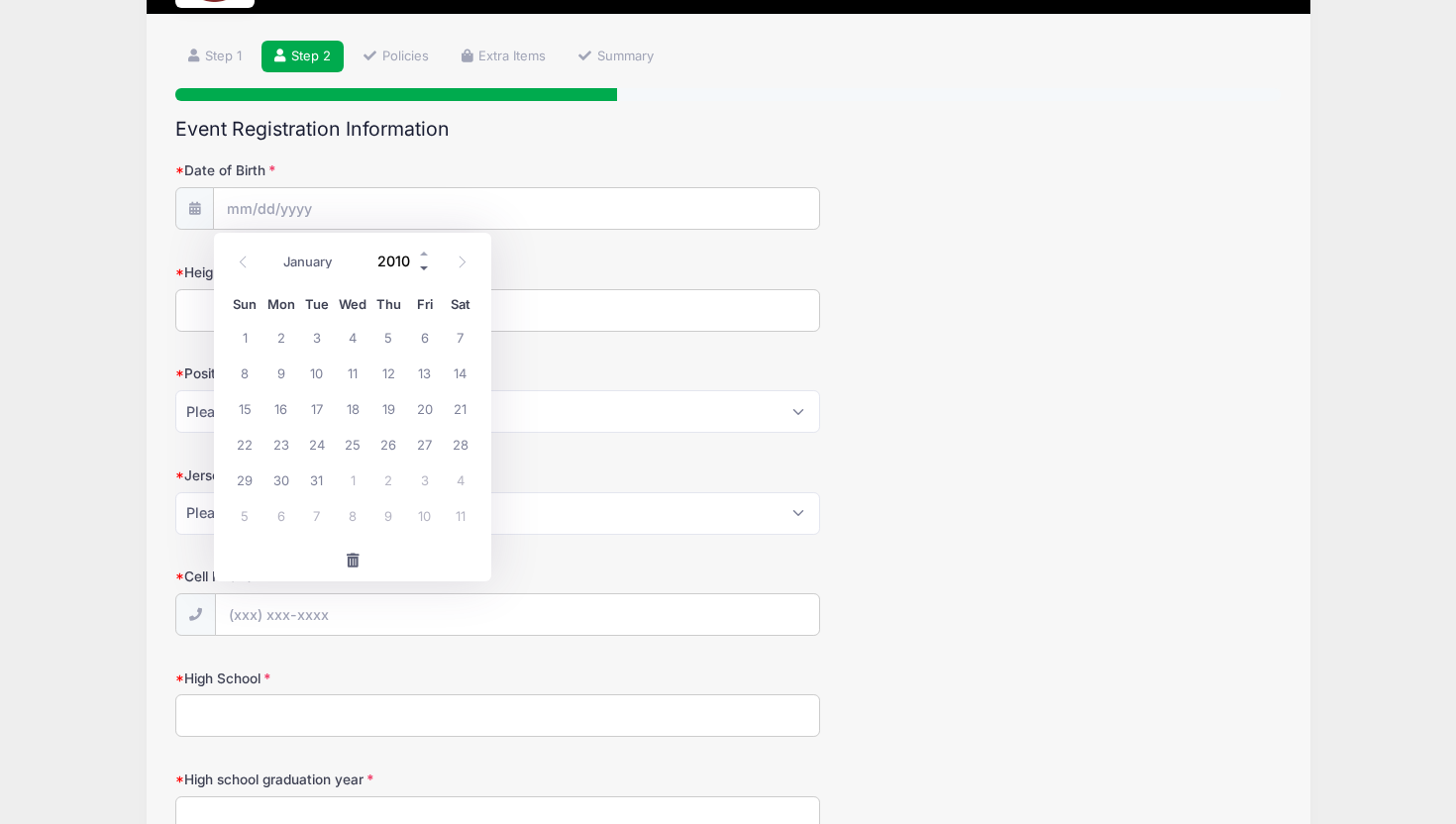 click at bounding box center [425, 268] 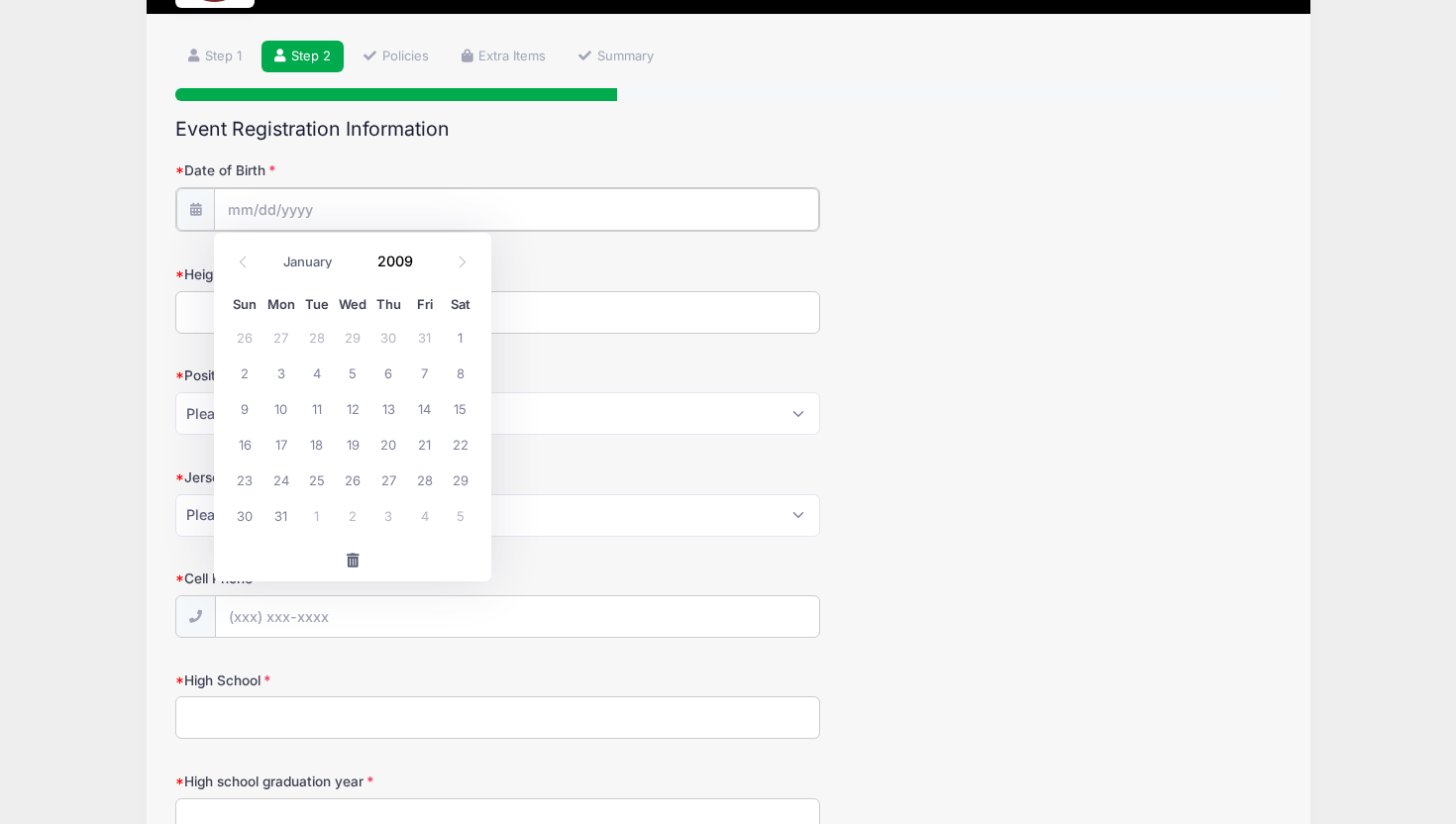 click on "Date of Birth" at bounding box center (516, 209) 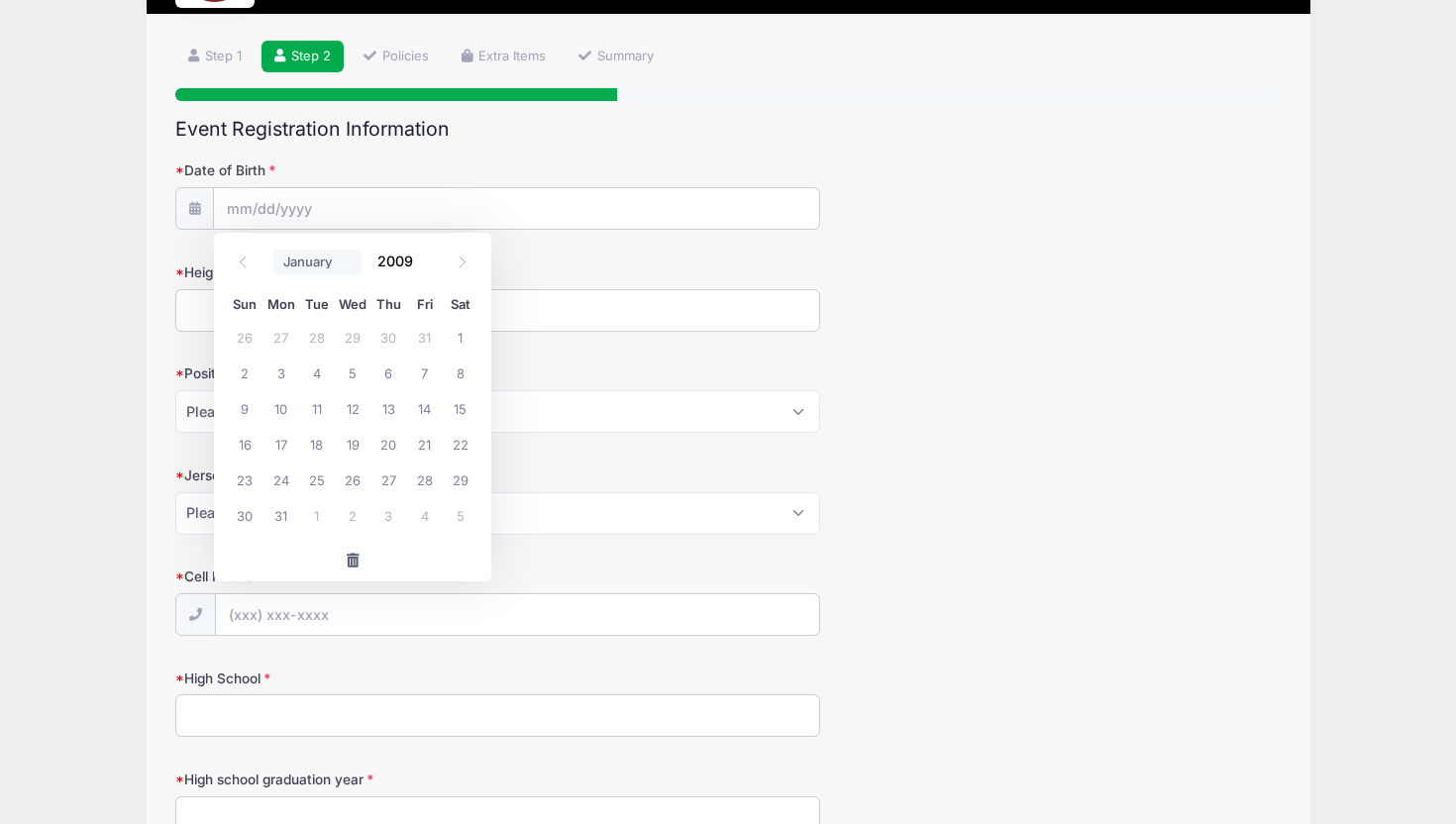 click on "January February March April May June July August September October November December" at bounding box center [317, 262] 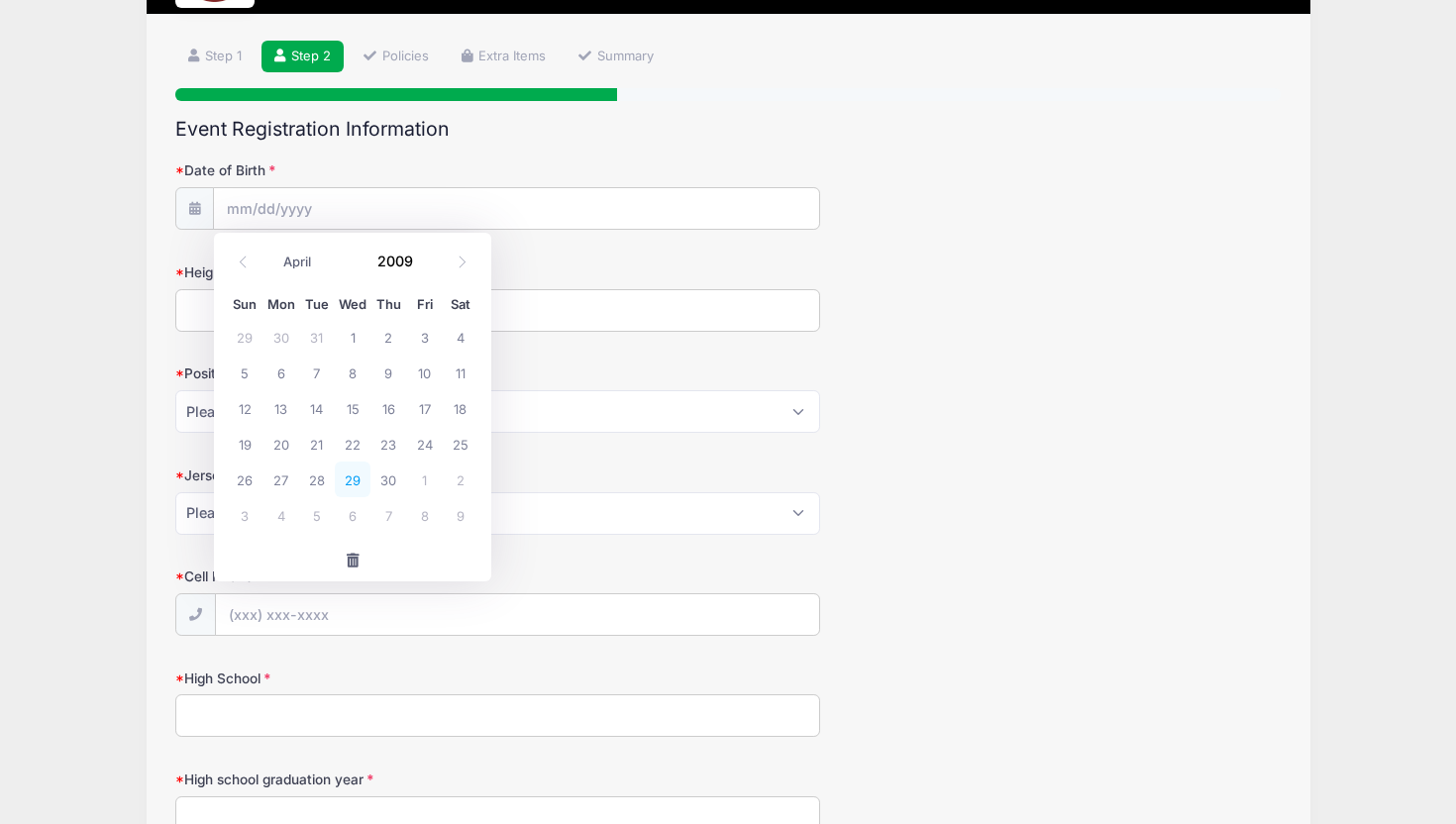 click on "29" at bounding box center (353, 479) 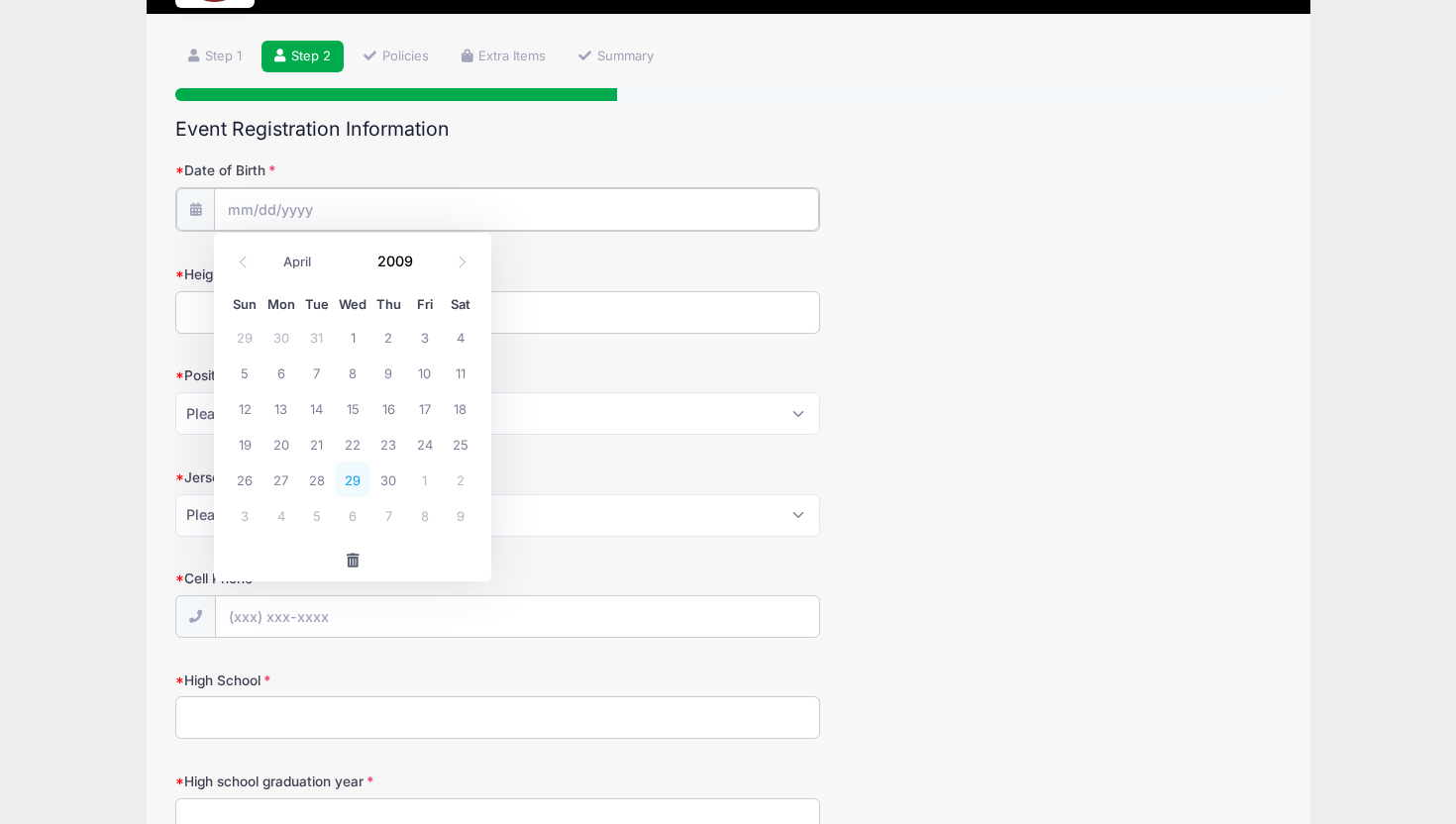 type on "[DATE]" 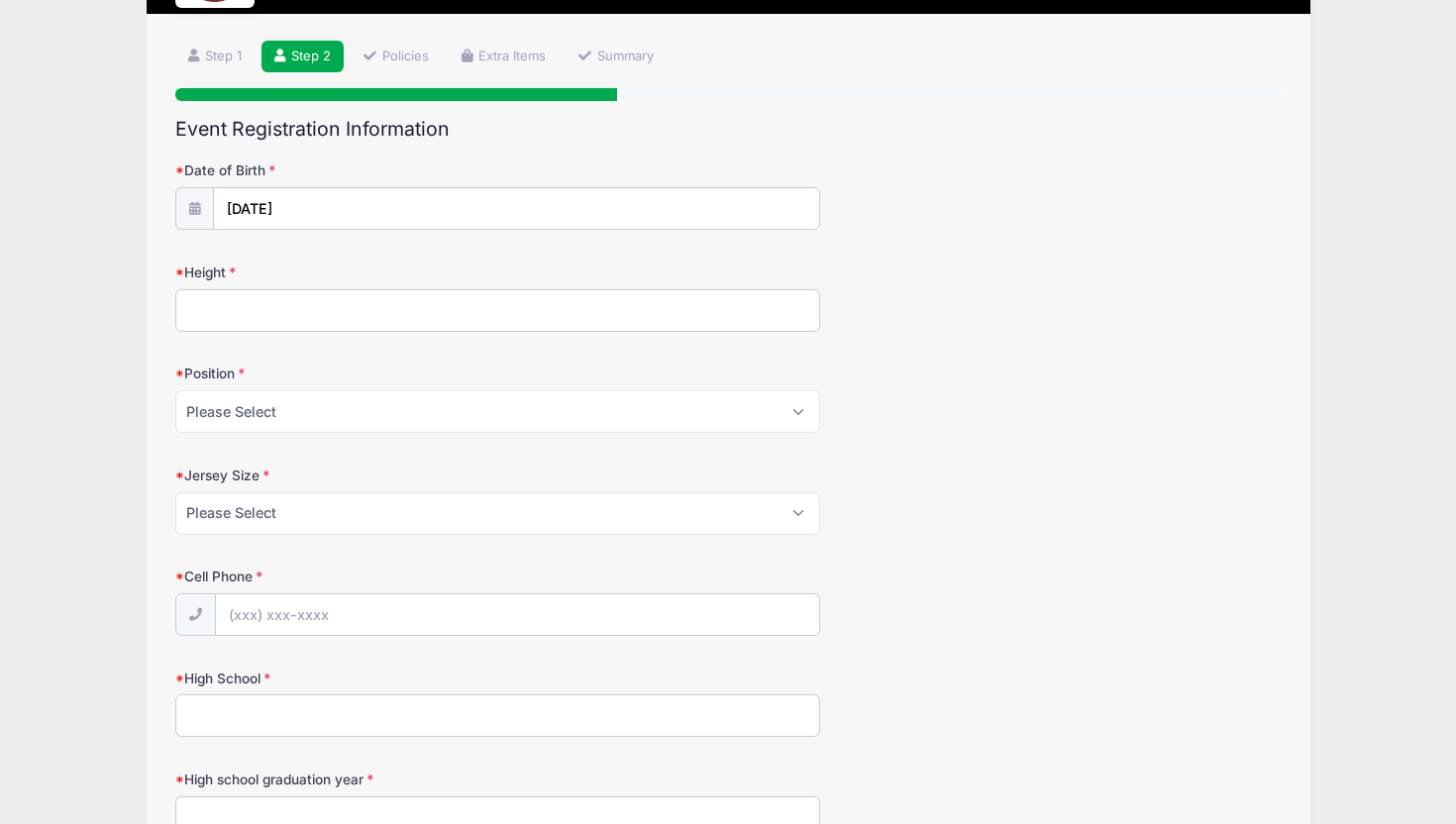click on "Height" at bounding box center (497, 310) 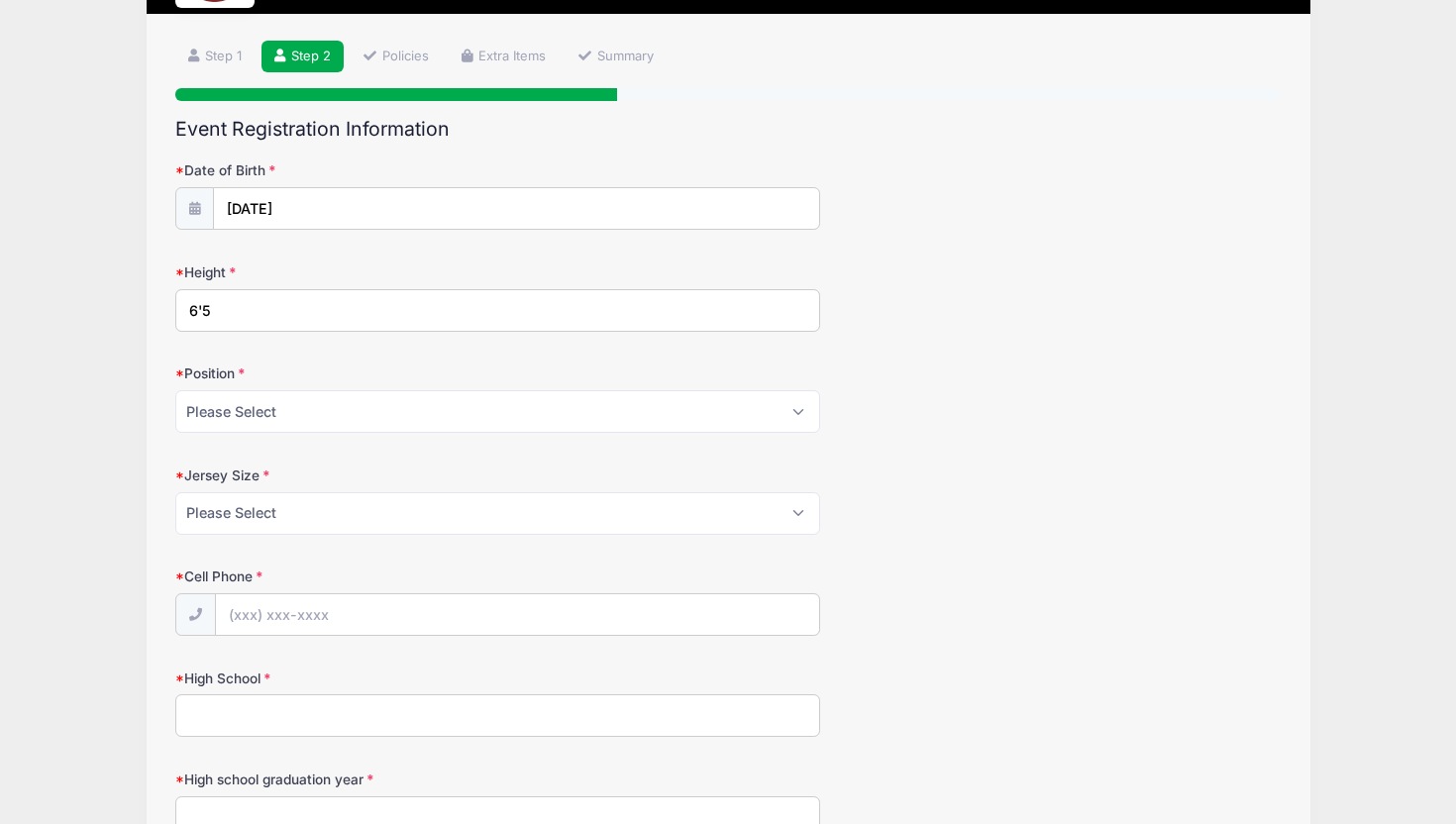 type on "6'5" 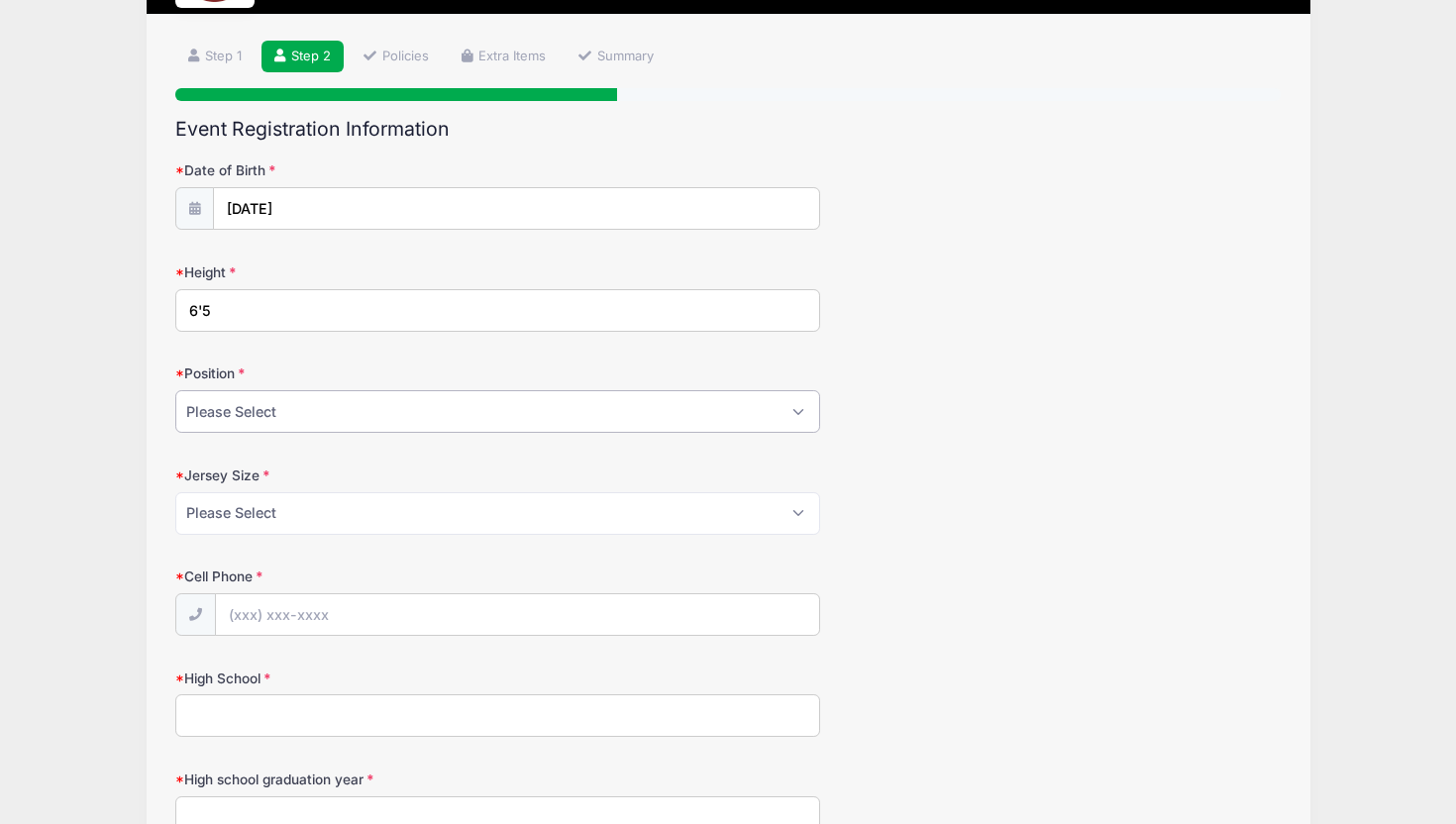 click on "Please Select PG
SG
SF
PF
C" at bounding box center (497, 411) 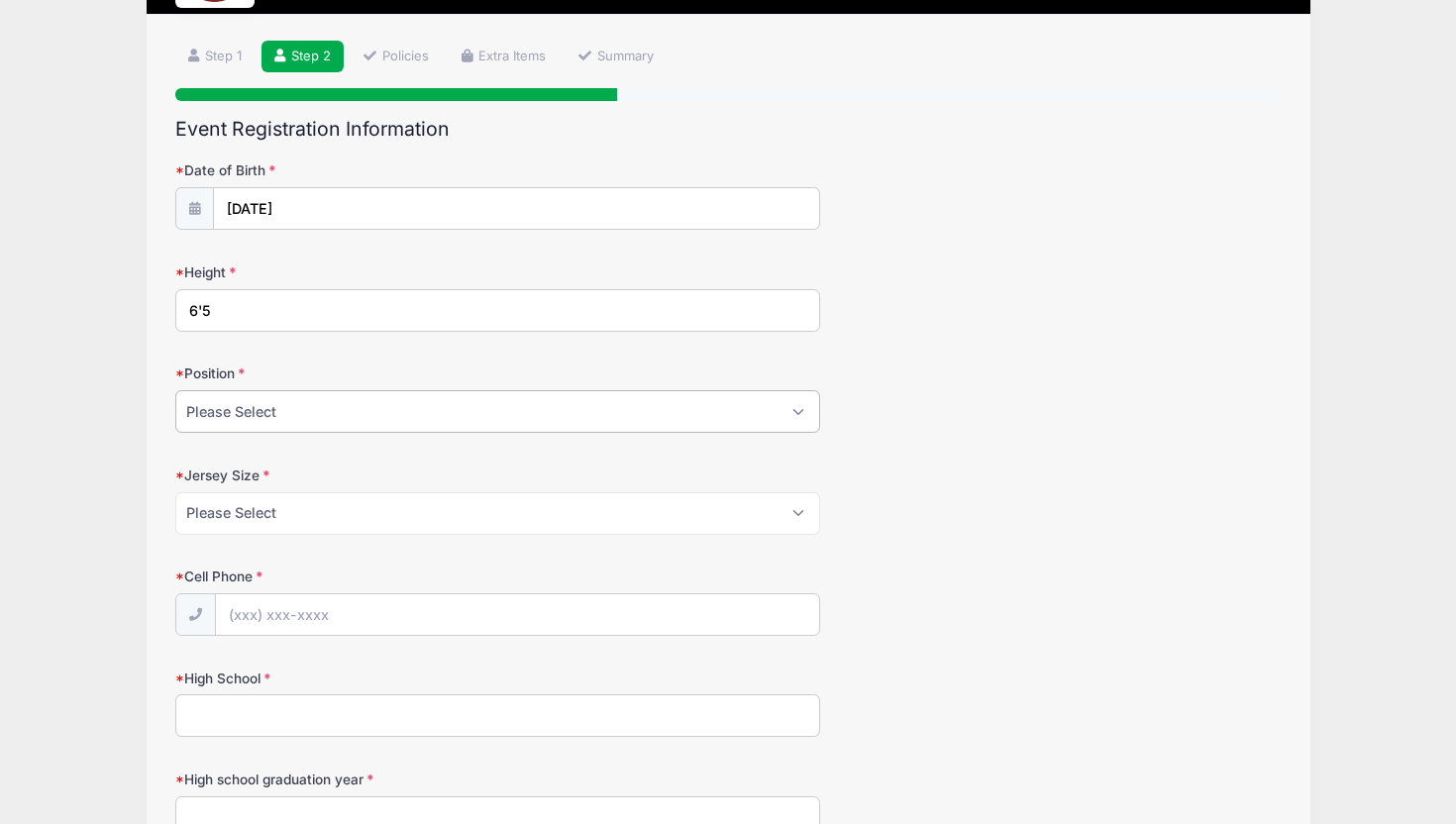 select on "SF" 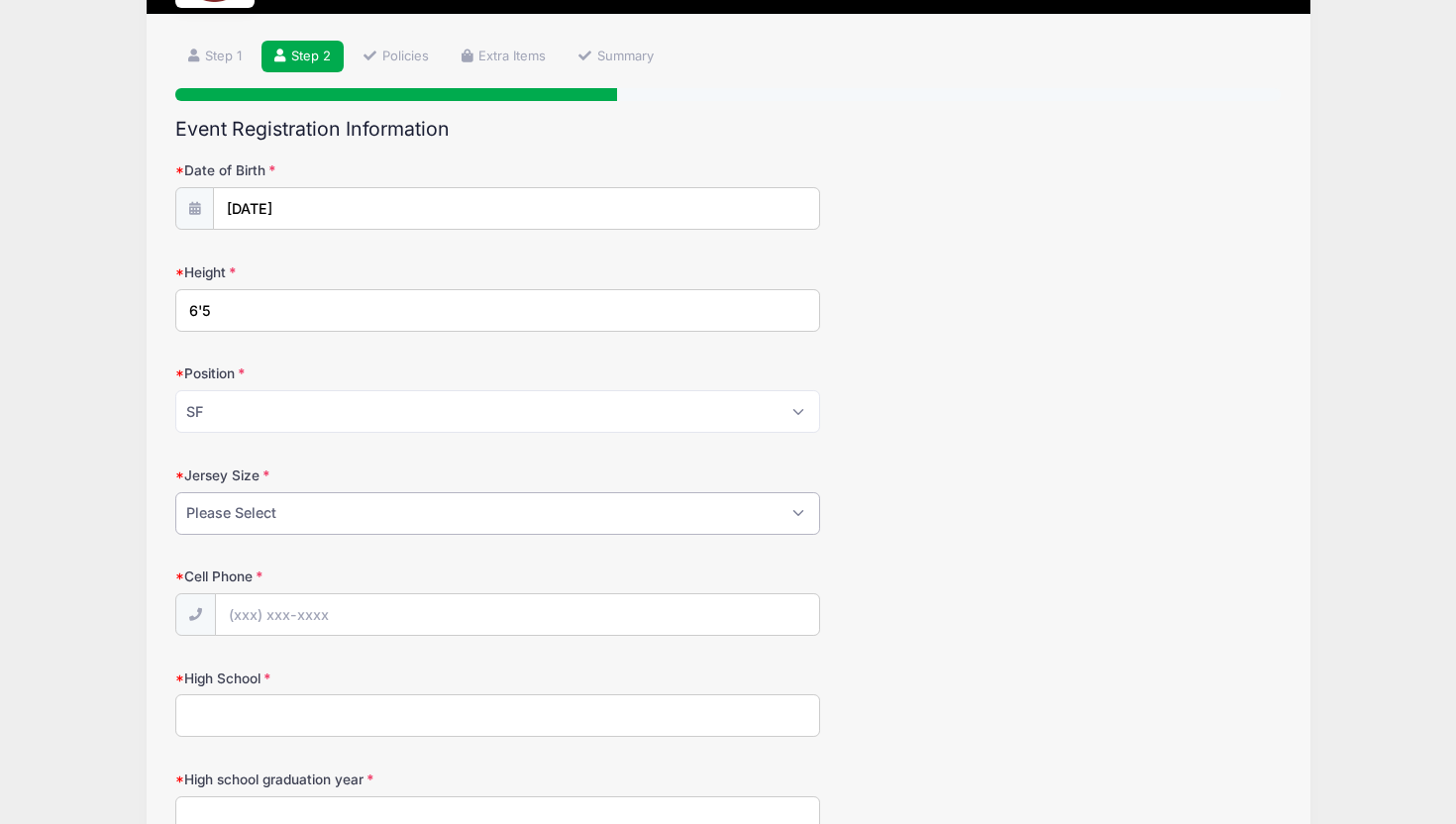 click on "Please Select Small
Medium
Large
XL
XXL" at bounding box center (497, 513) 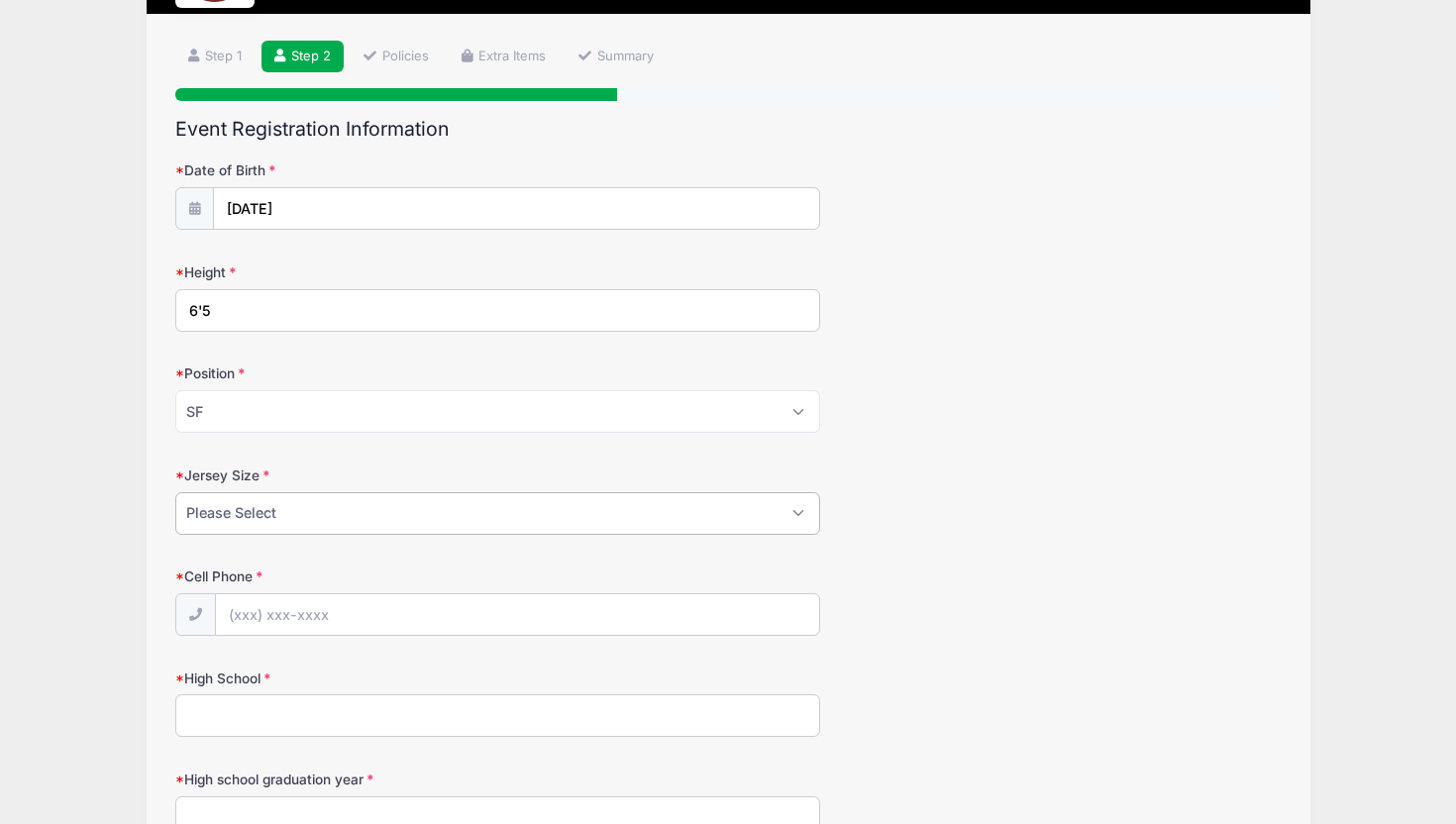 select on "Large" 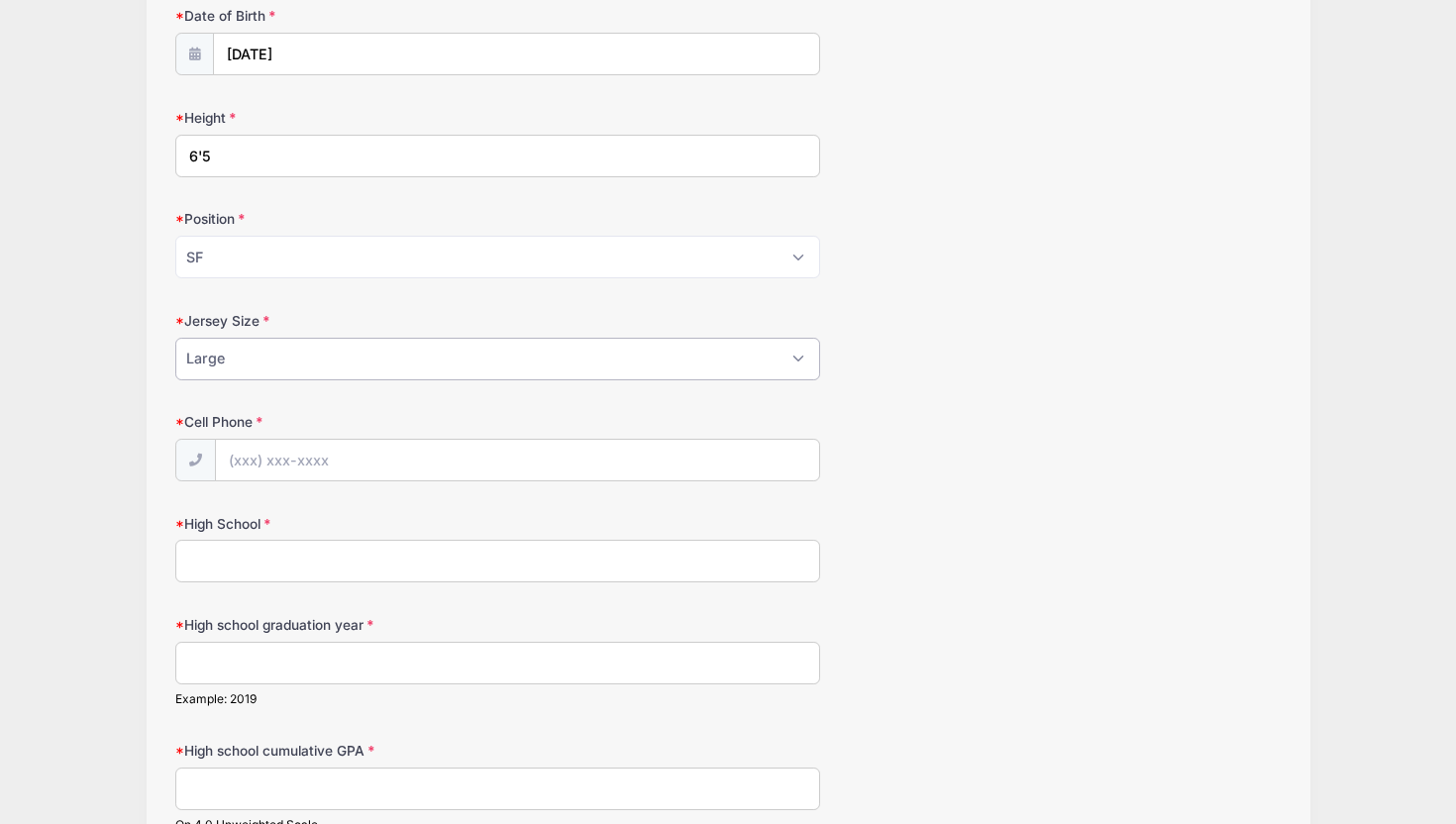 scroll, scrollTop: 269, scrollLeft: 0, axis: vertical 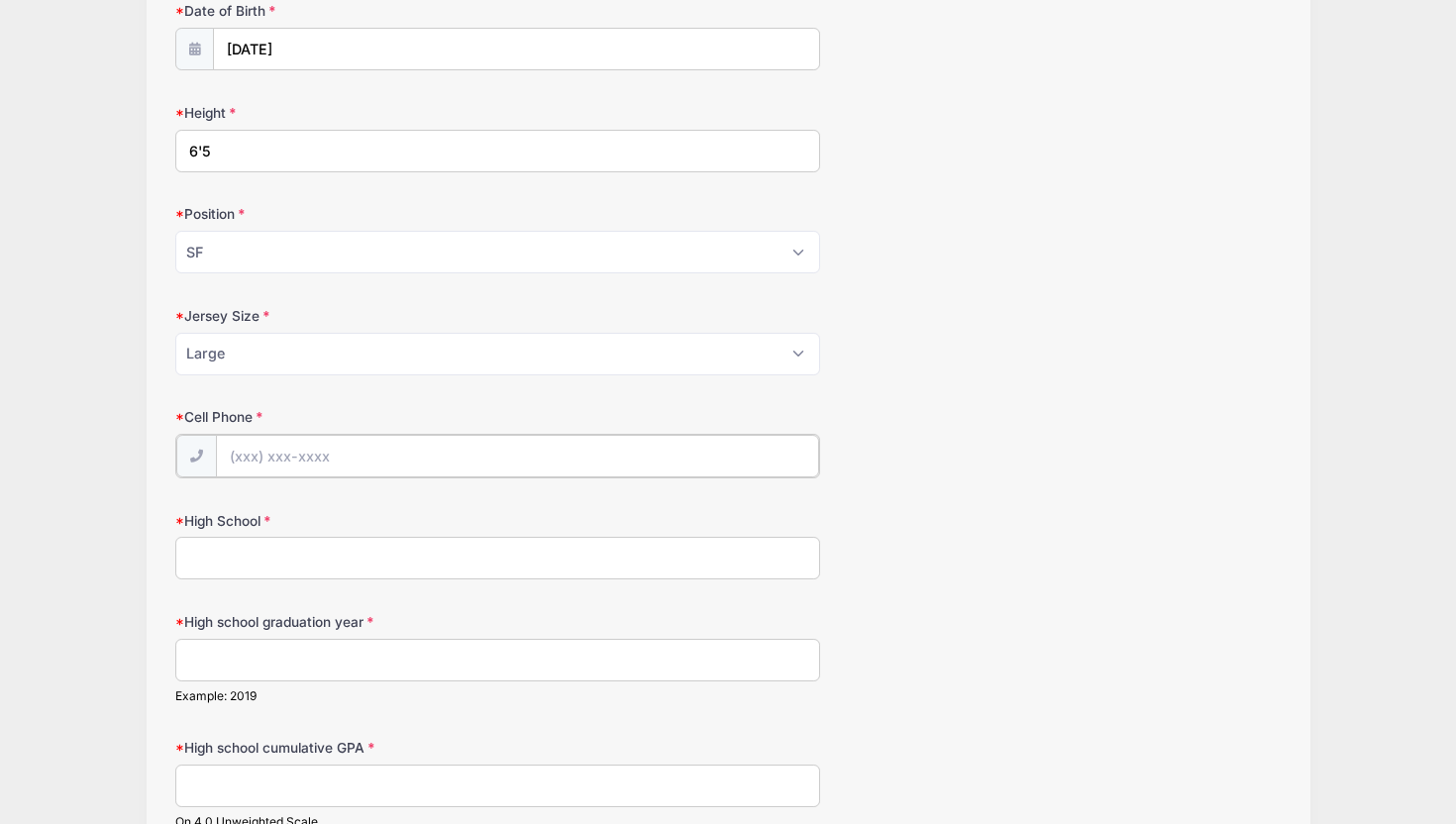 click on "Cell Phone" at bounding box center (517, 456) 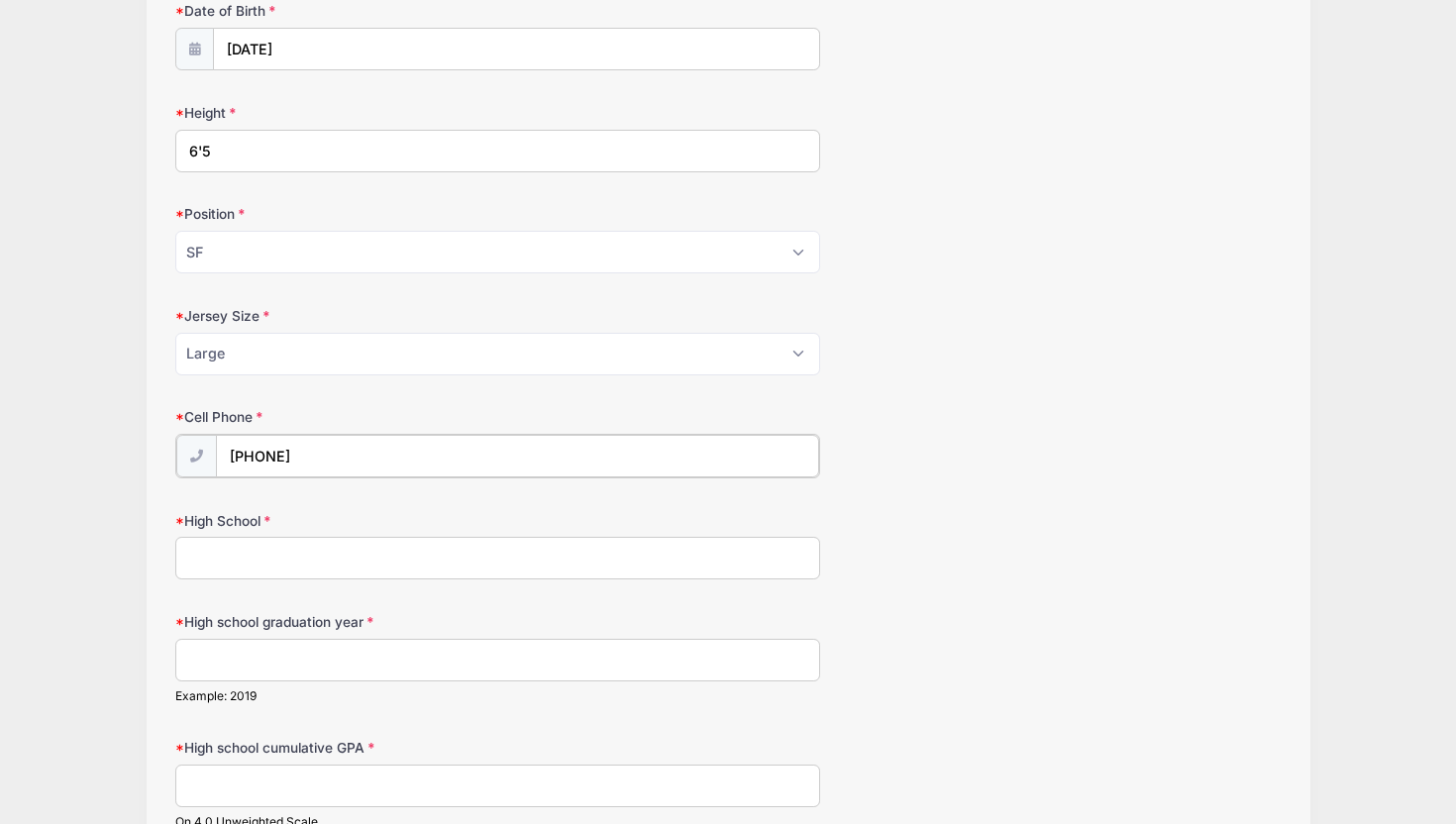 type on "[PHONE]" 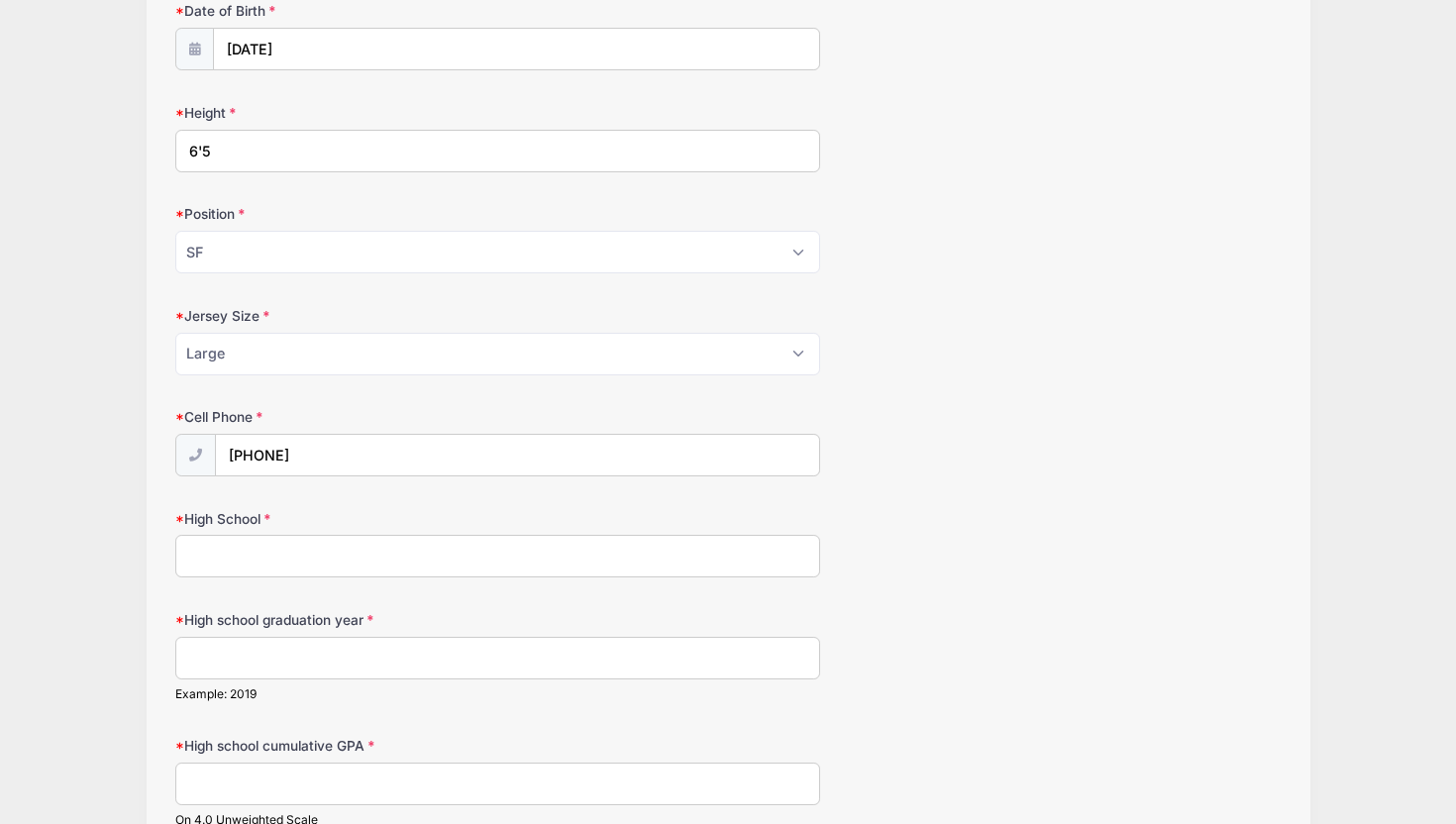click on "High School" at bounding box center (497, 556) 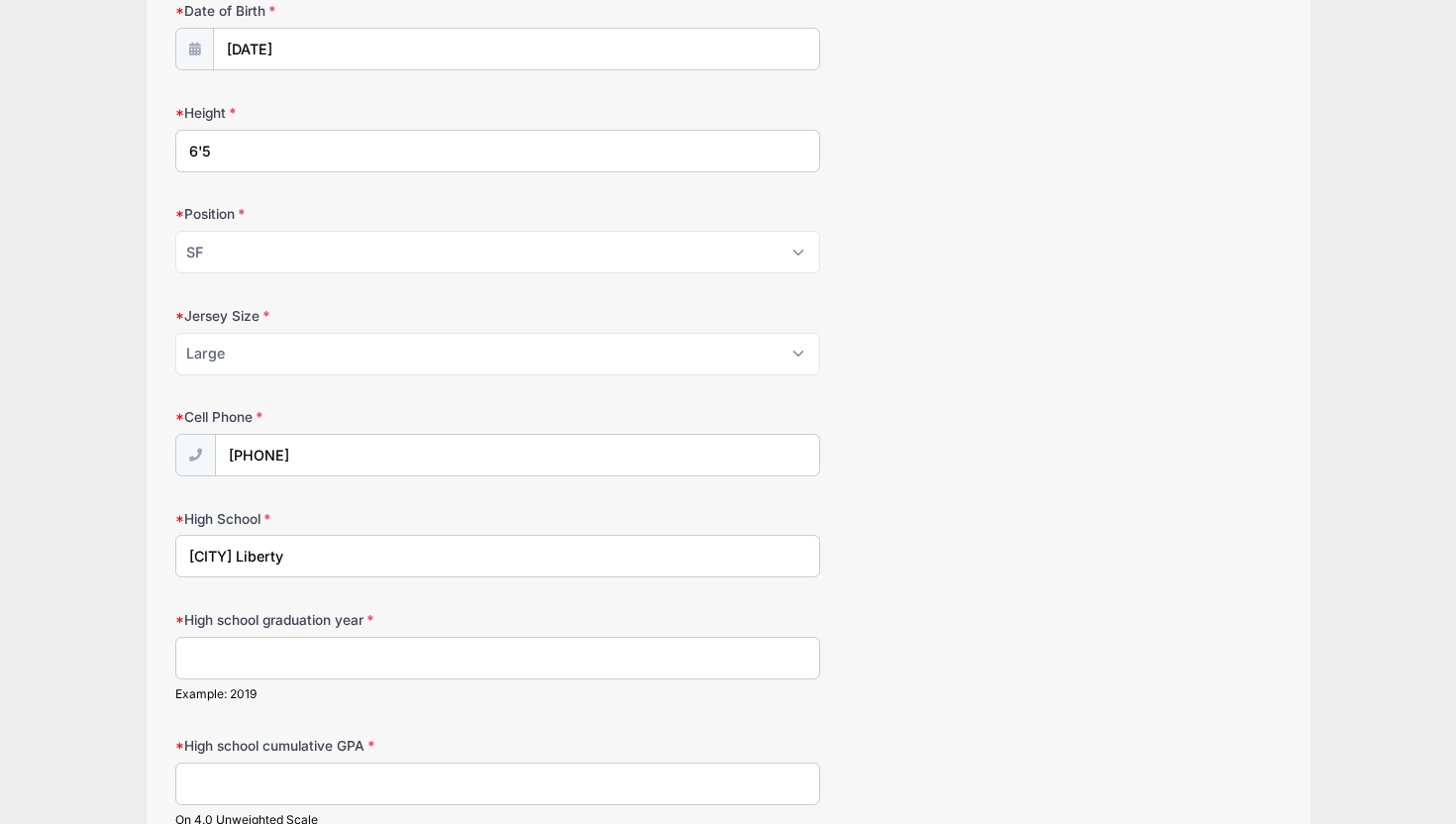 click on "[CITY] Liberty" at bounding box center [497, 556] 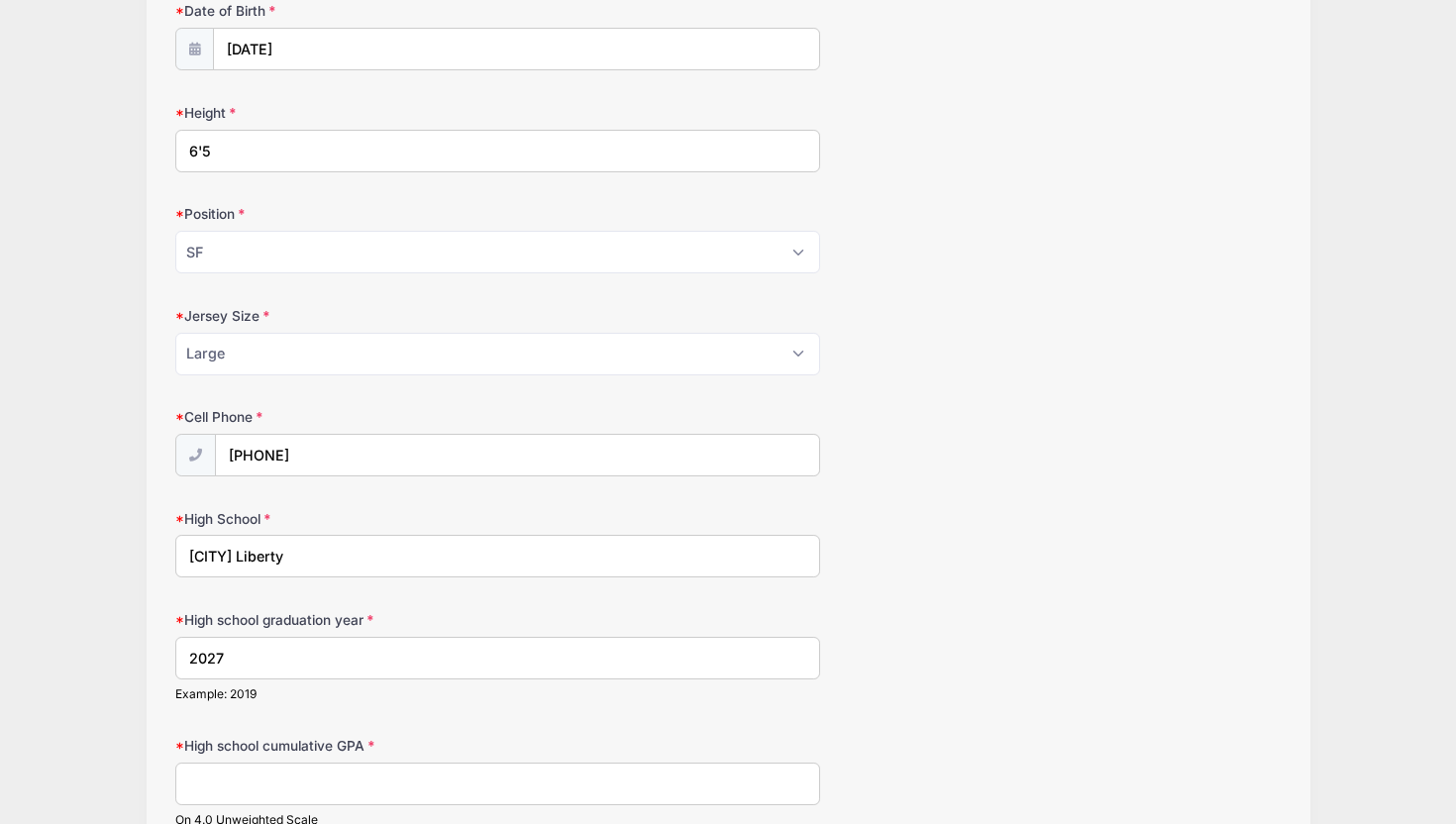 type on "2027" 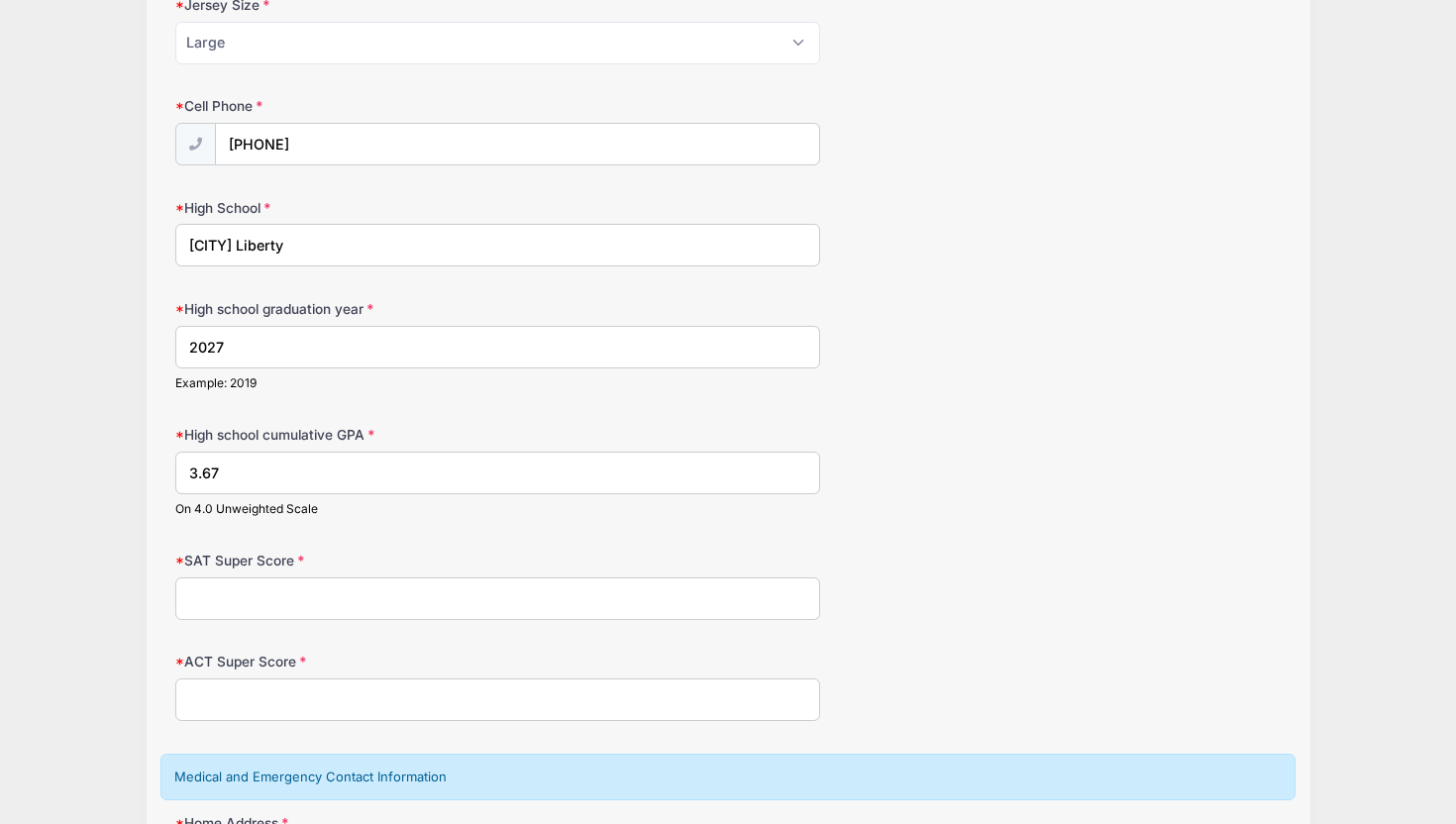 scroll, scrollTop: 744, scrollLeft: 0, axis: vertical 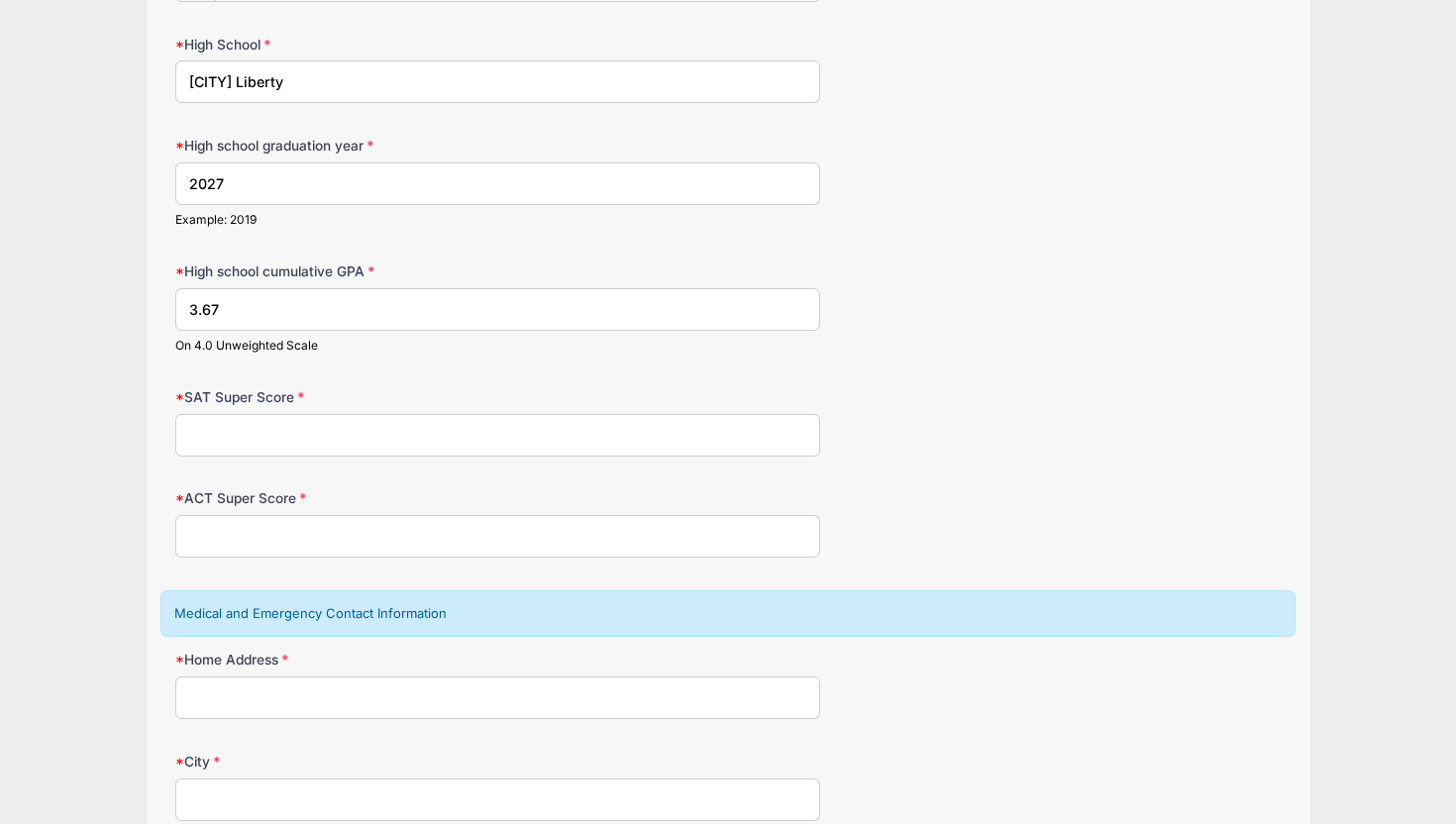 type on "3.67" 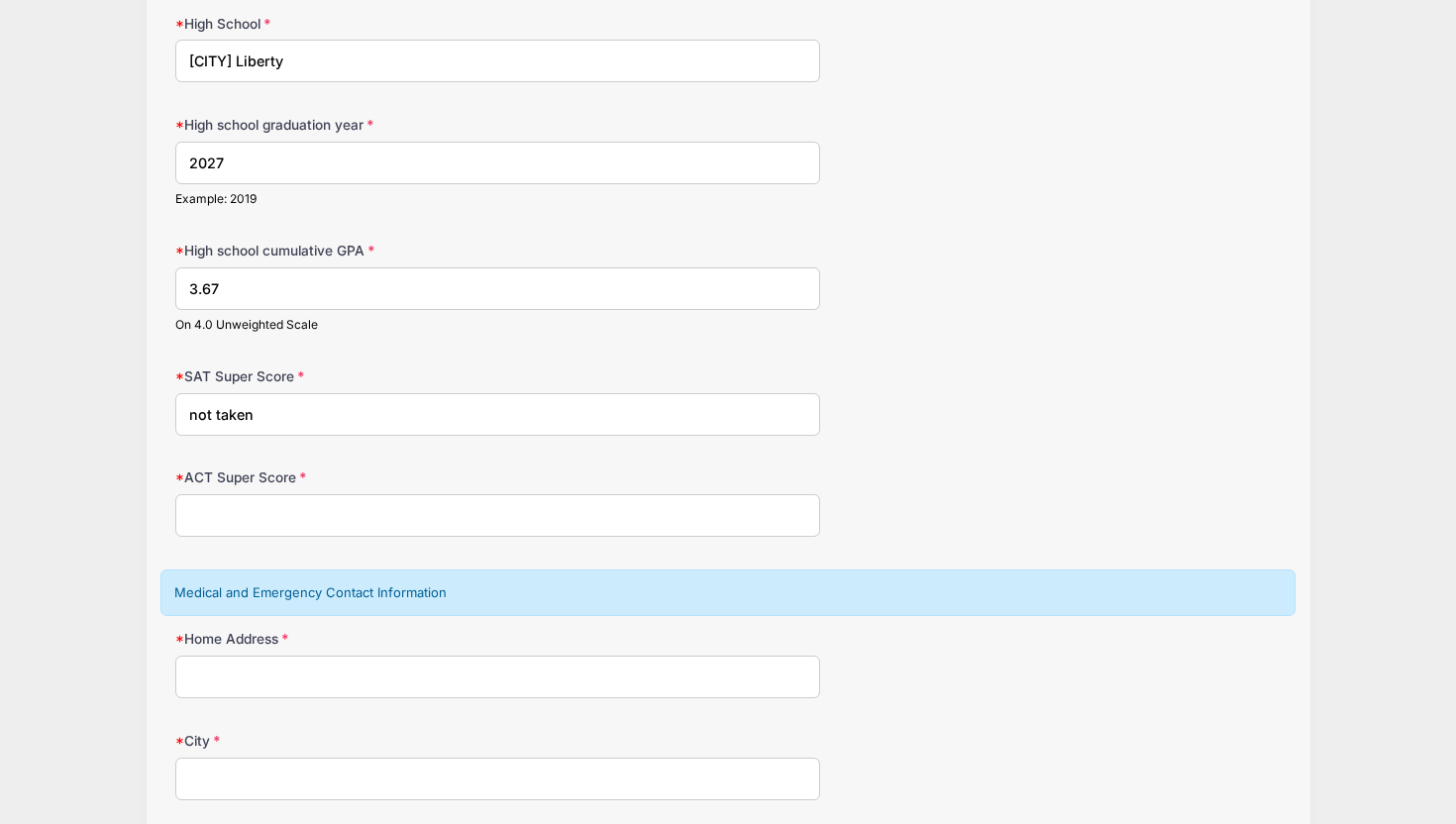 type on "not taken" 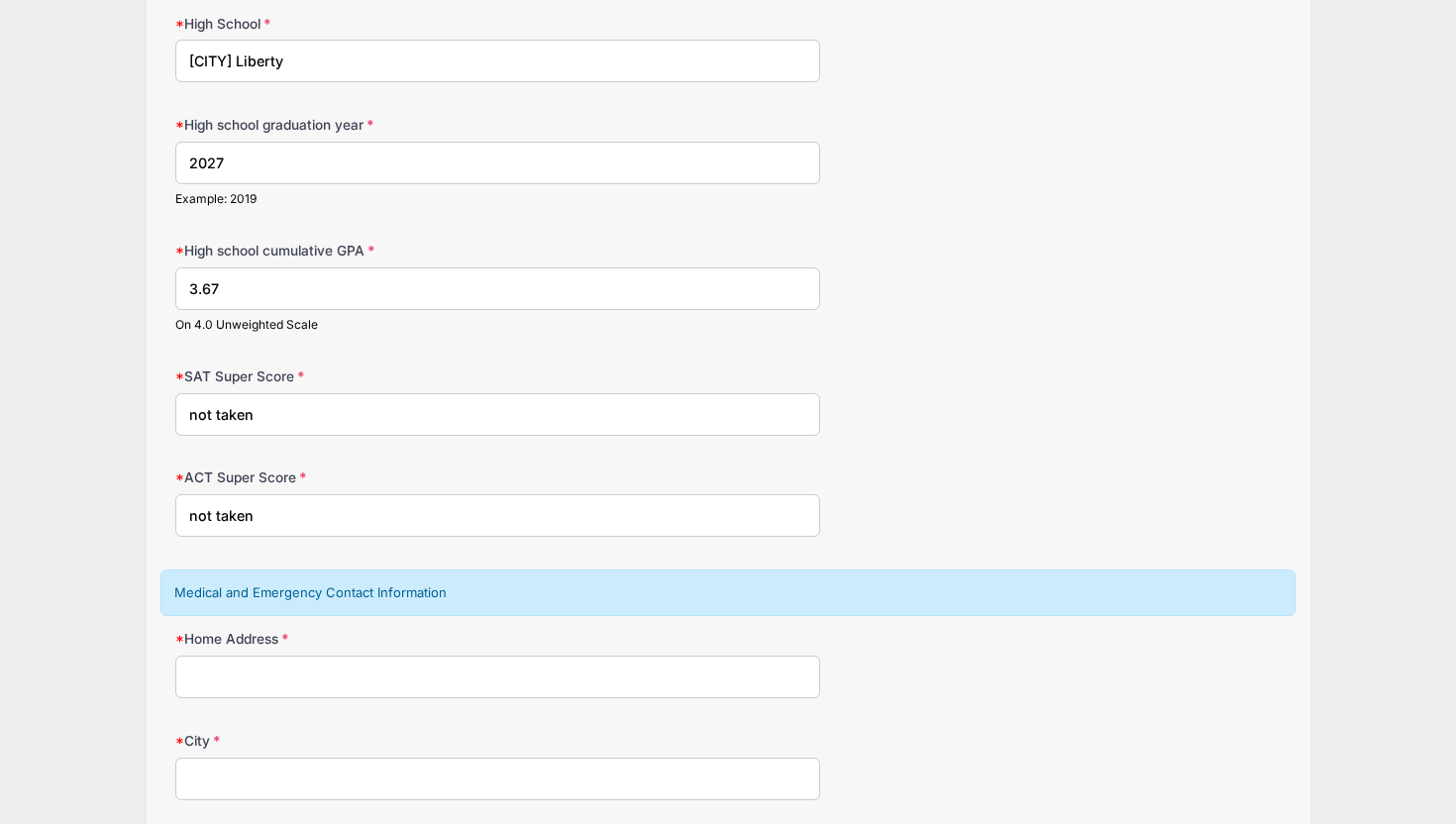 type on "not taken" 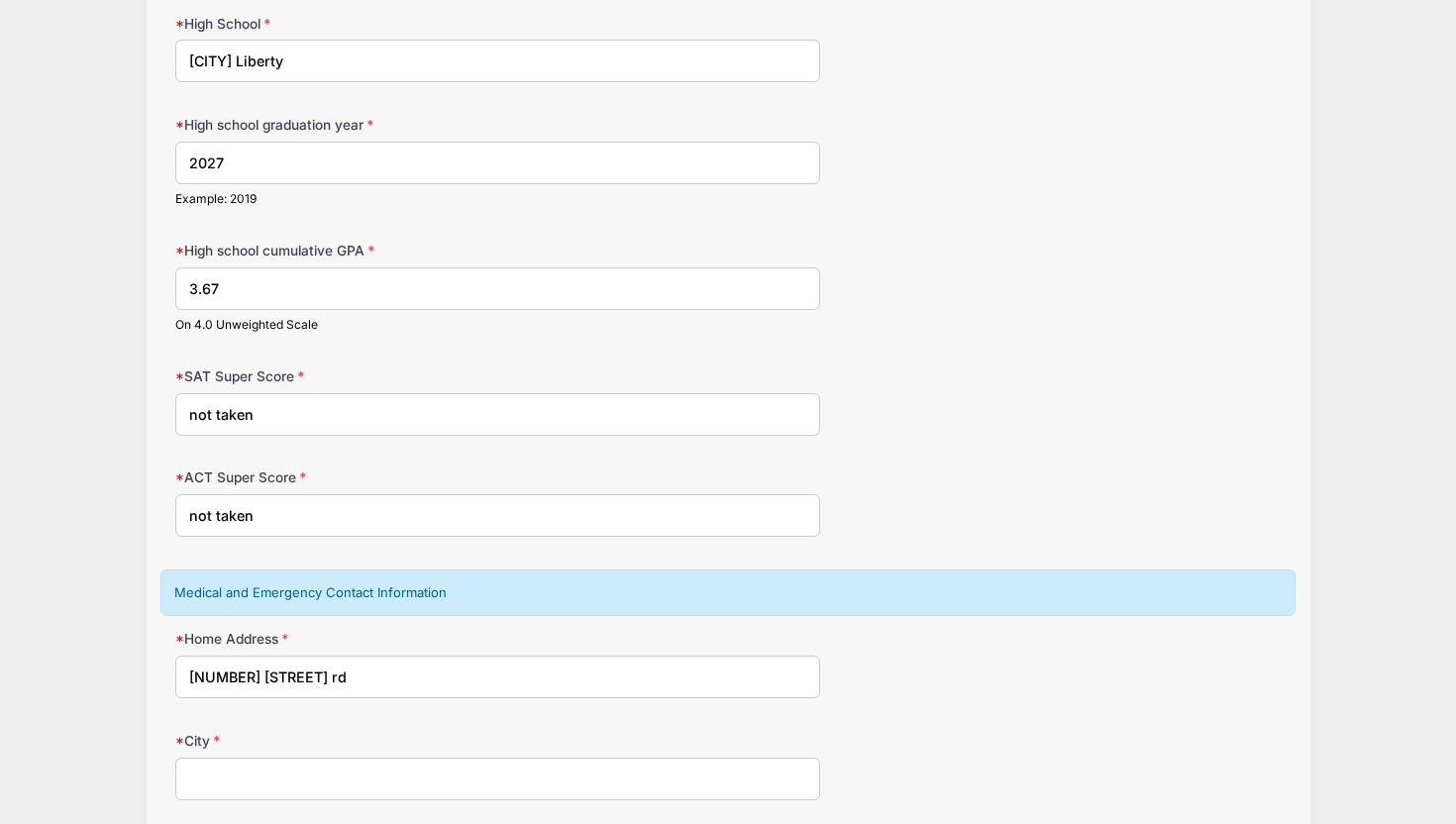 type on "[CITY]" 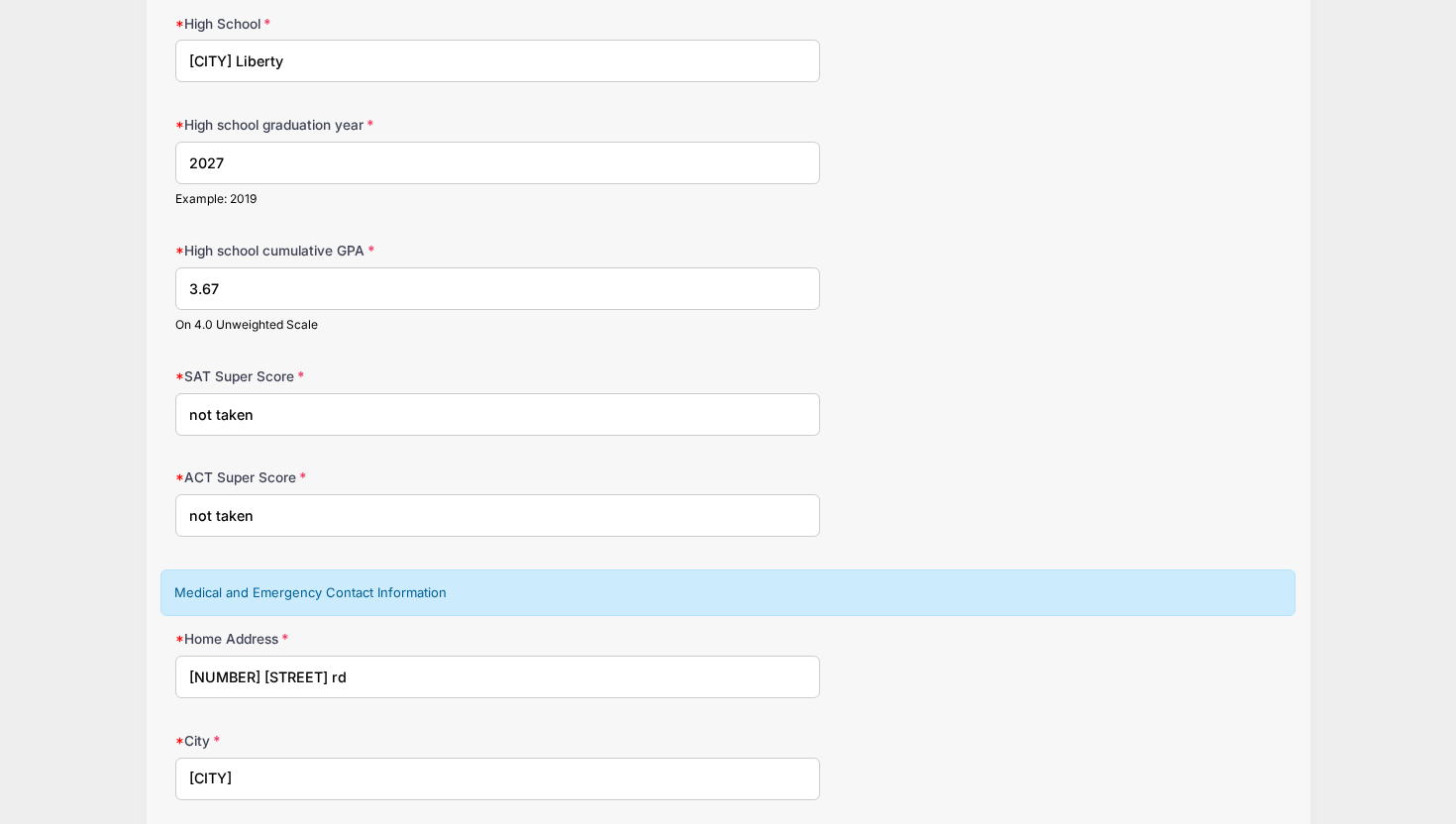 select on "TX" 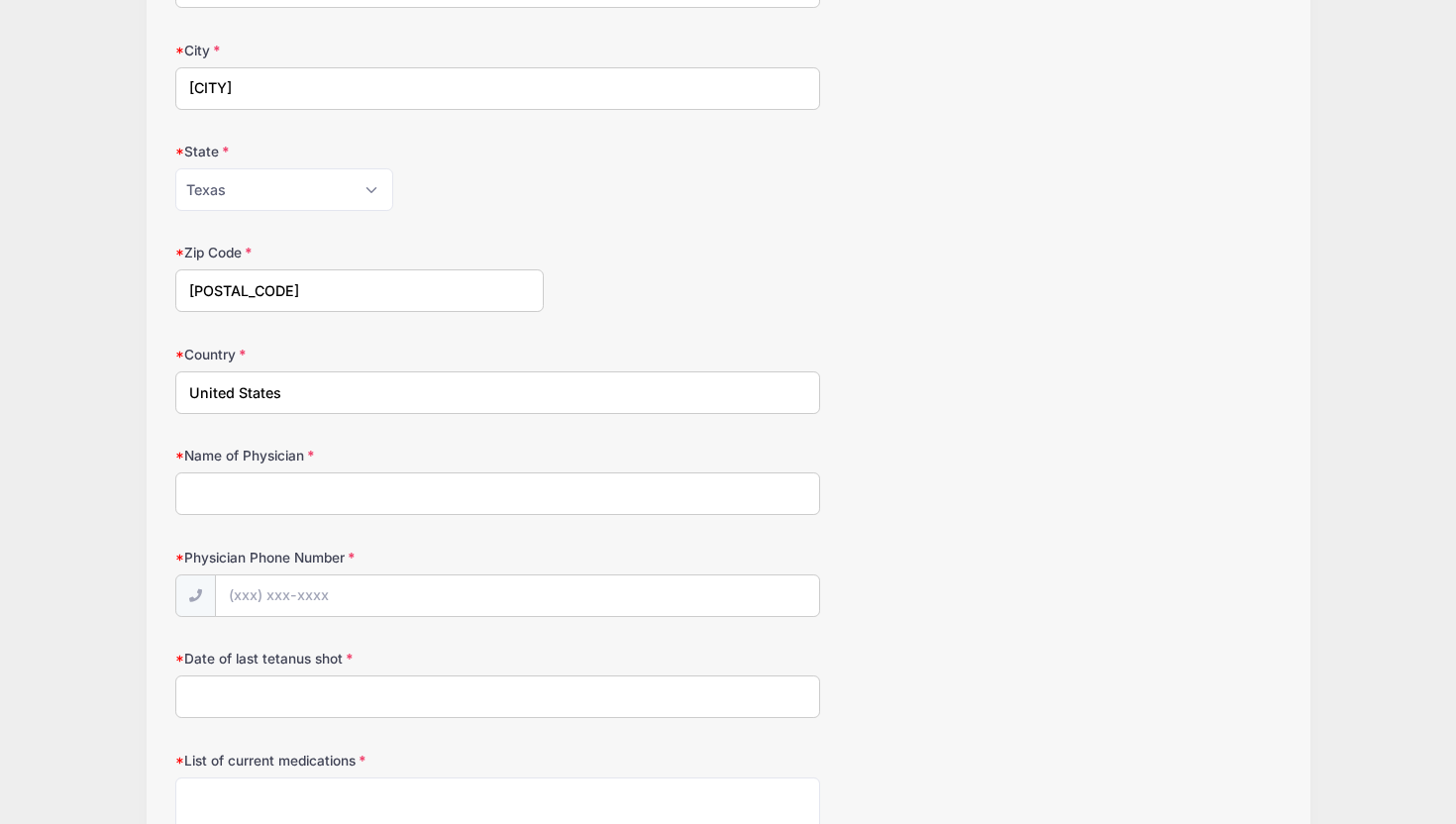 scroll, scrollTop: 1502, scrollLeft: 0, axis: vertical 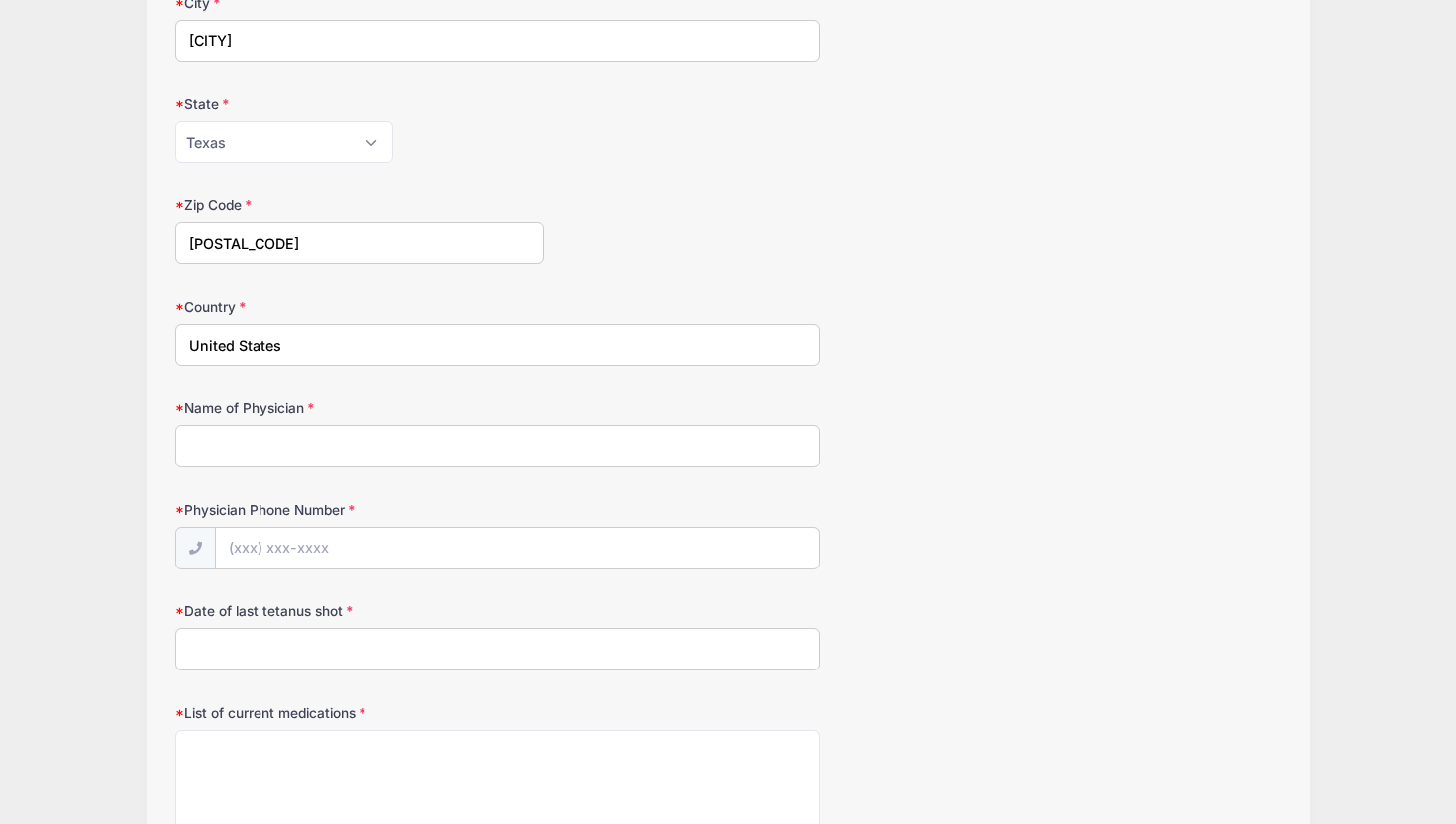 click on "Name of Physician" at bounding box center [497, 446] 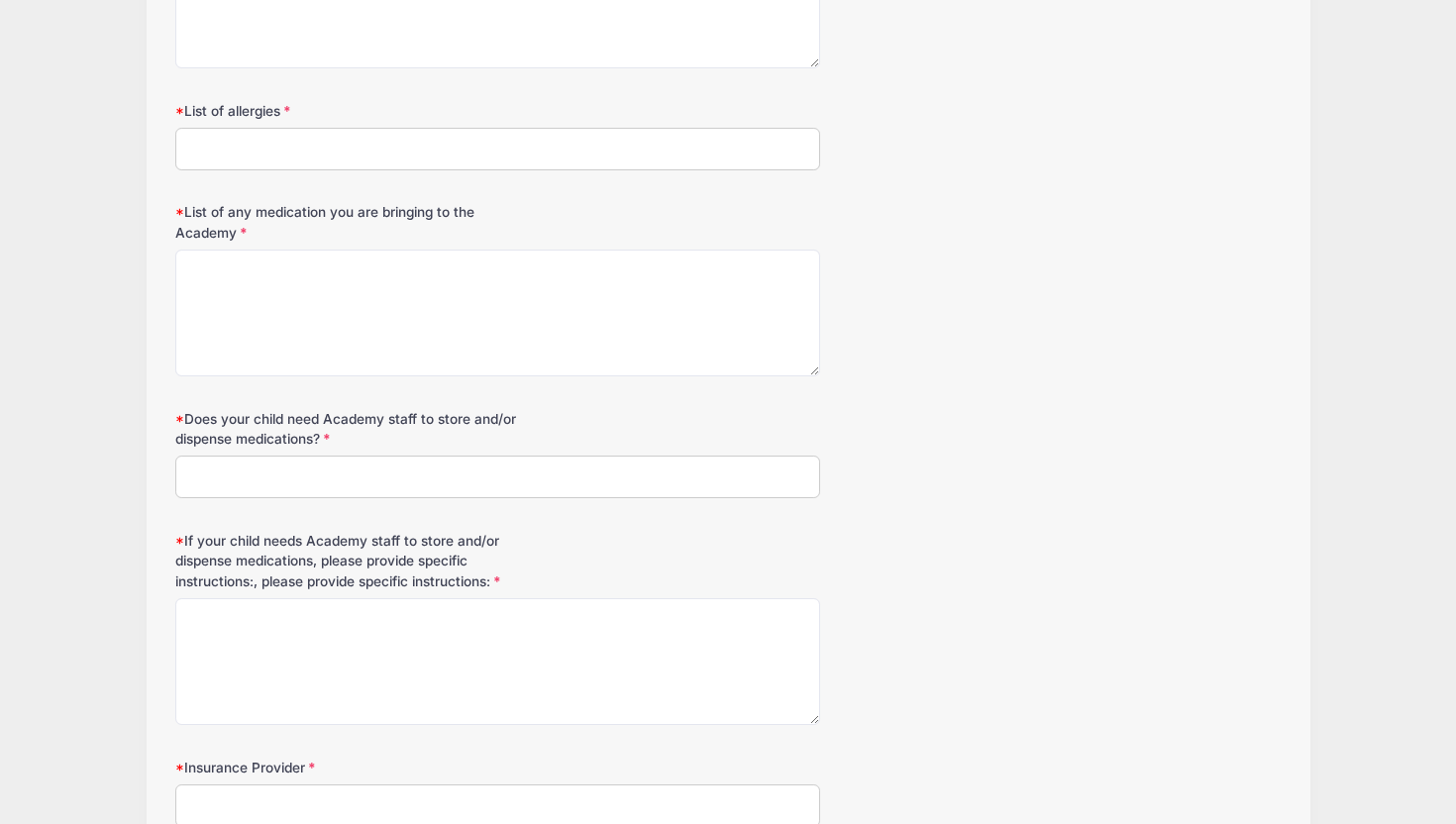 scroll, scrollTop: 2287, scrollLeft: 0, axis: vertical 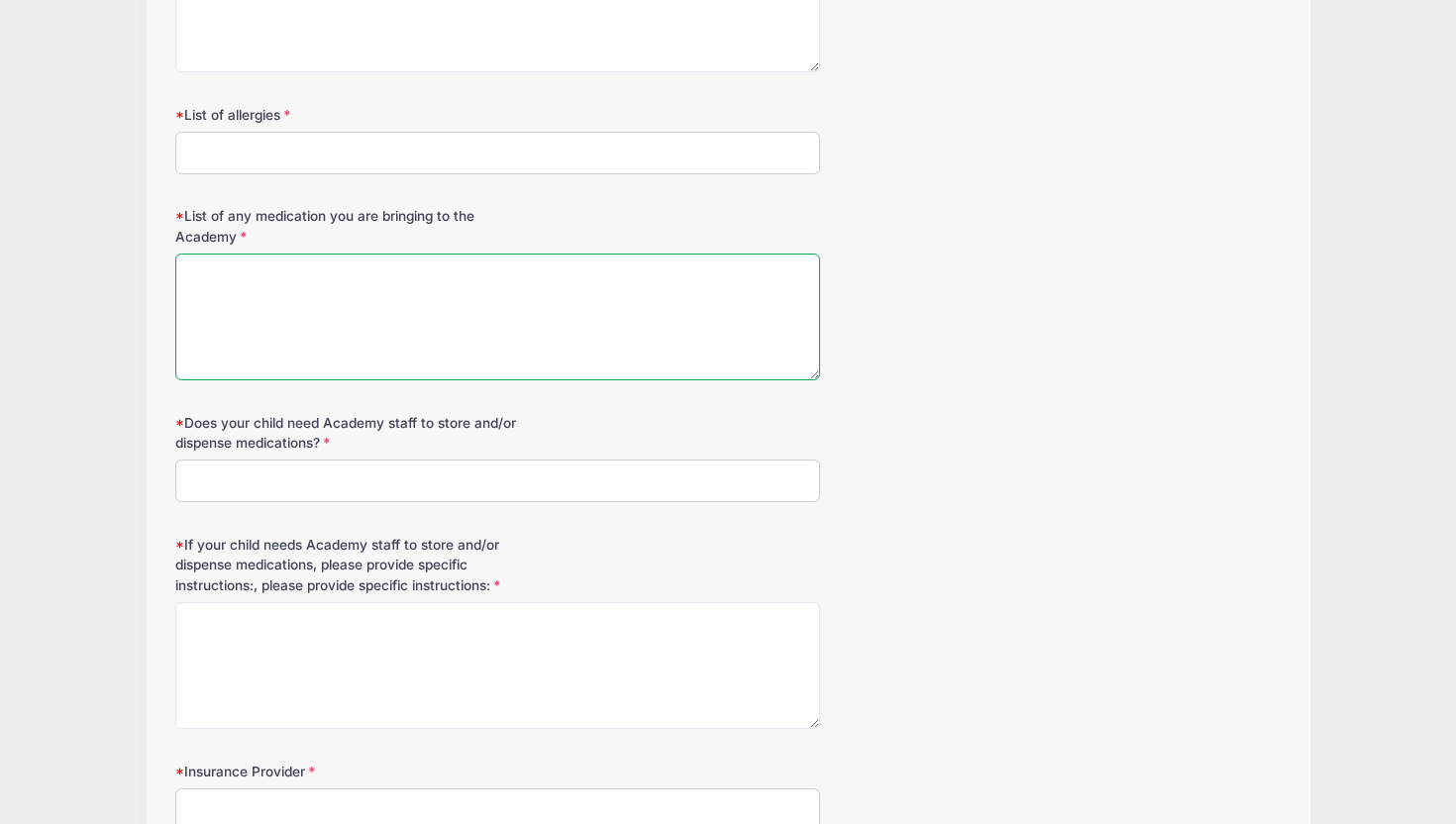 click on "List of any medication you are bringing to the Academy" at bounding box center [497, 317] 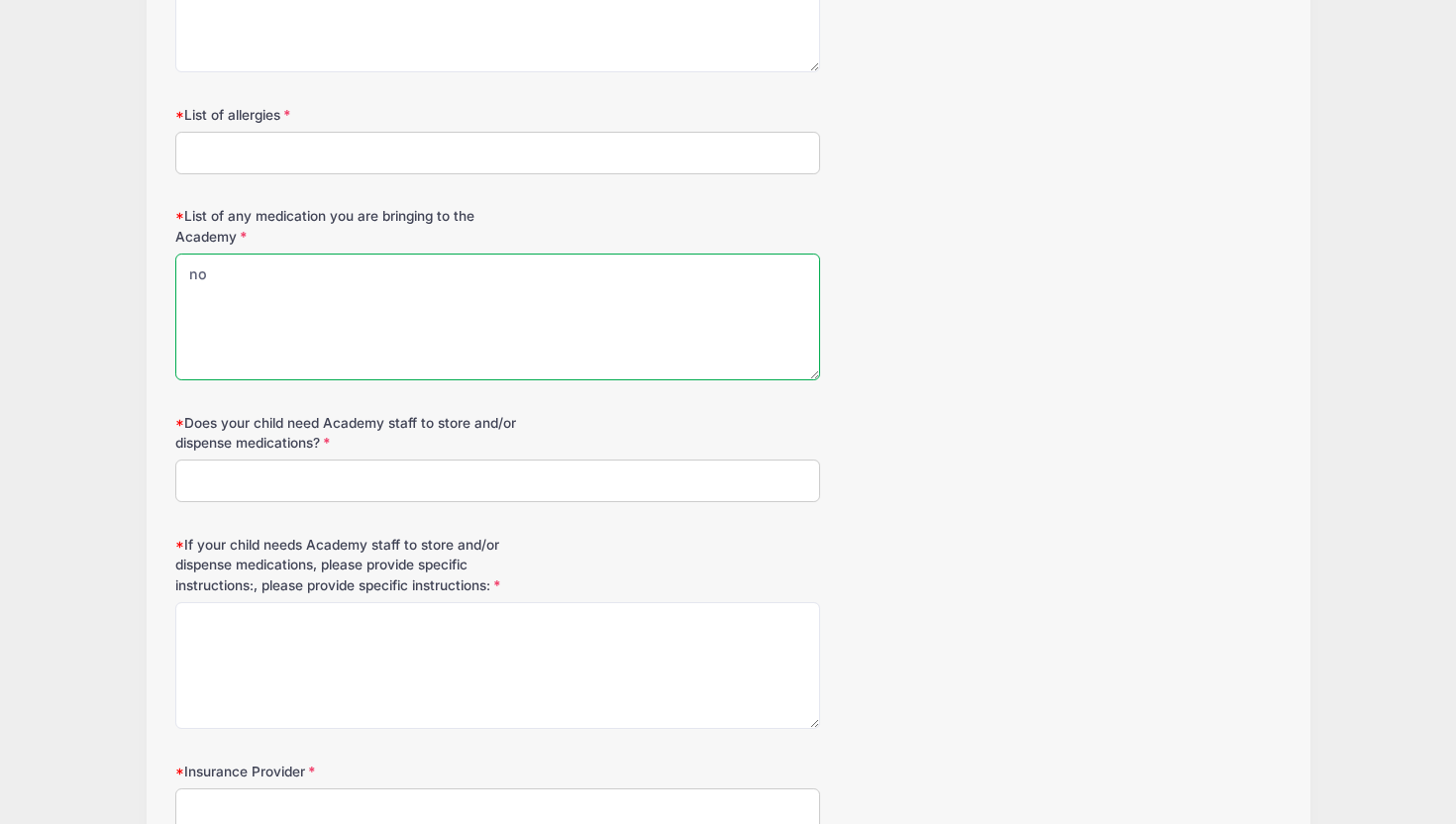 type on "n" 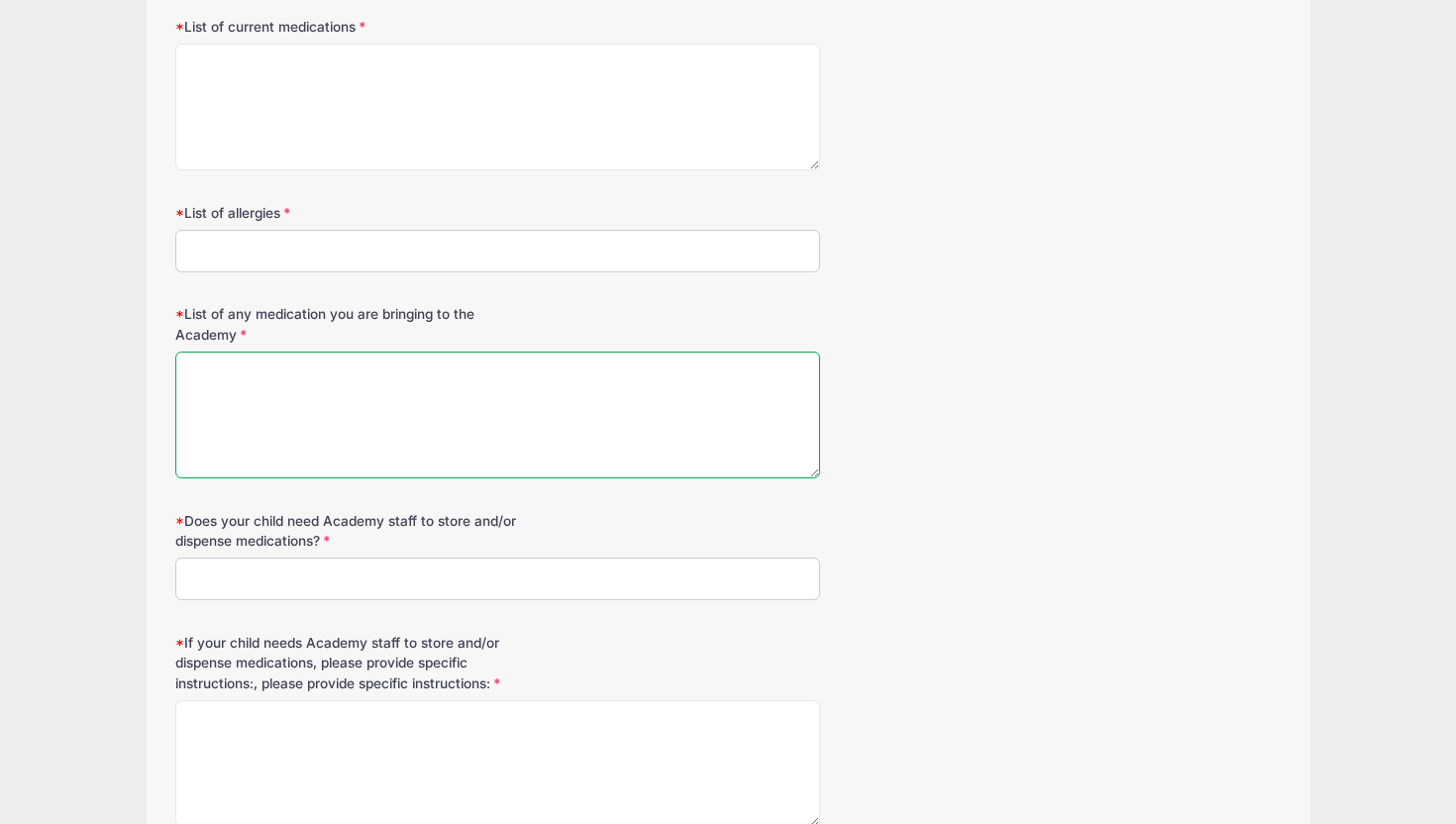 scroll, scrollTop: 2193, scrollLeft: 0, axis: vertical 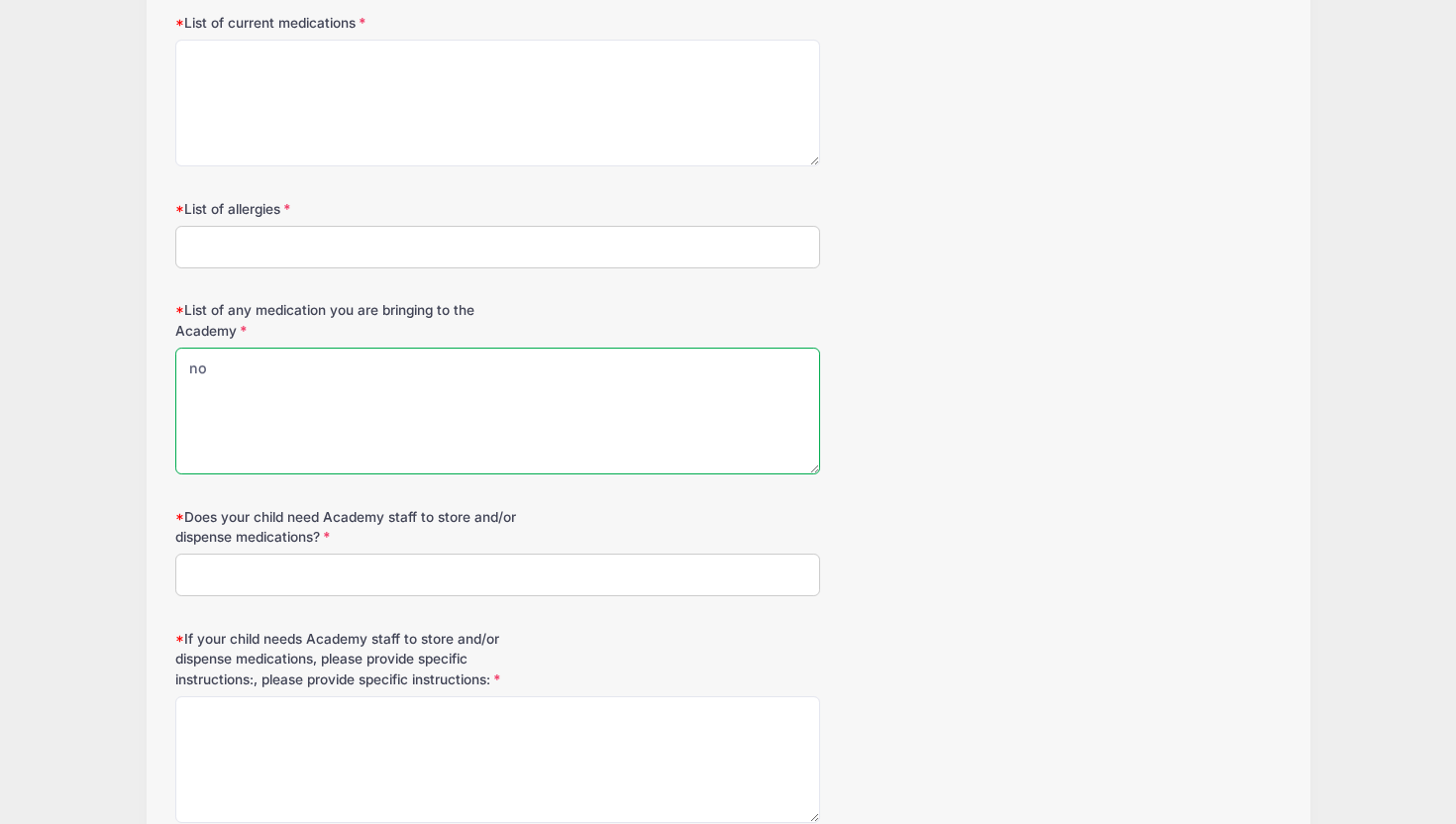 type on "no" 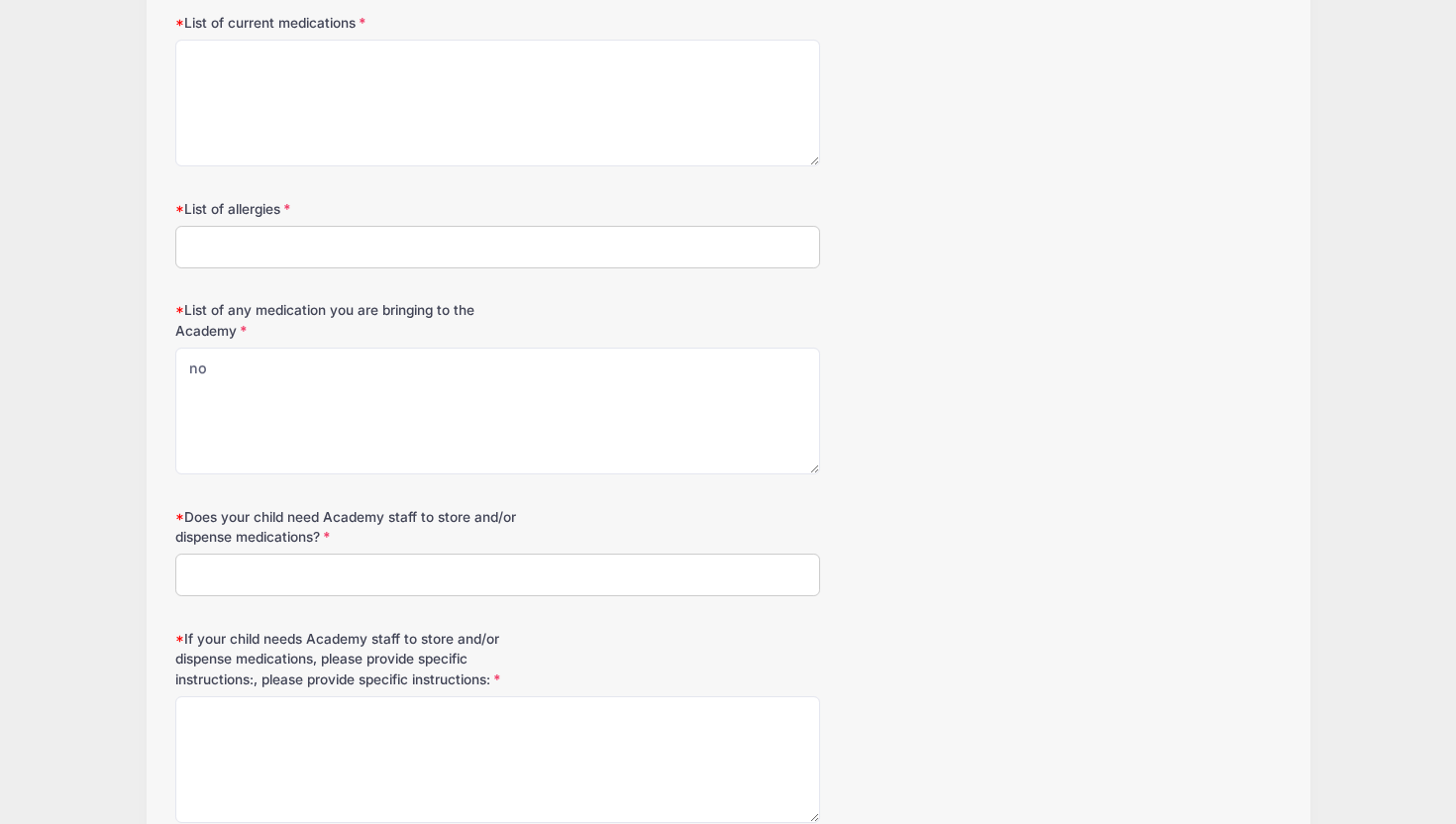 click on "List of allergies" at bounding box center [497, 247] 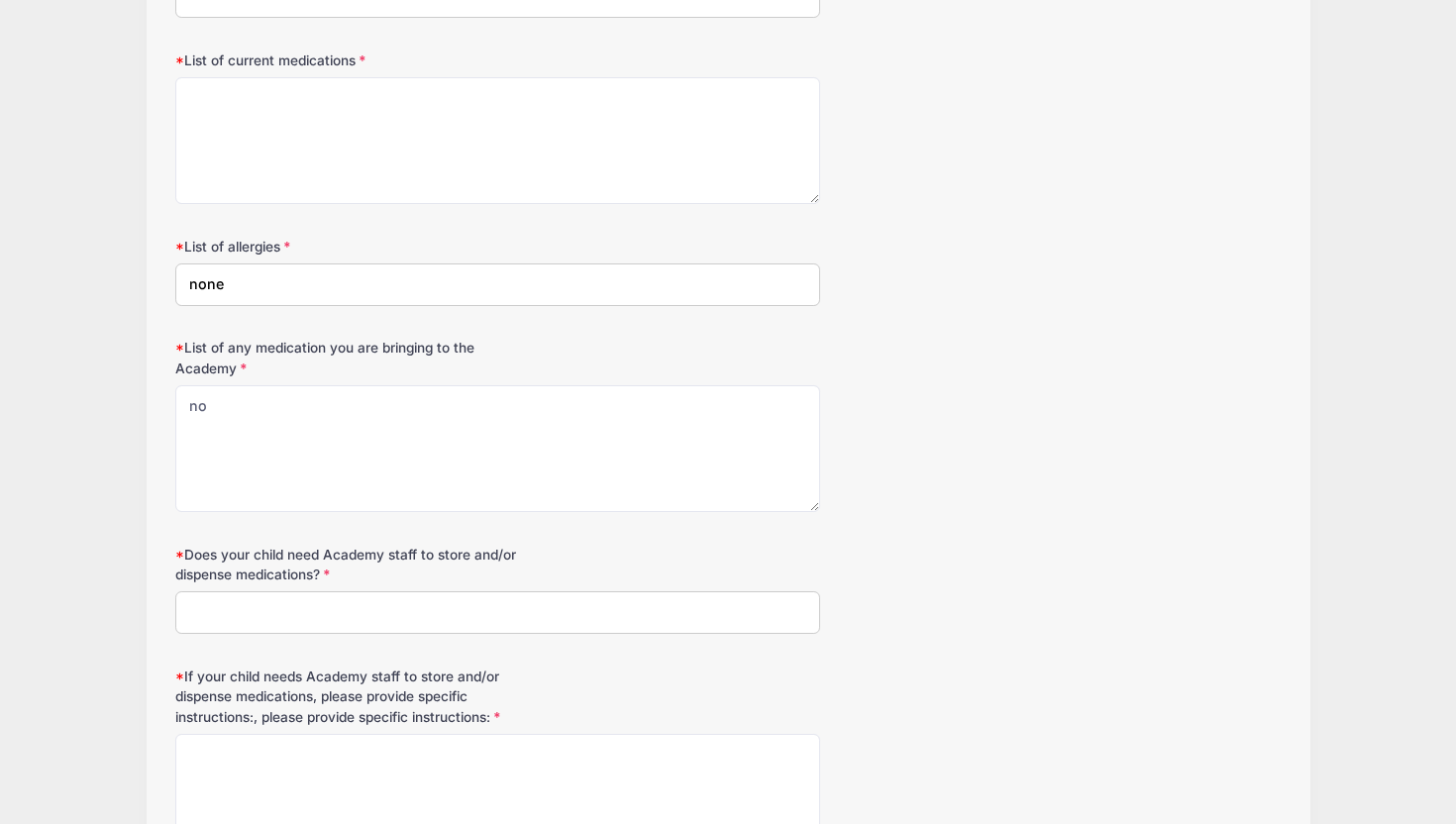 scroll, scrollTop: 2143, scrollLeft: 0, axis: vertical 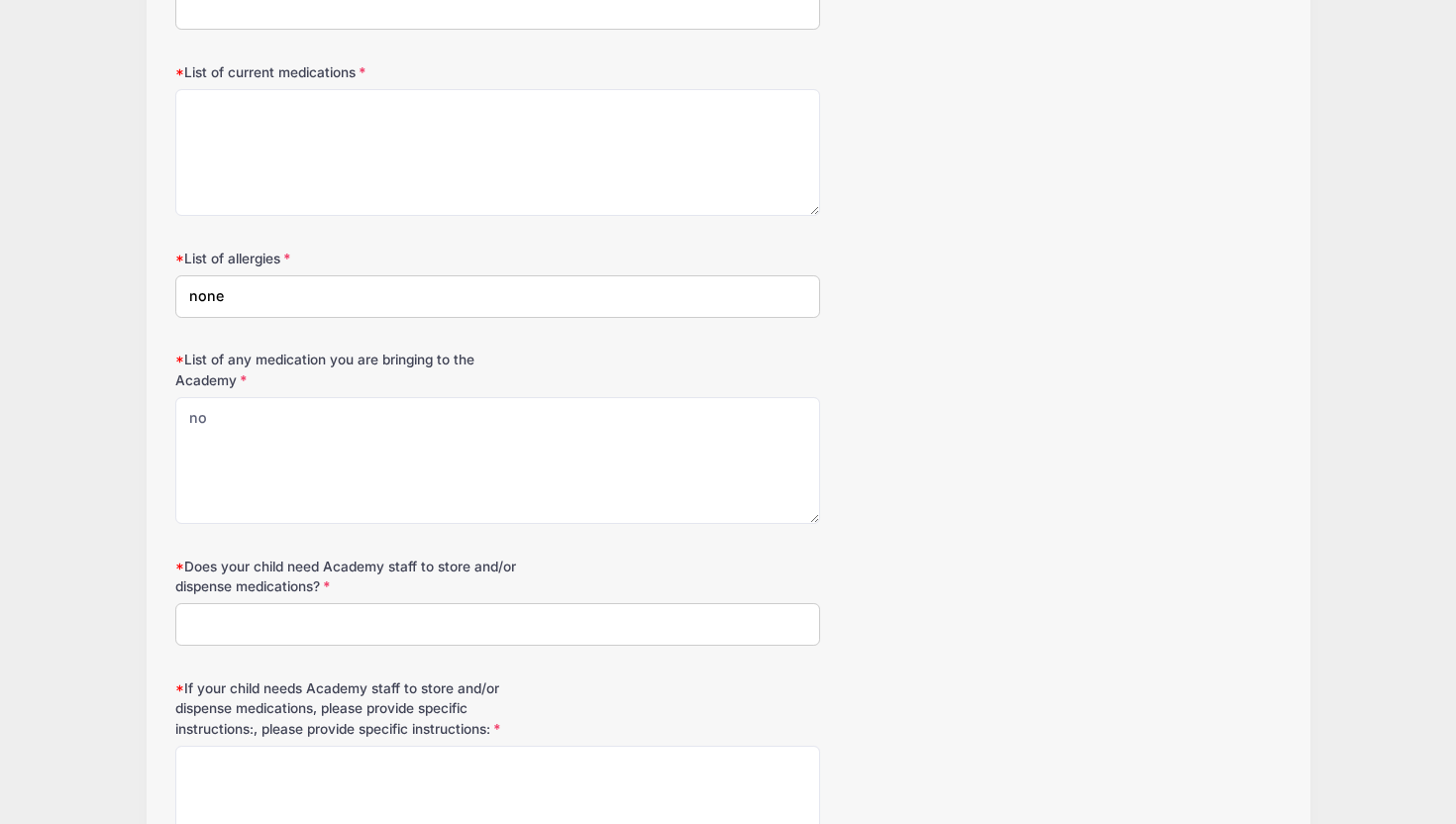 type on "none" 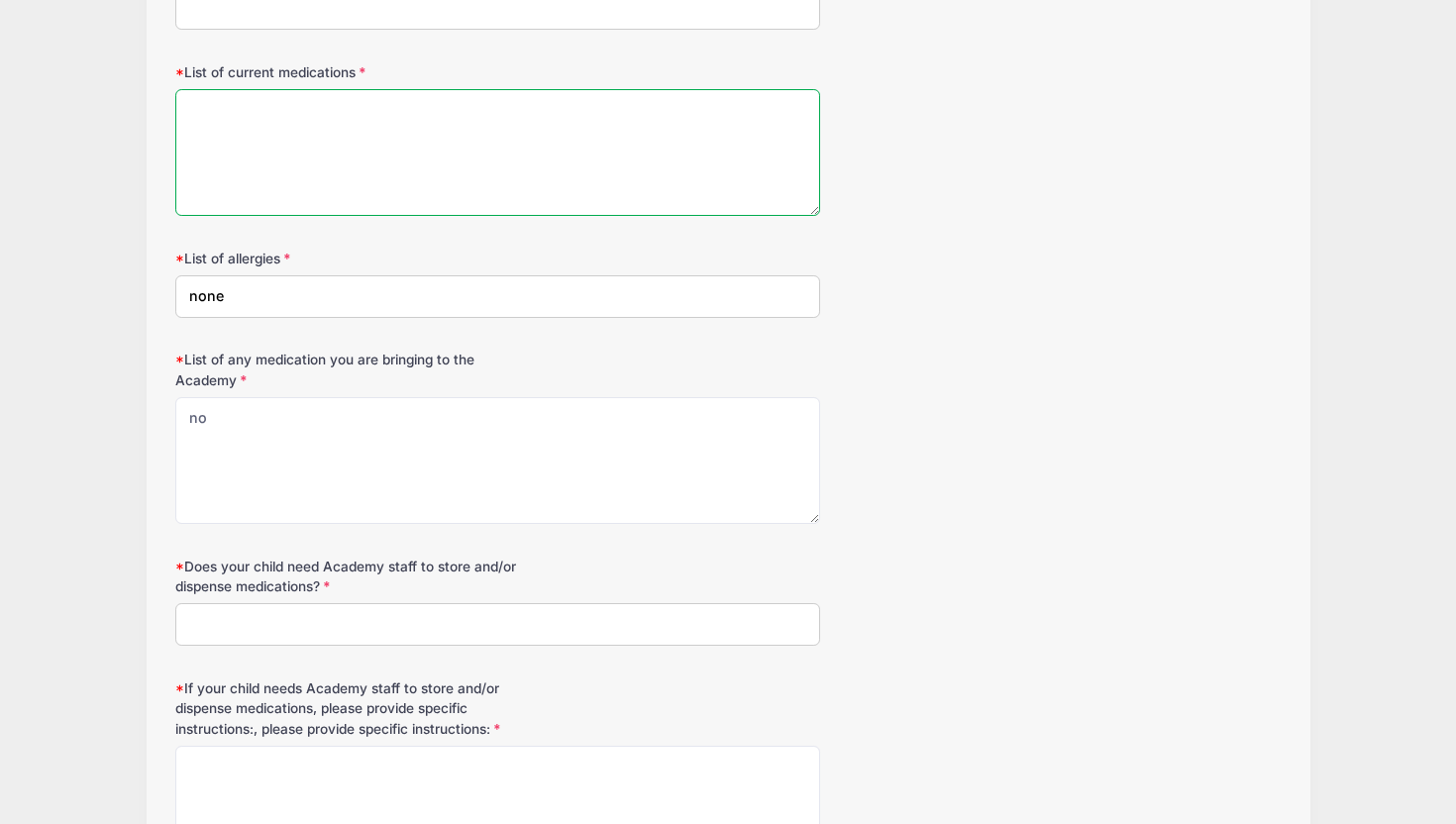 click on "List of current medications" at bounding box center [497, 153] 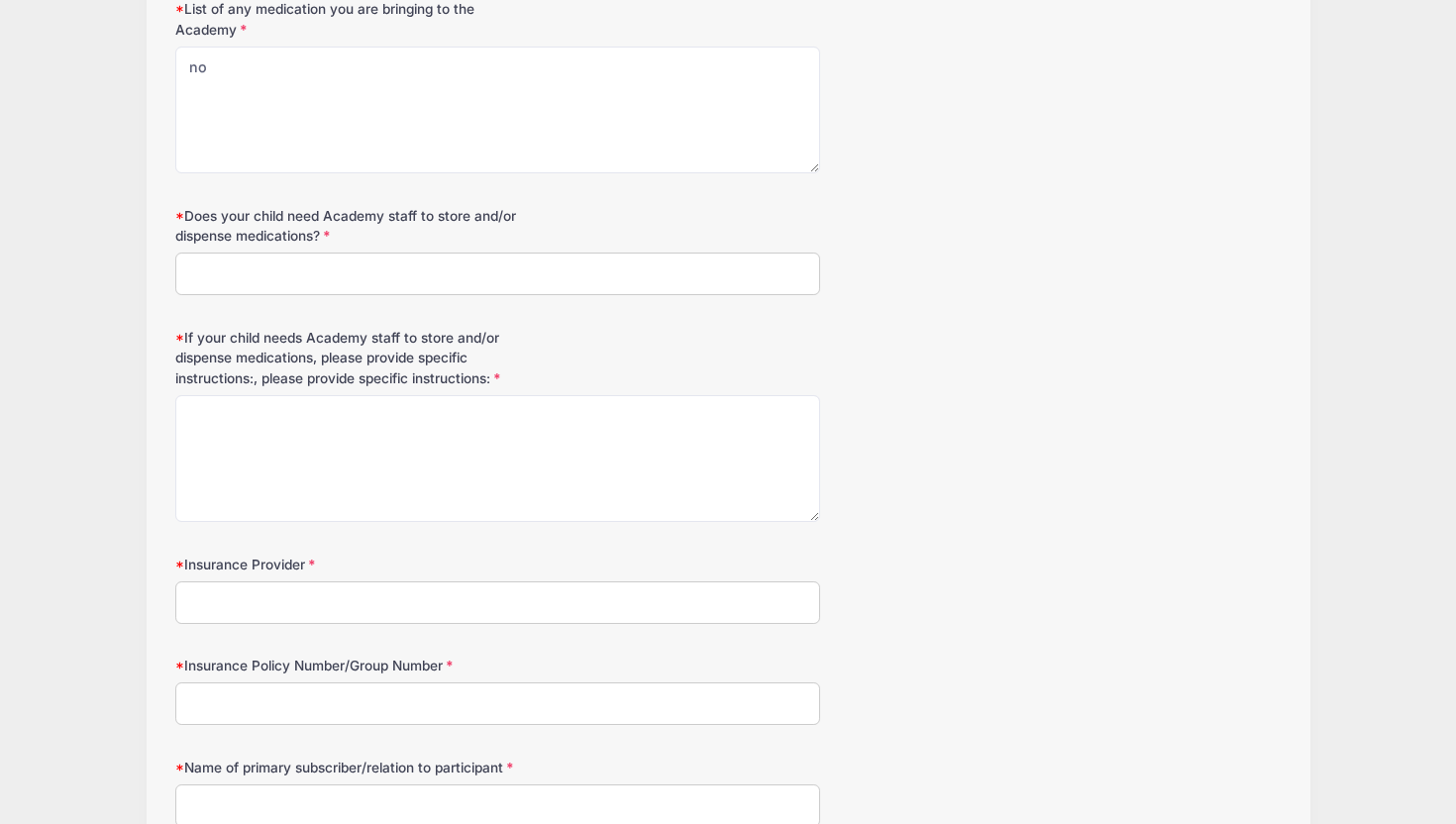 scroll, scrollTop: 2546, scrollLeft: 0, axis: vertical 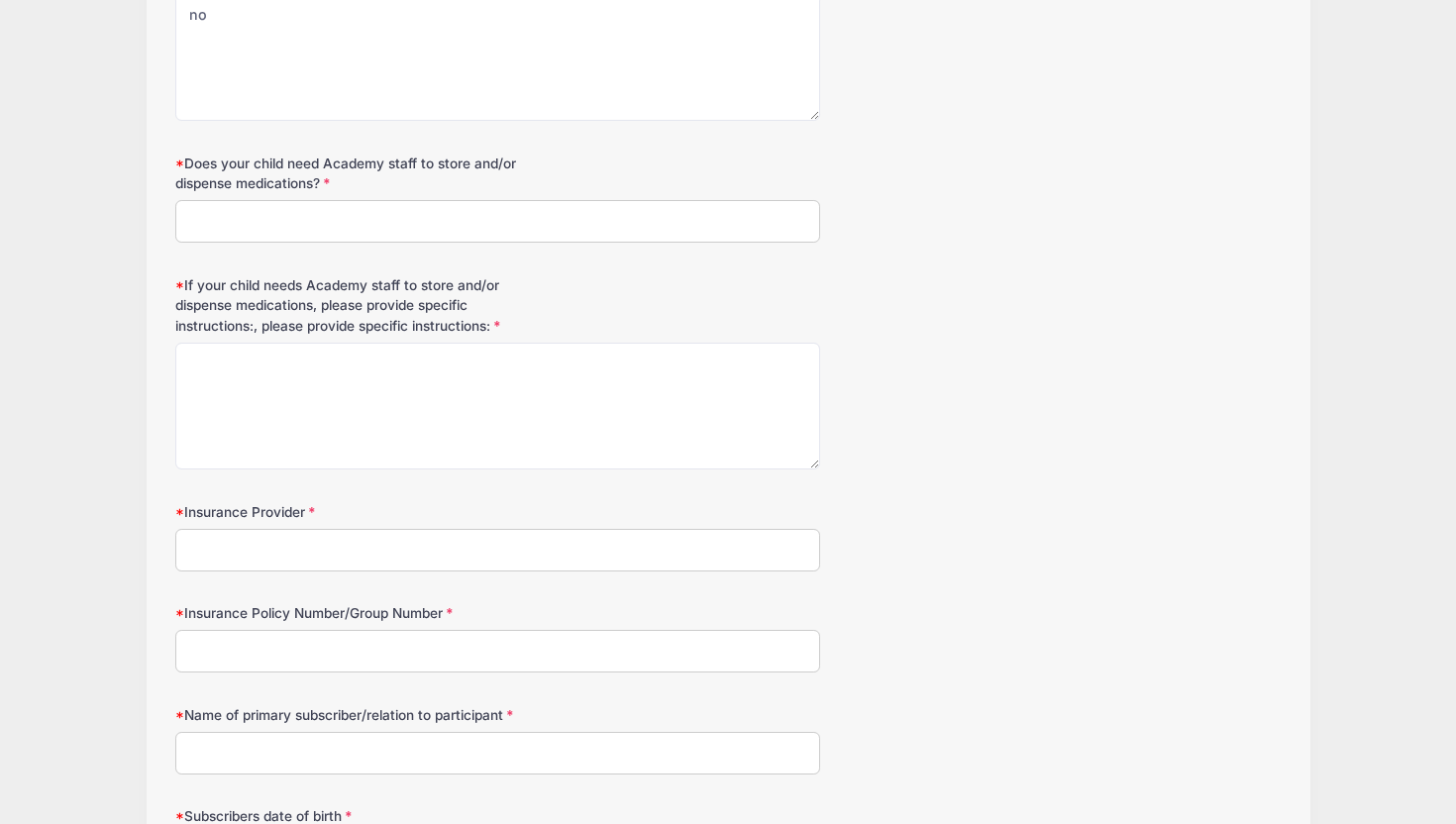 type on "none" 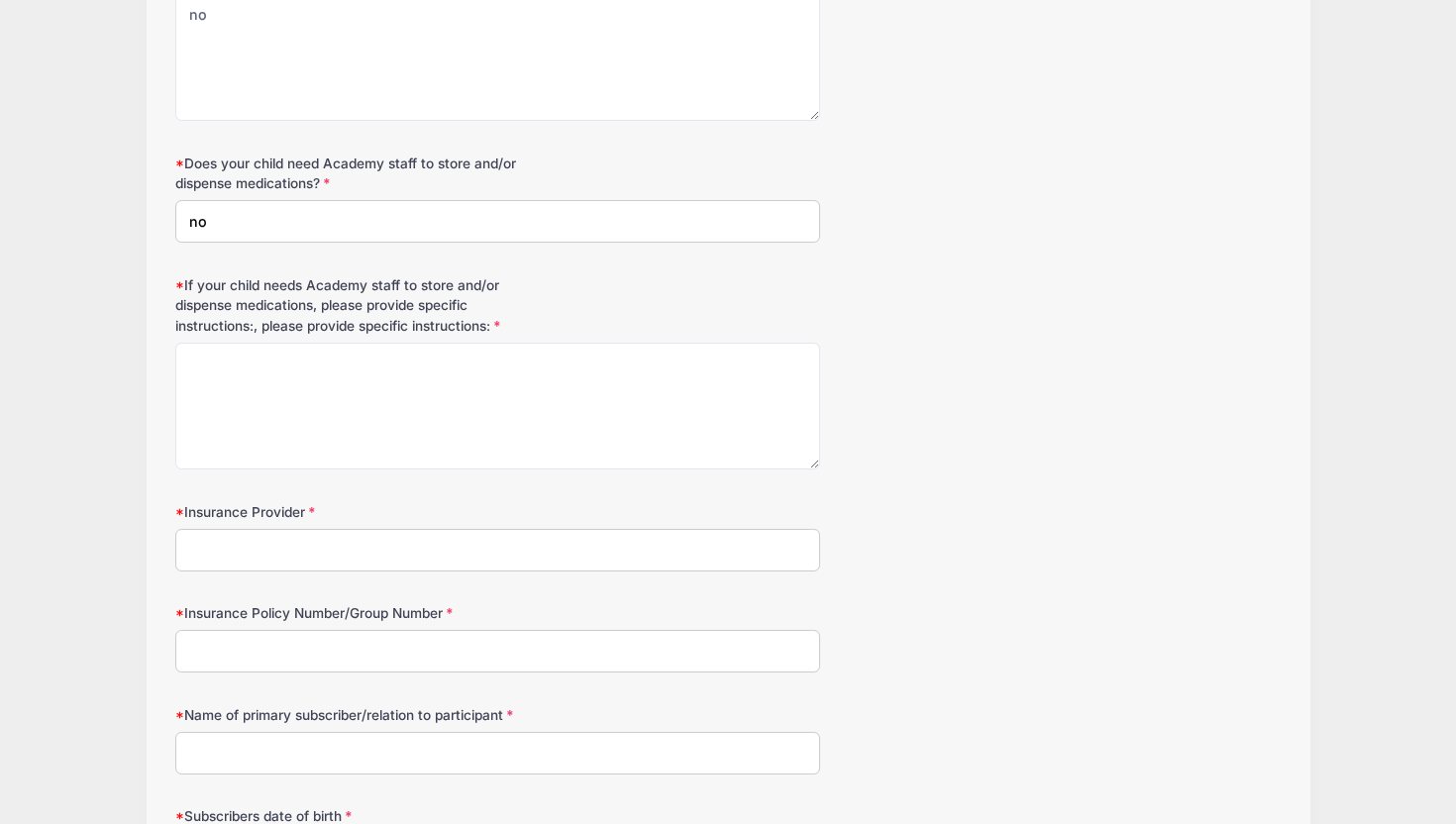 type on "no" 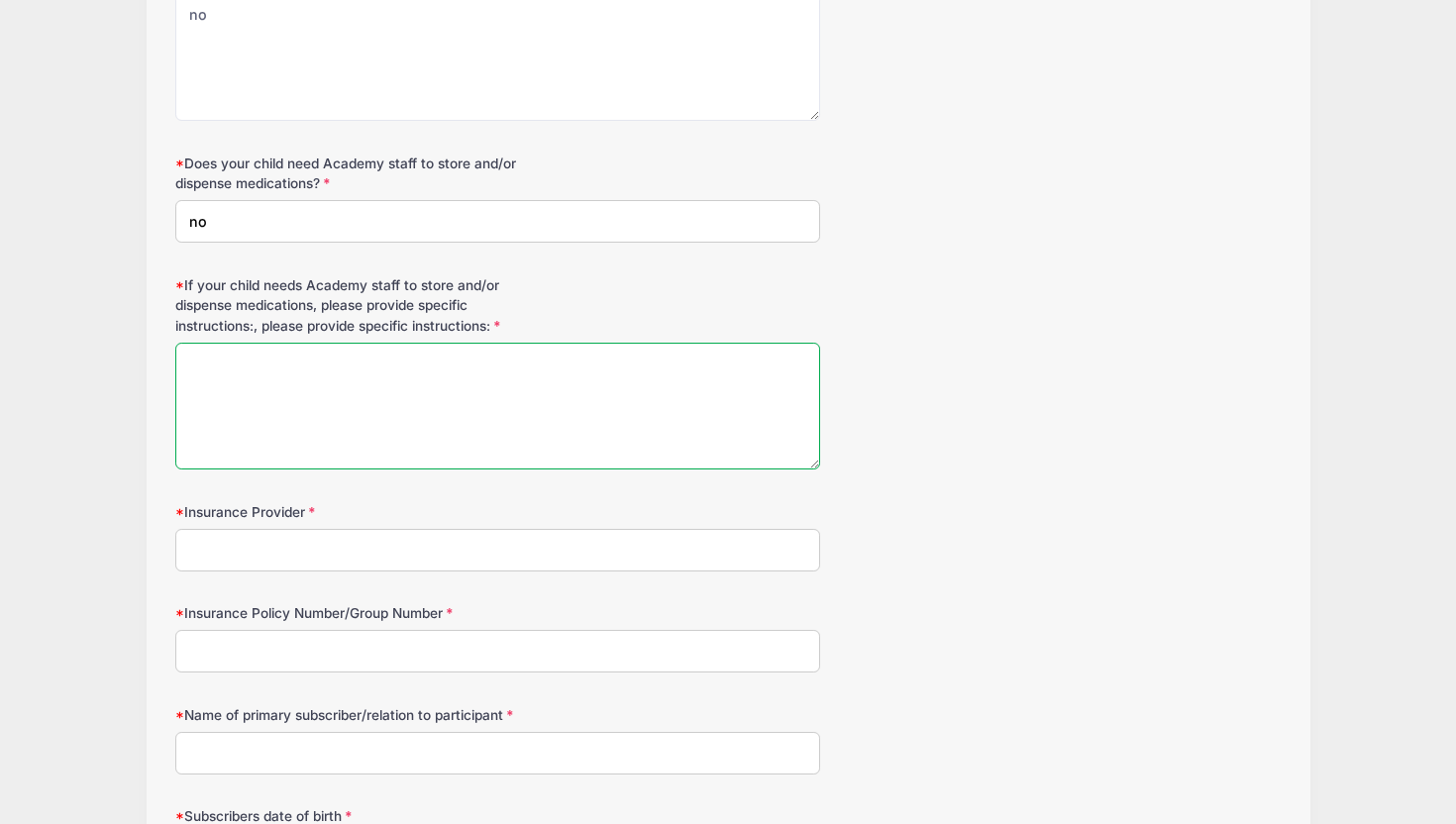 click on "If your child needs Academy staff to store and/or dispense medications, please provide specific instructions:, please provide specific instructions:" at bounding box center [497, 406] 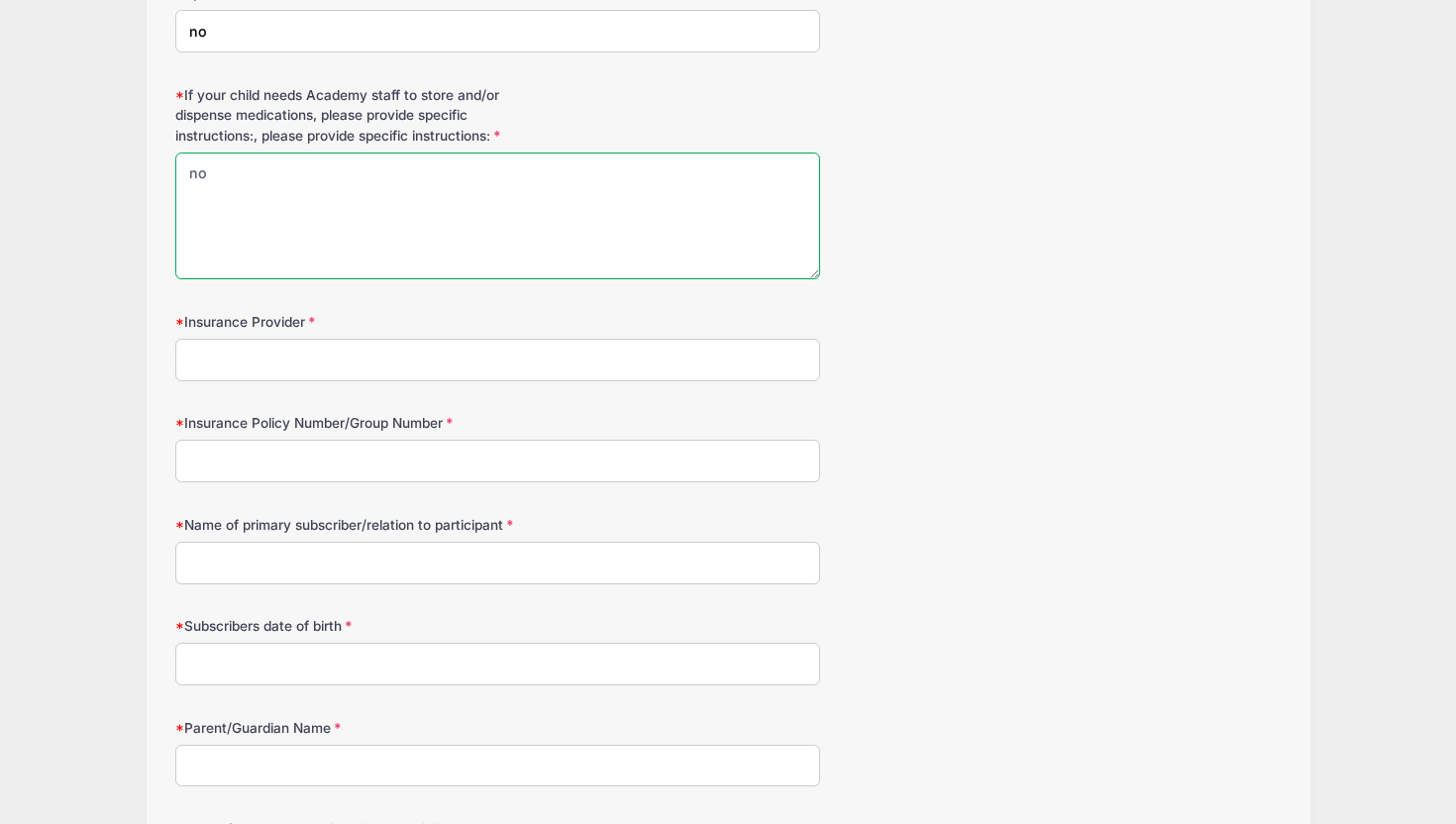 scroll, scrollTop: 2787, scrollLeft: 0, axis: vertical 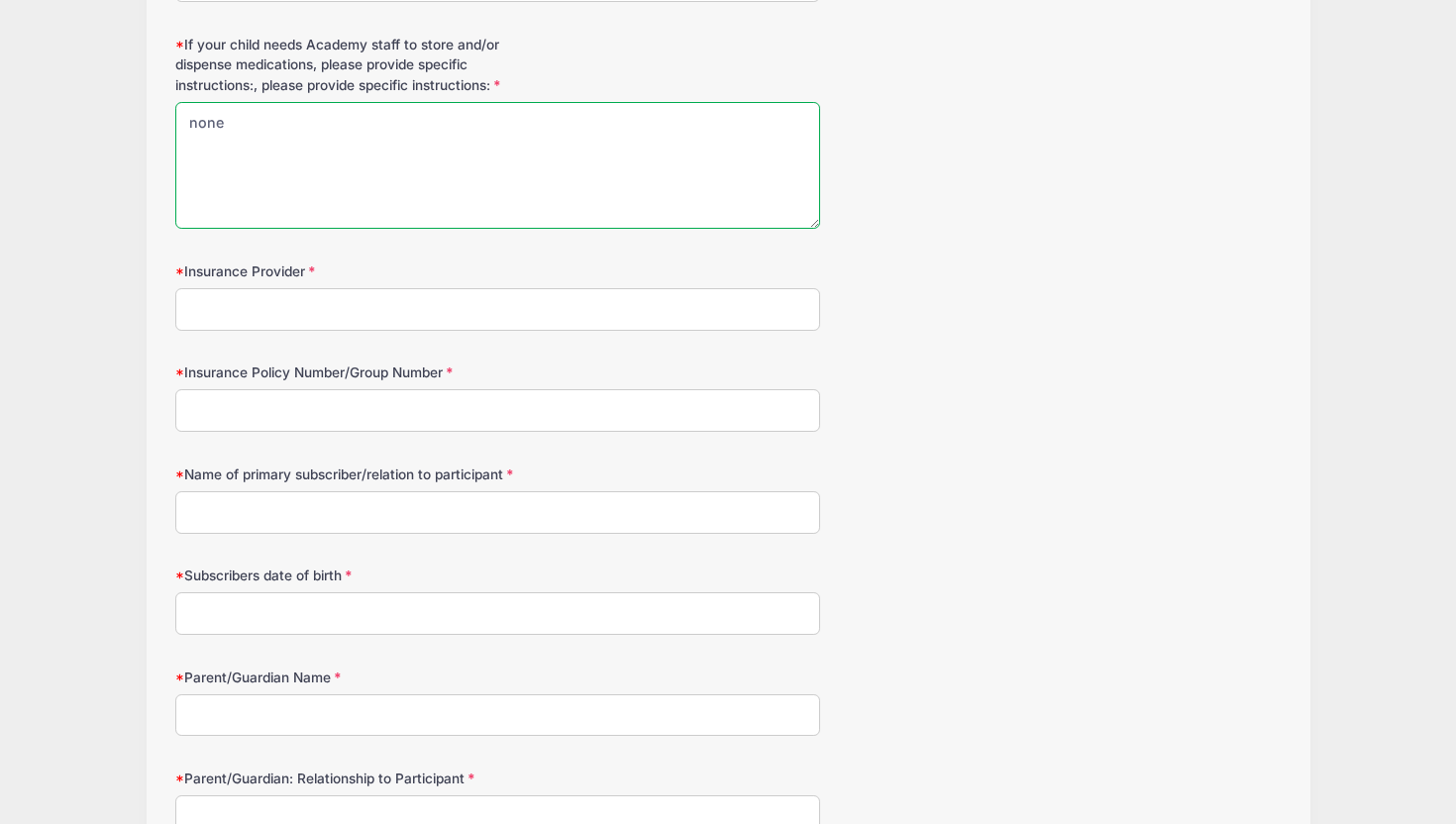 type on "none" 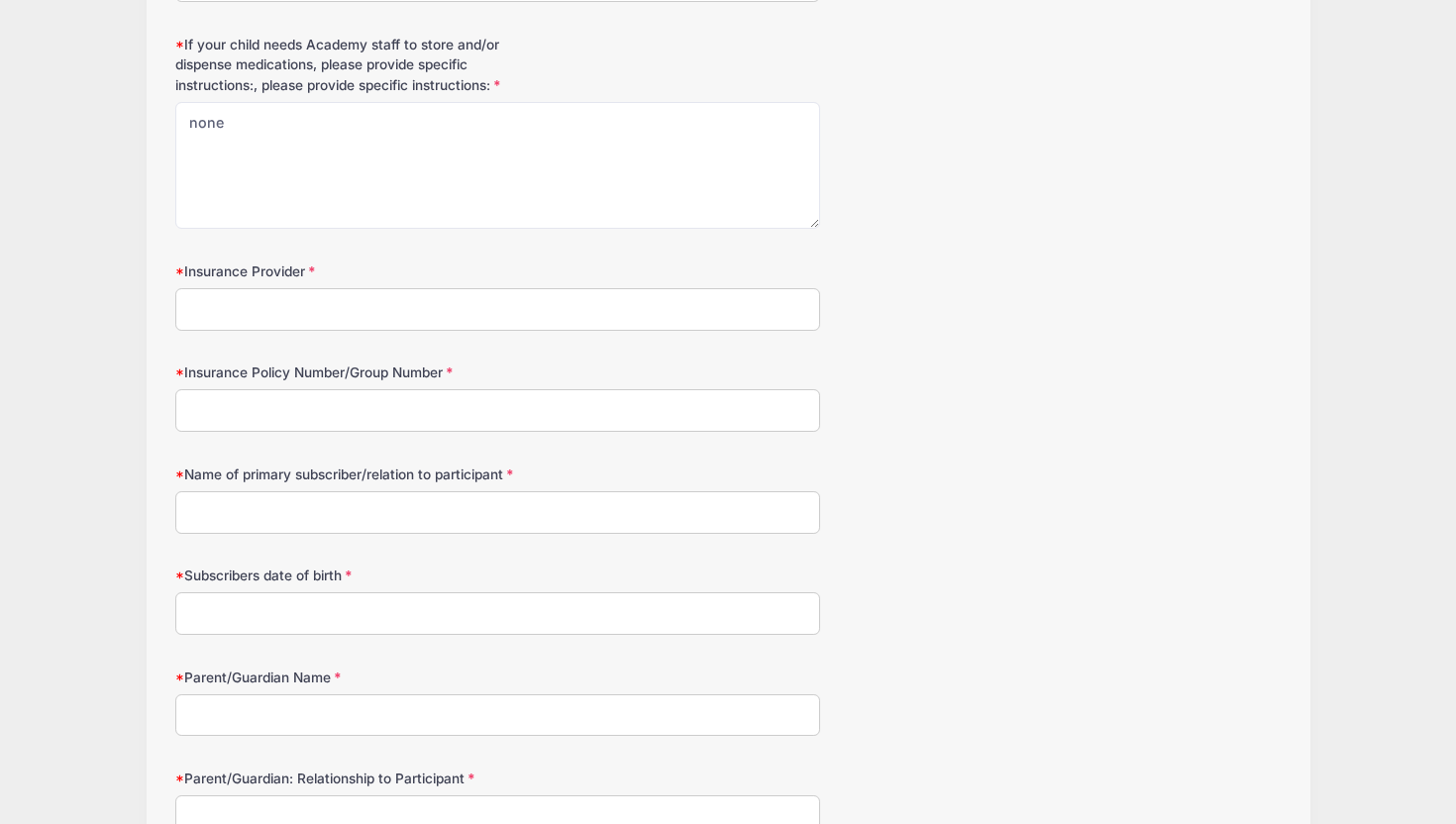 click on "Insurance Provider" at bounding box center (497, 309) 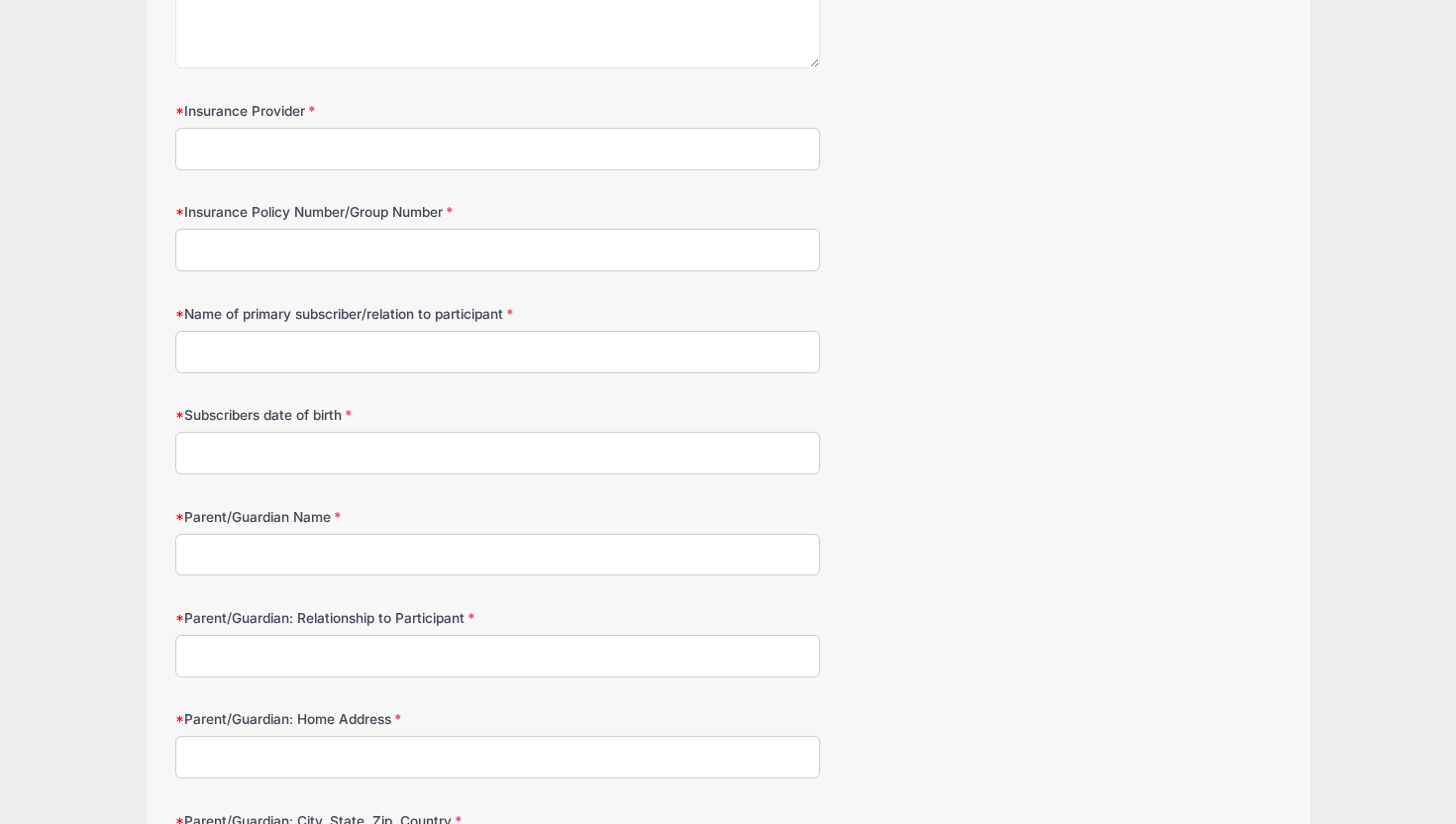 scroll, scrollTop: 2956, scrollLeft: 0, axis: vertical 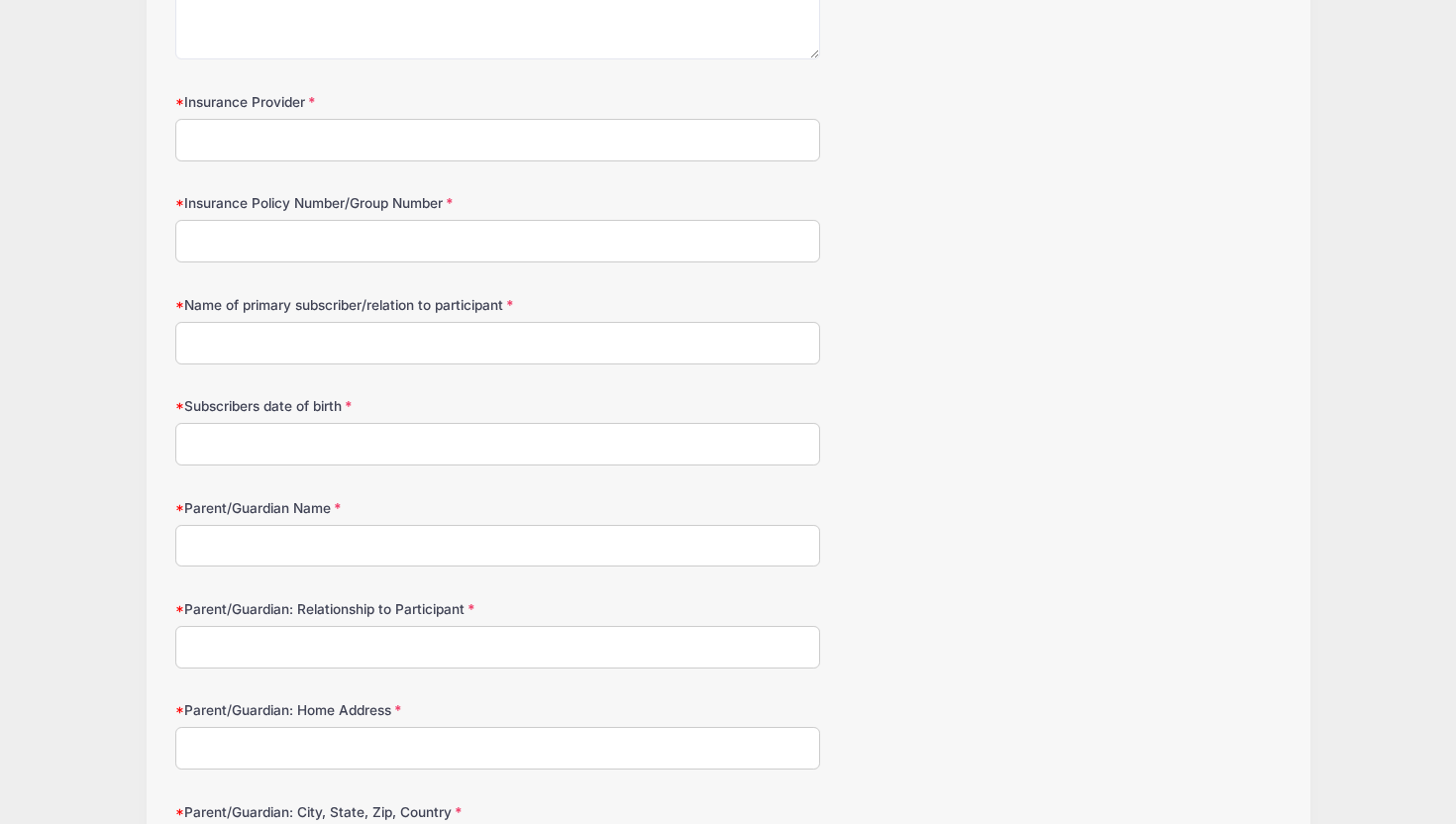 click on "Parent/Guardian Name" at bounding box center [497, 546] 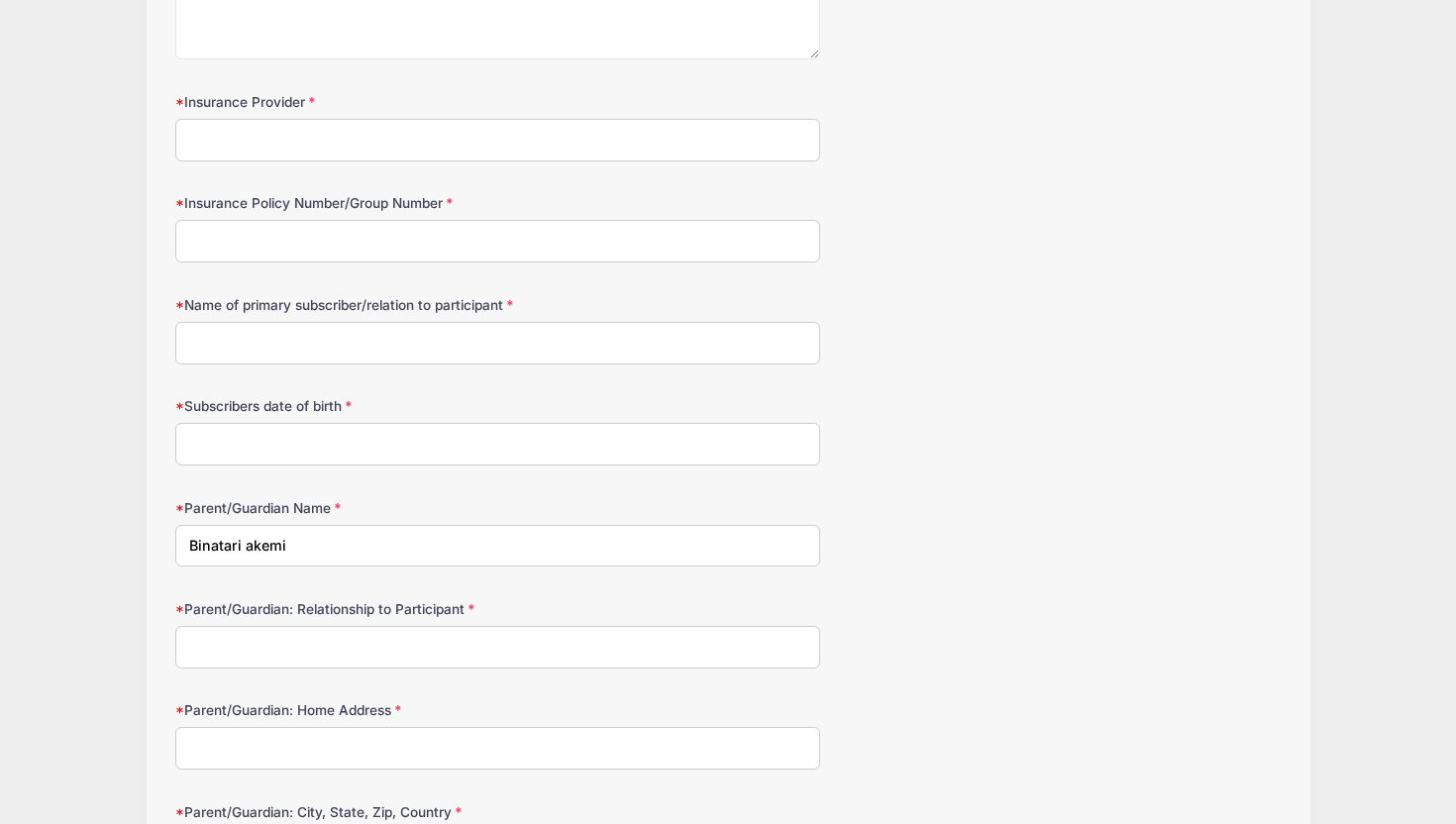 click on "Binatari akemi" at bounding box center (497, 546) 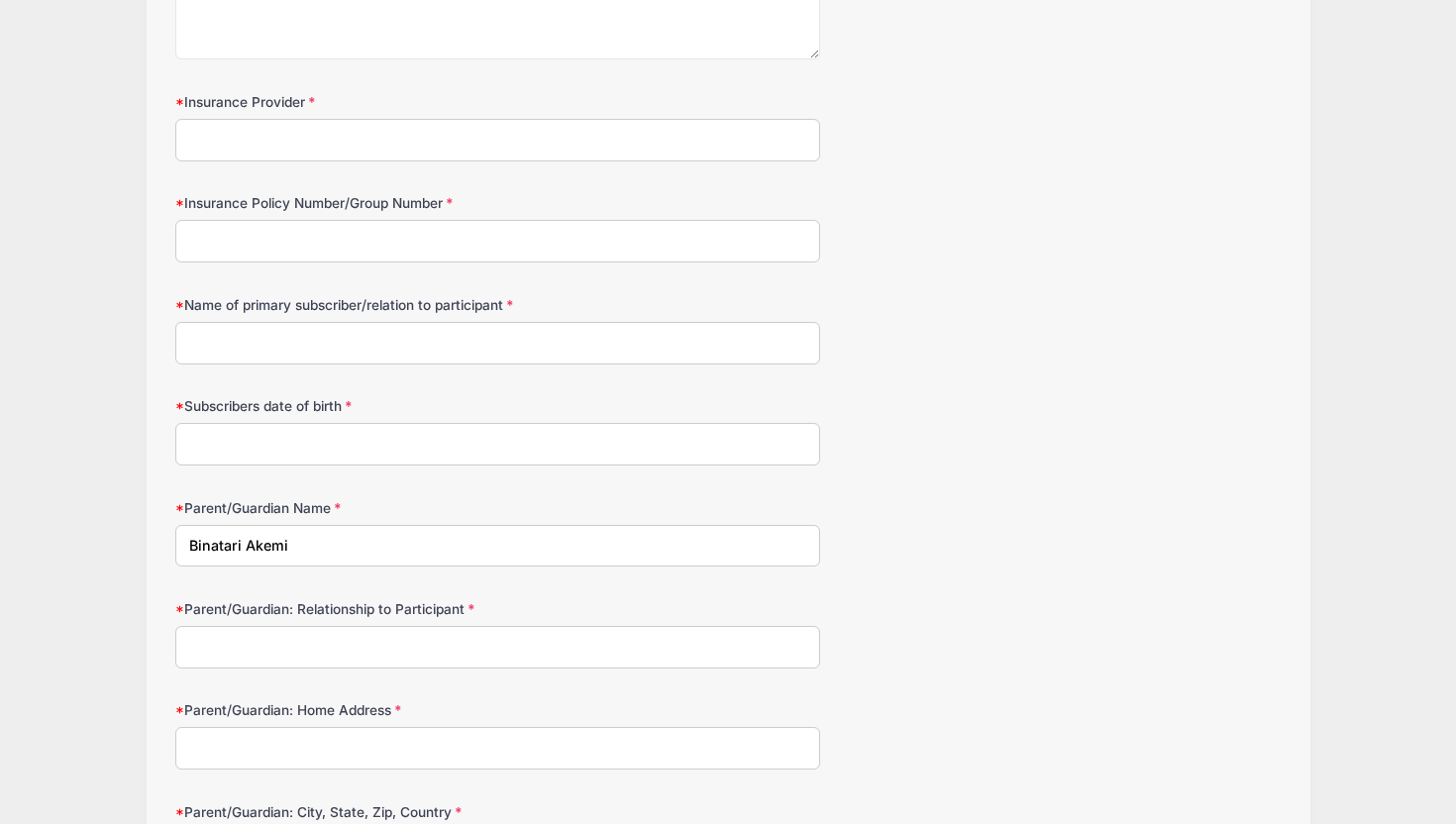 type on "Binatari Akemi" 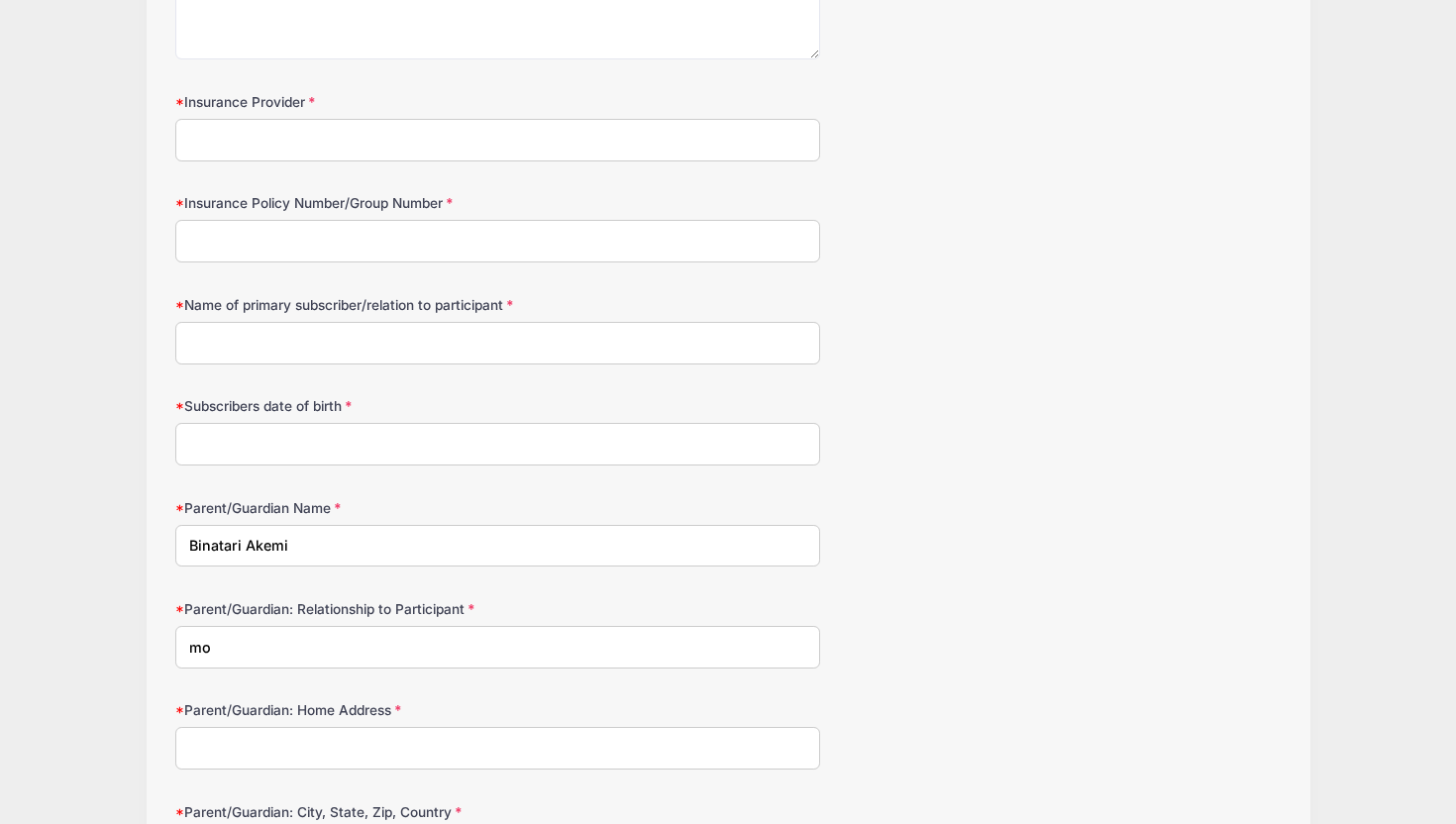 type on "m" 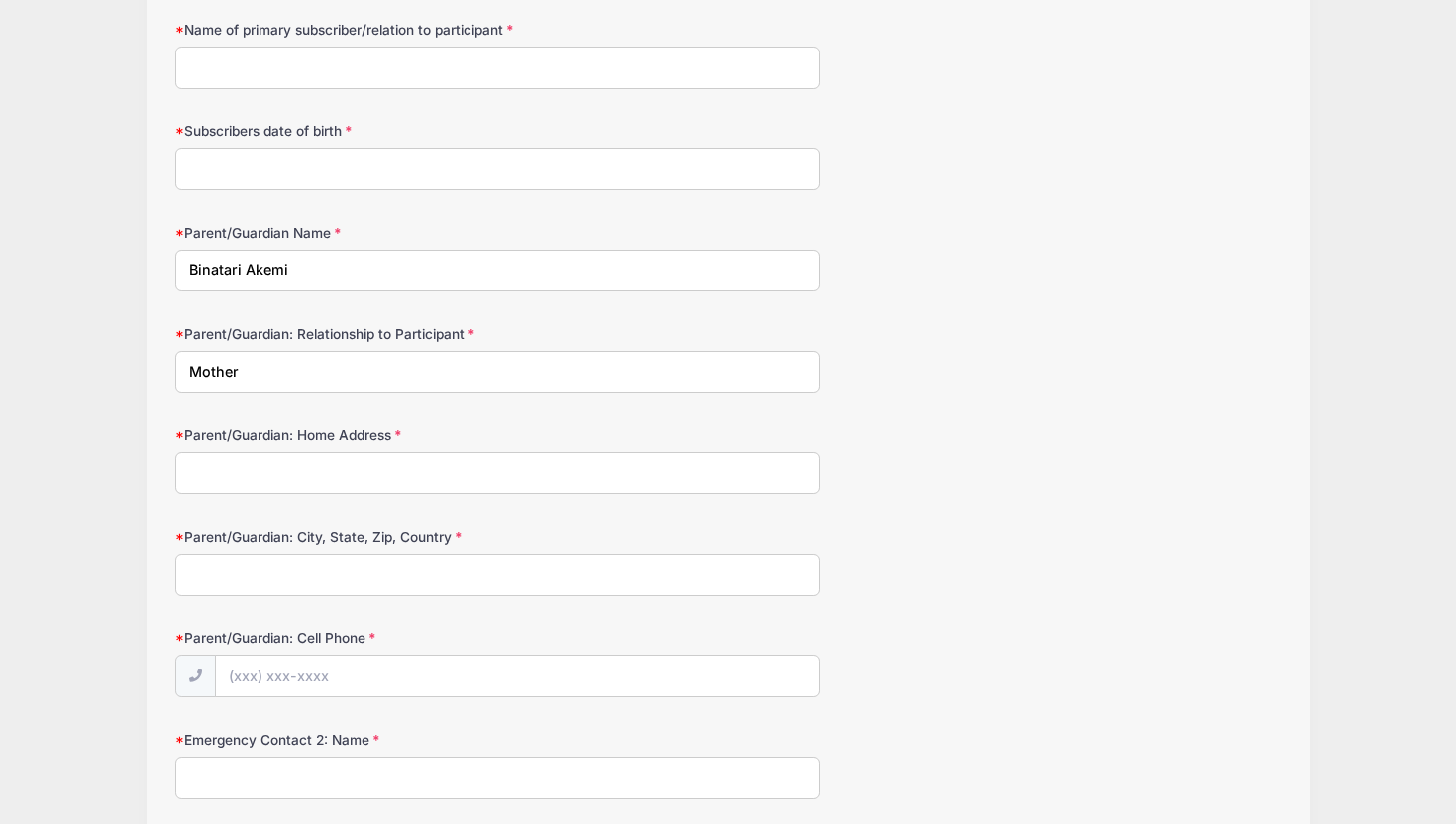 scroll, scrollTop: 3282, scrollLeft: 0, axis: vertical 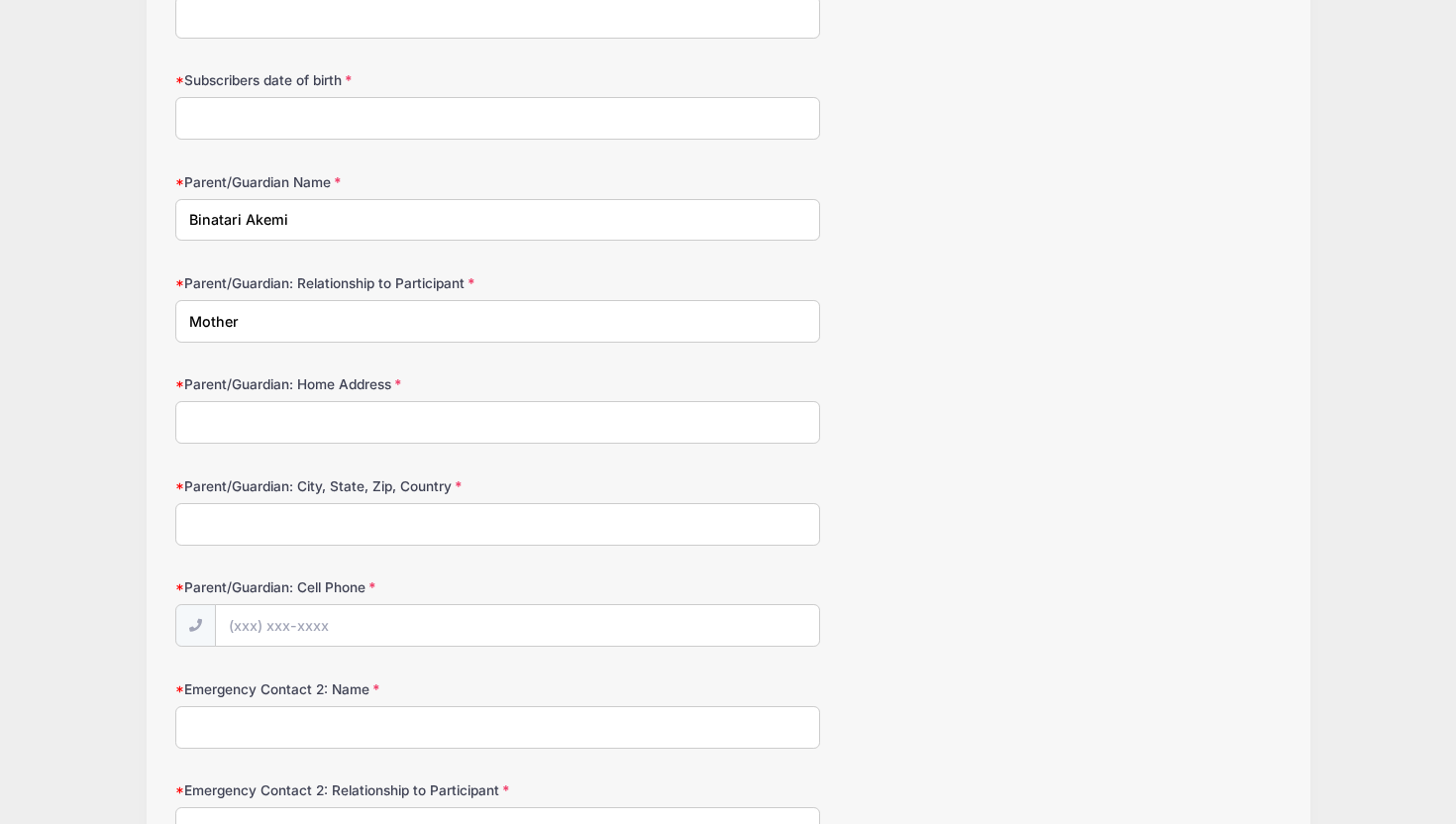 type on "Mother" 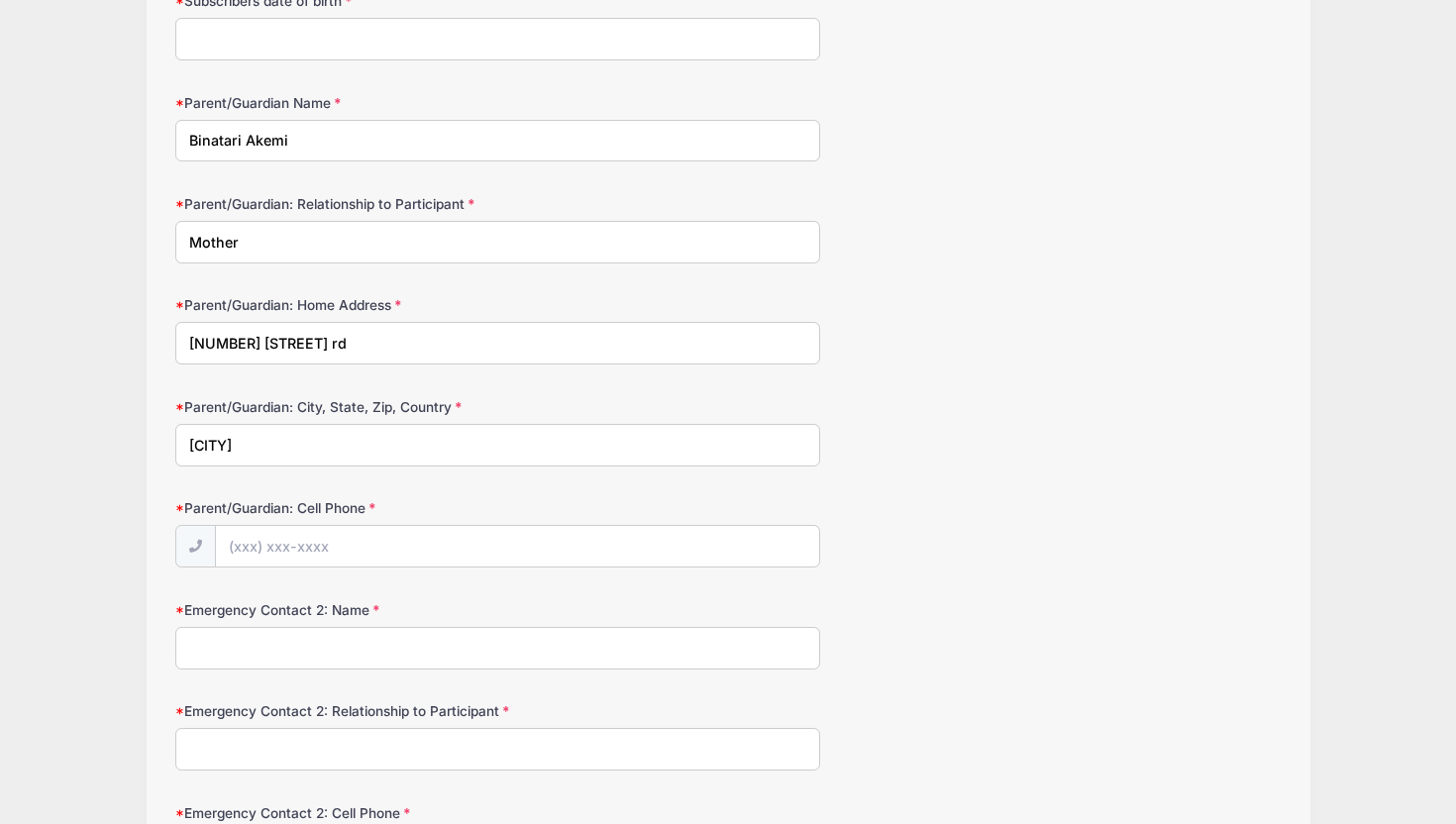 scroll, scrollTop: 3590, scrollLeft: 0, axis: vertical 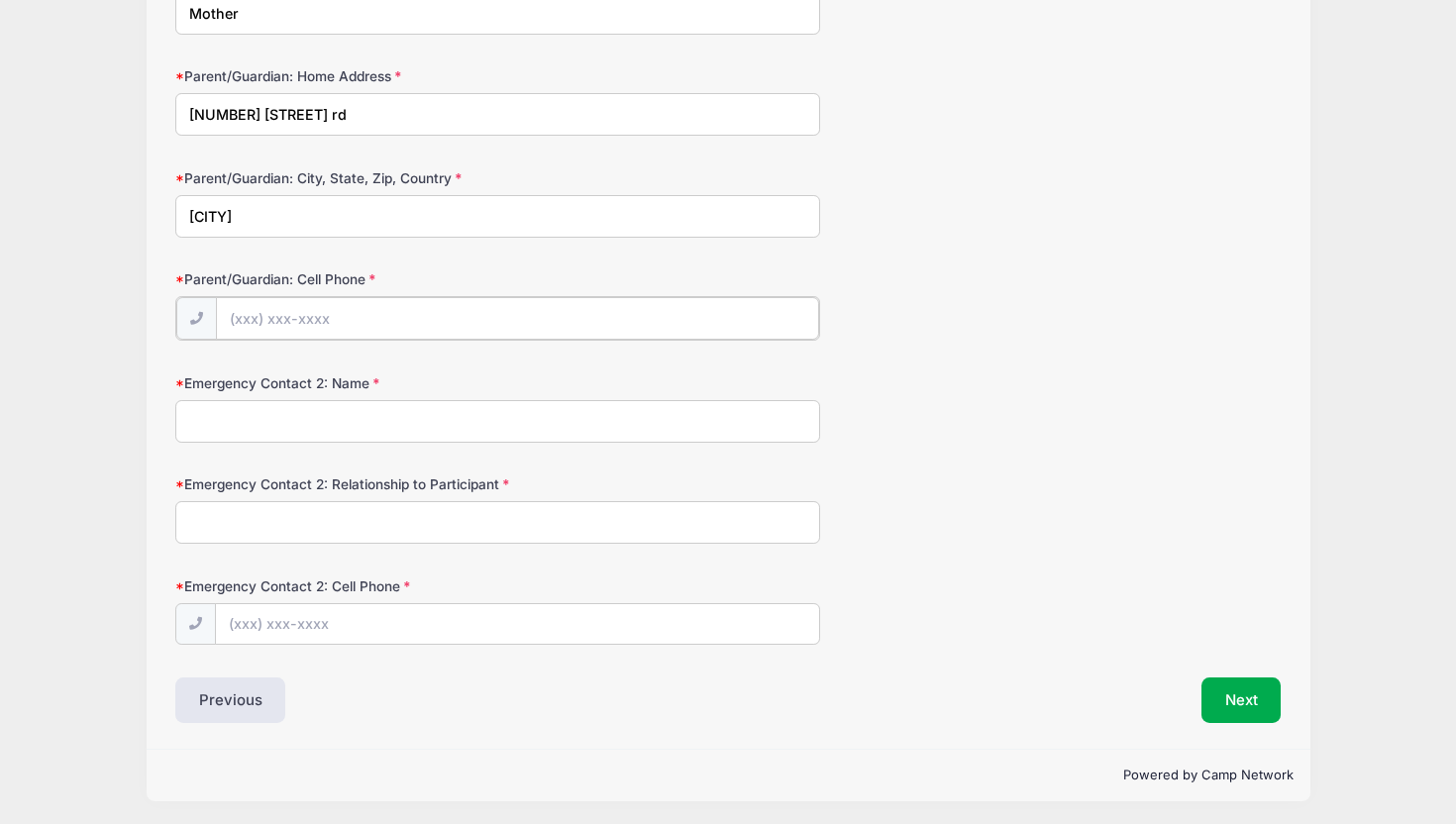 click on "Parent/Guardian: Cell Phone" at bounding box center [517, 318] 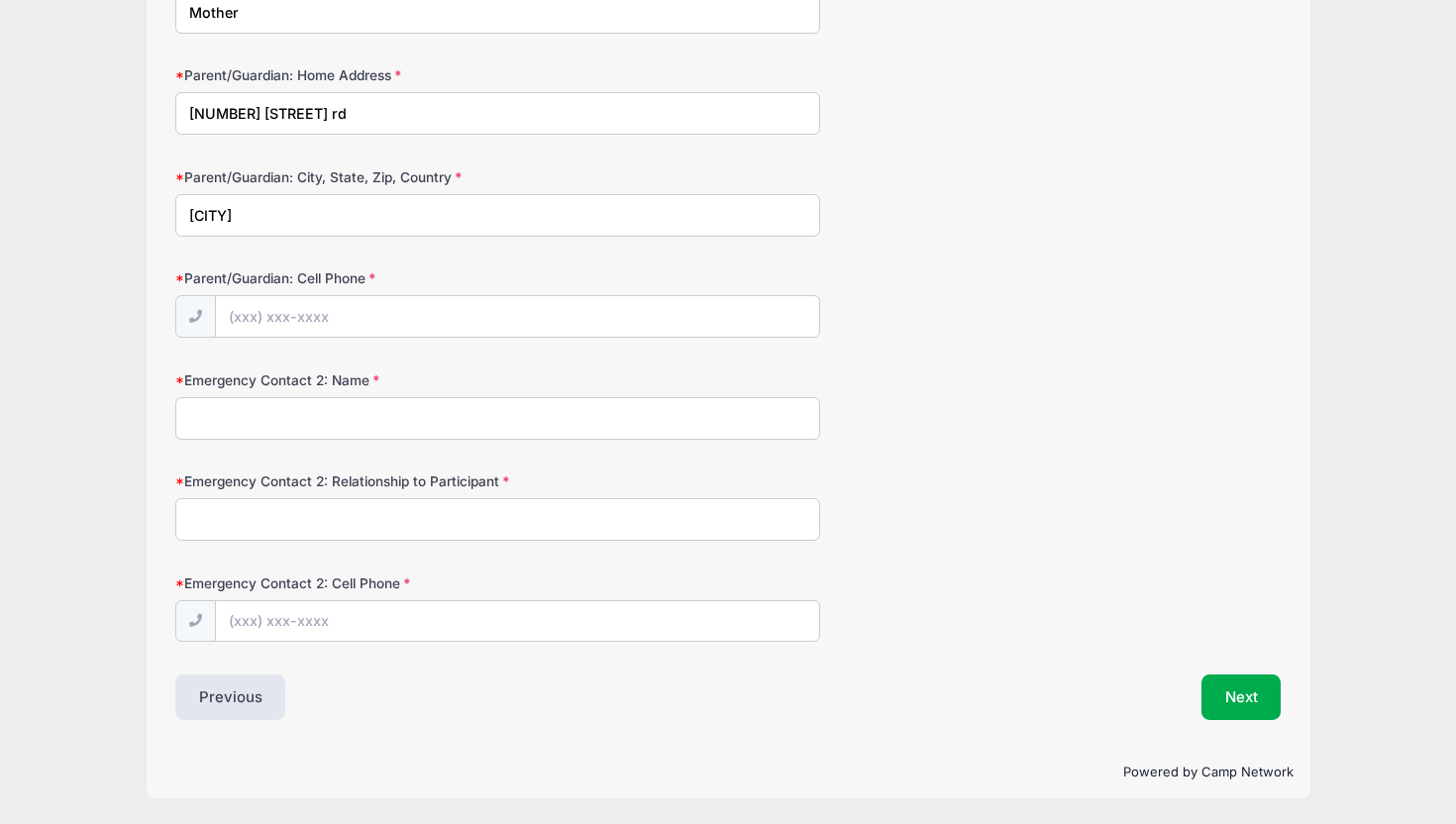 scroll, scrollTop: 3590, scrollLeft: 0, axis: vertical 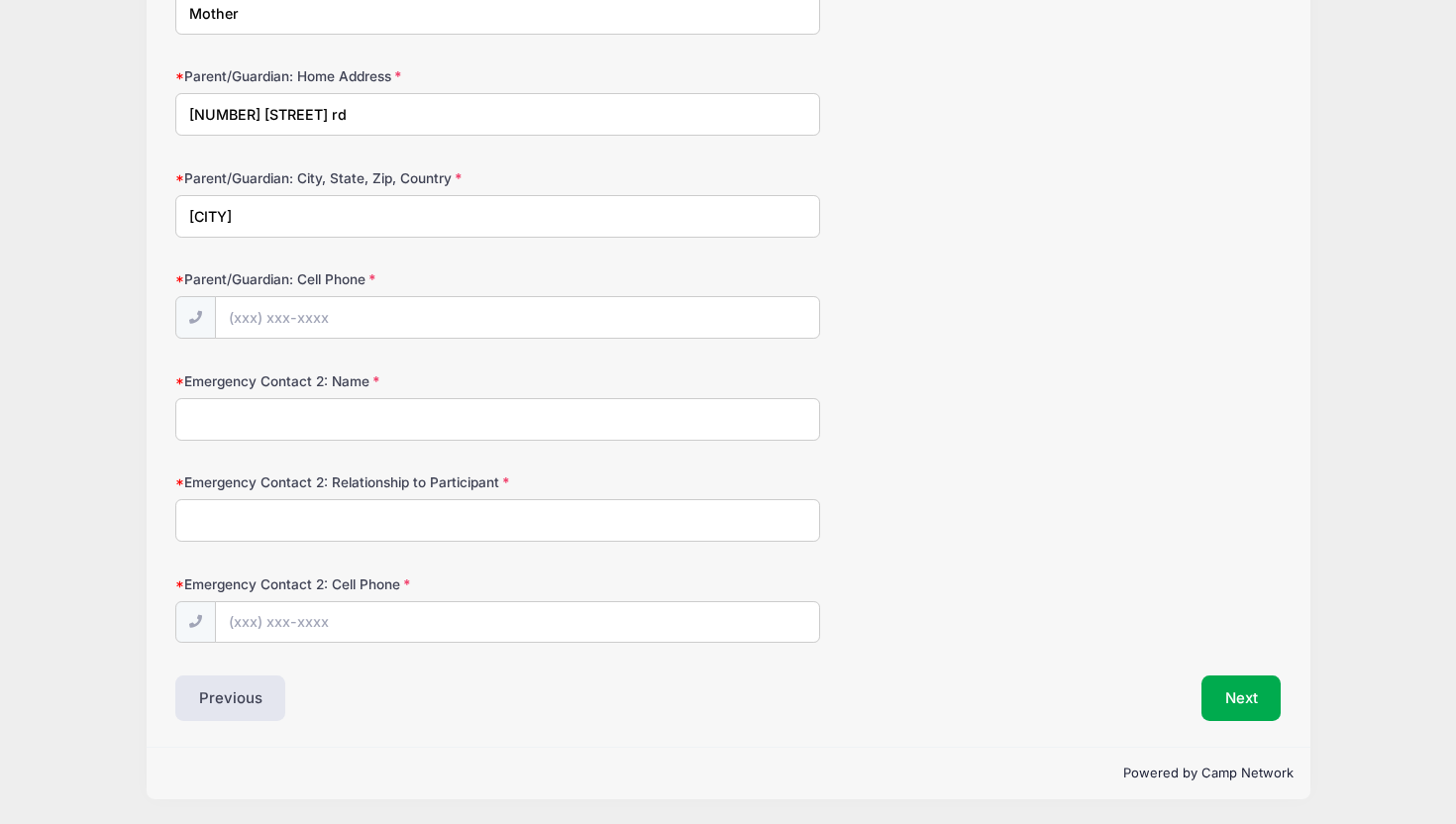 click on "[CITY]" at bounding box center (497, 216) 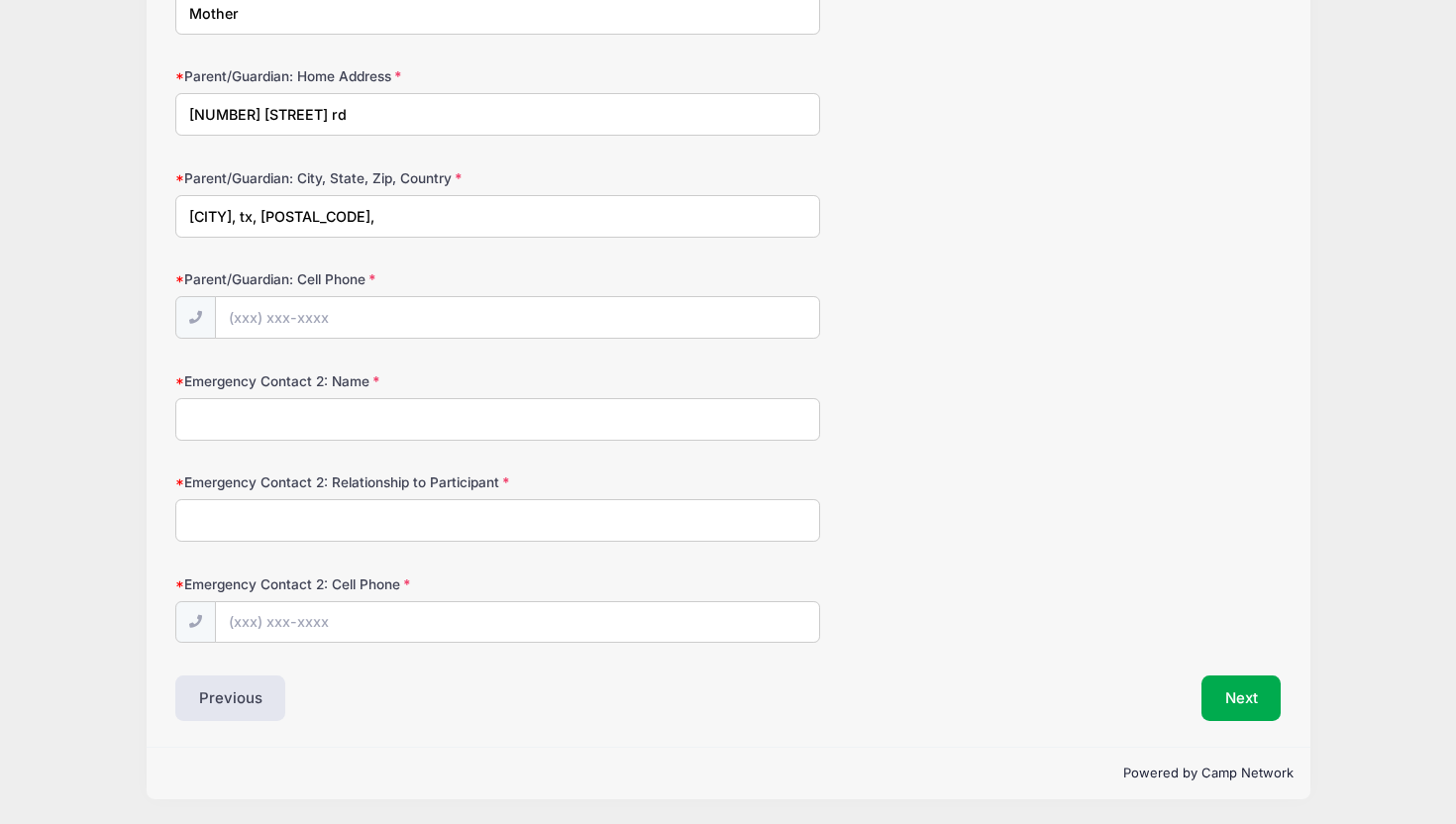 click on "[CITY], tx, [POSTAL_CODE]," at bounding box center (497, 216) 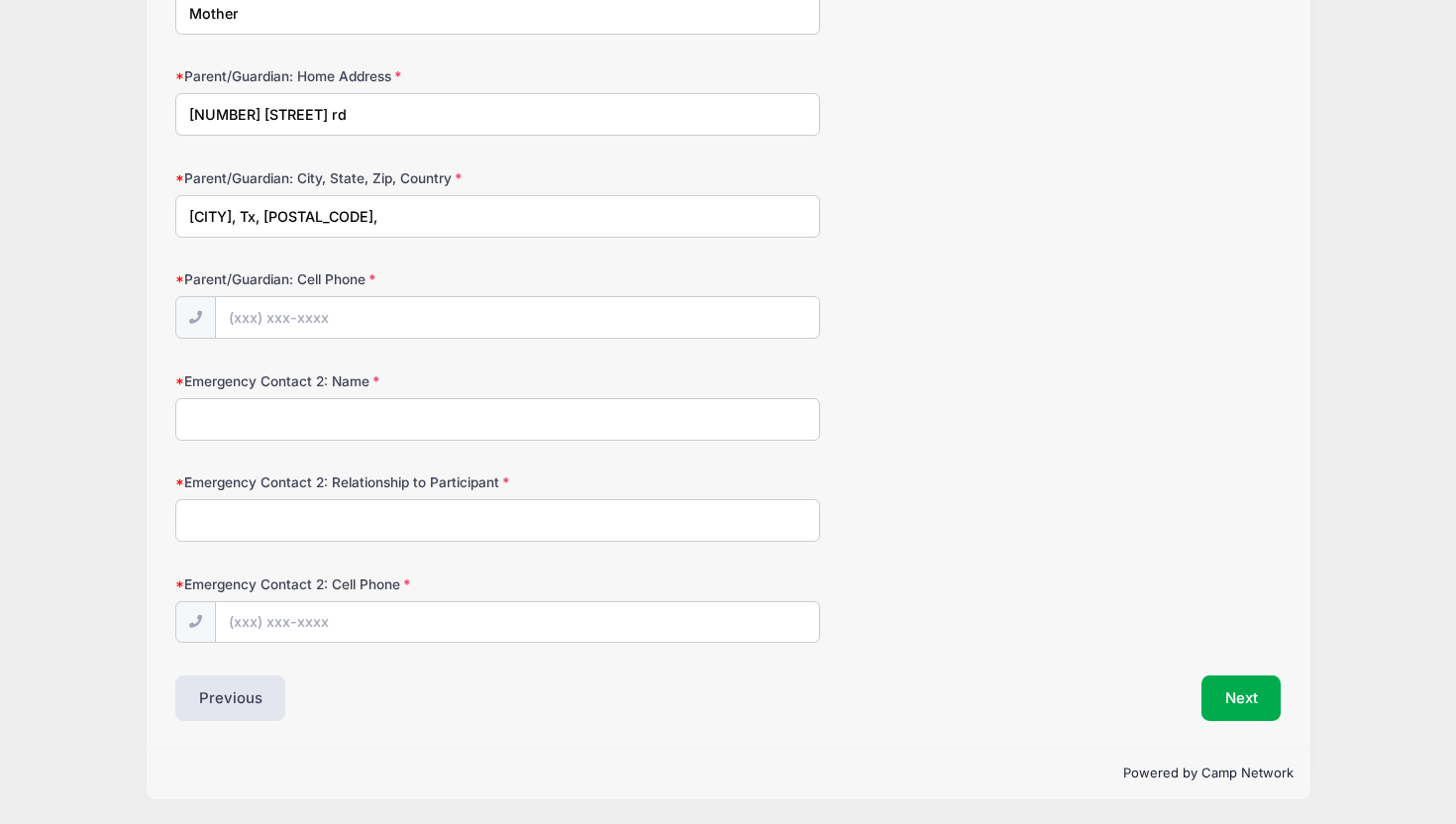 click on "[CITY], Tx, [POSTAL_CODE]," at bounding box center (497, 216) 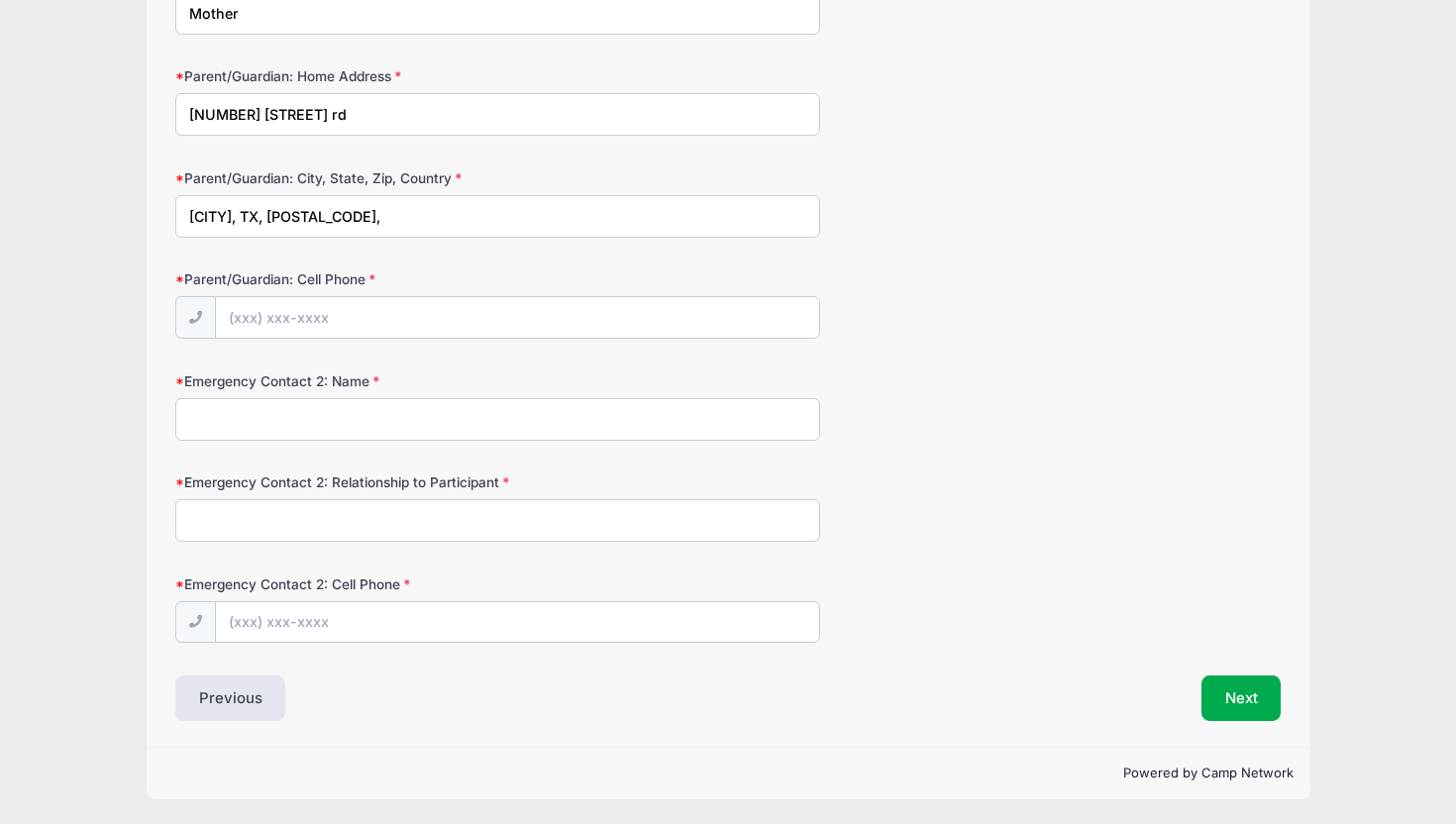 click on "[CITY], TX, [POSTAL_CODE]," at bounding box center (497, 216) 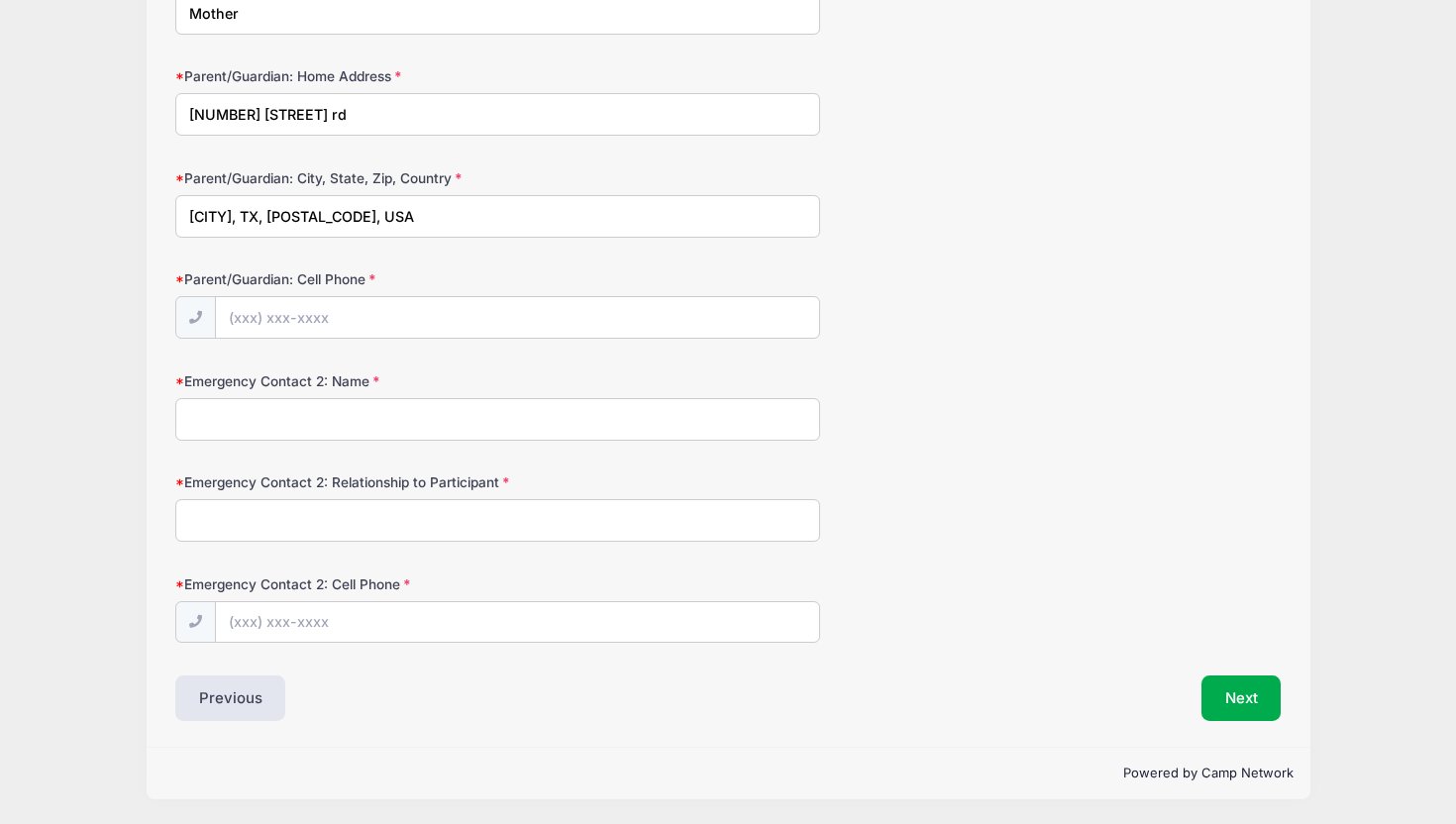 type on "[CITY], TX, [POSTAL_CODE], USA" 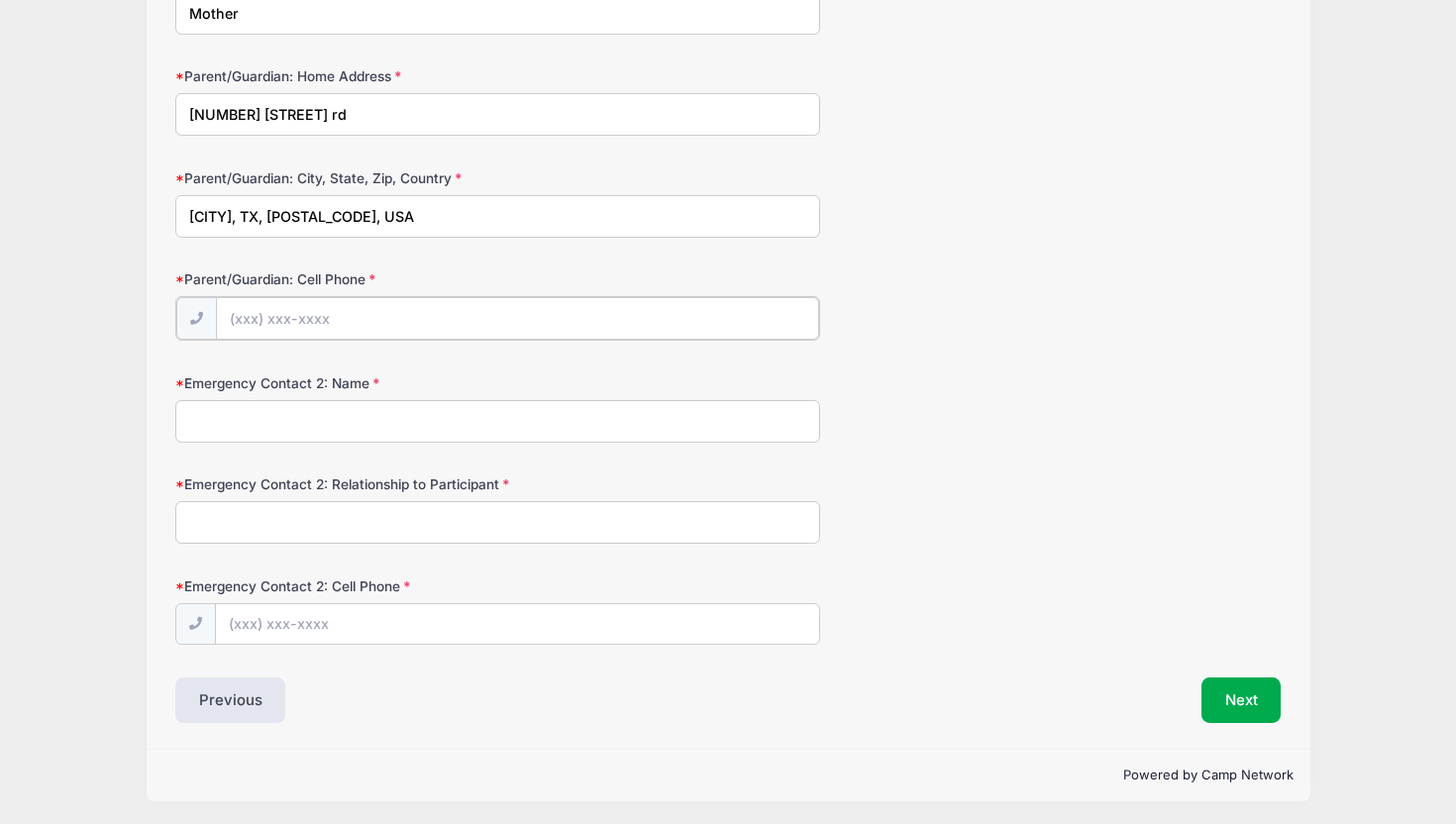 click on "Parent/Guardian: Cell Phone" at bounding box center [517, 318] 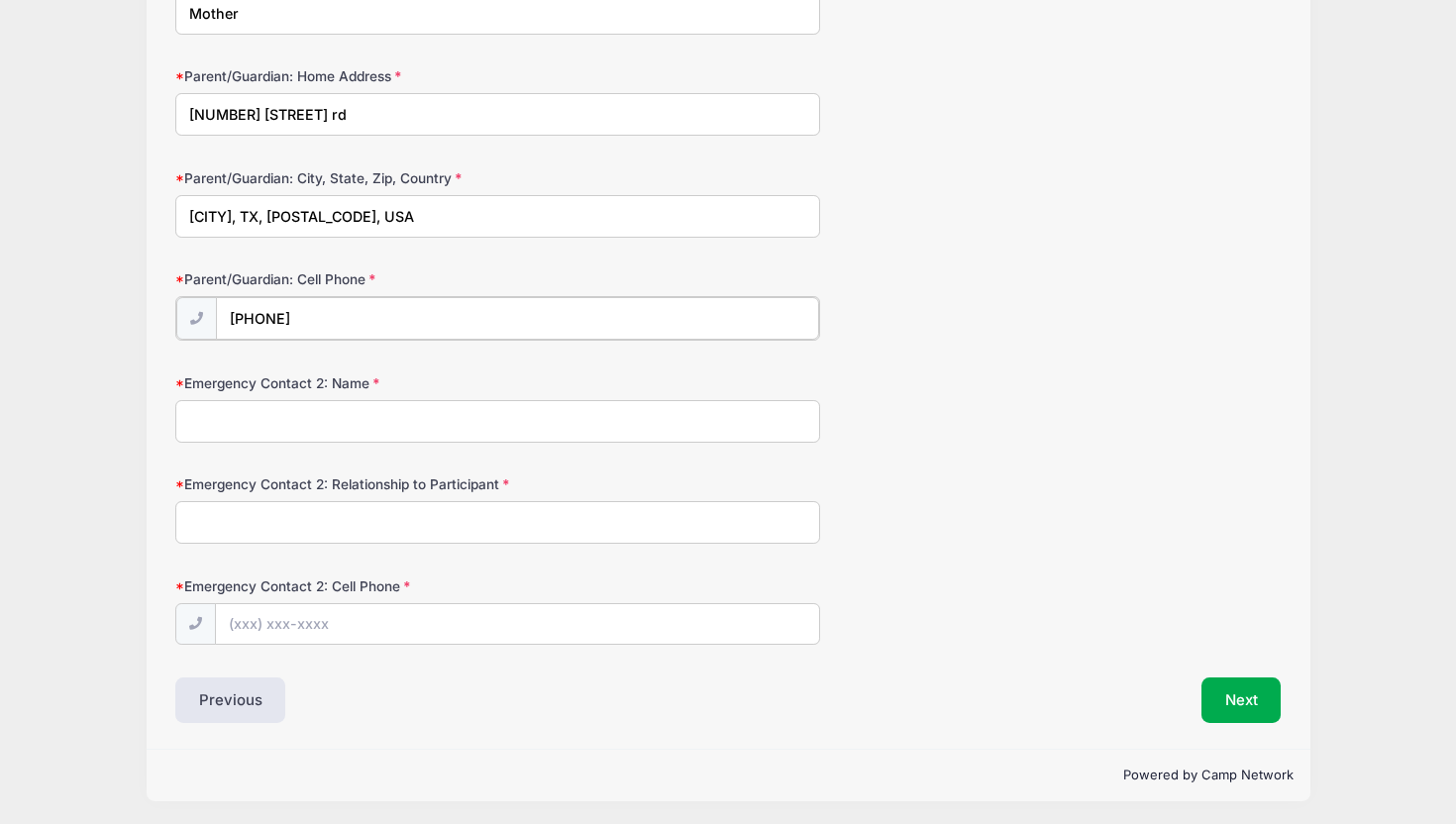 type on "[PHONE]" 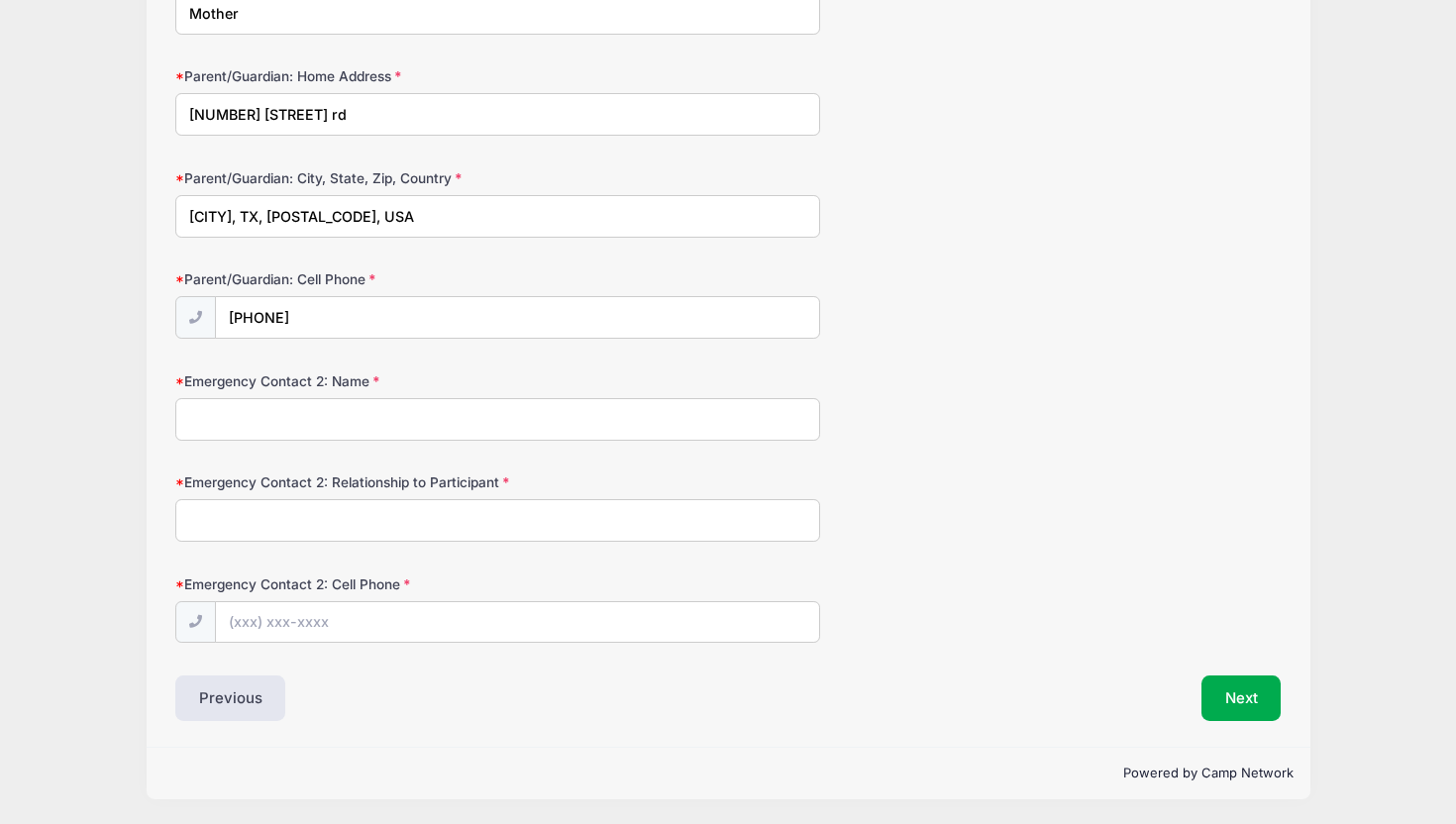click on "Emergency Contact 2: Name" at bounding box center [497, 419] 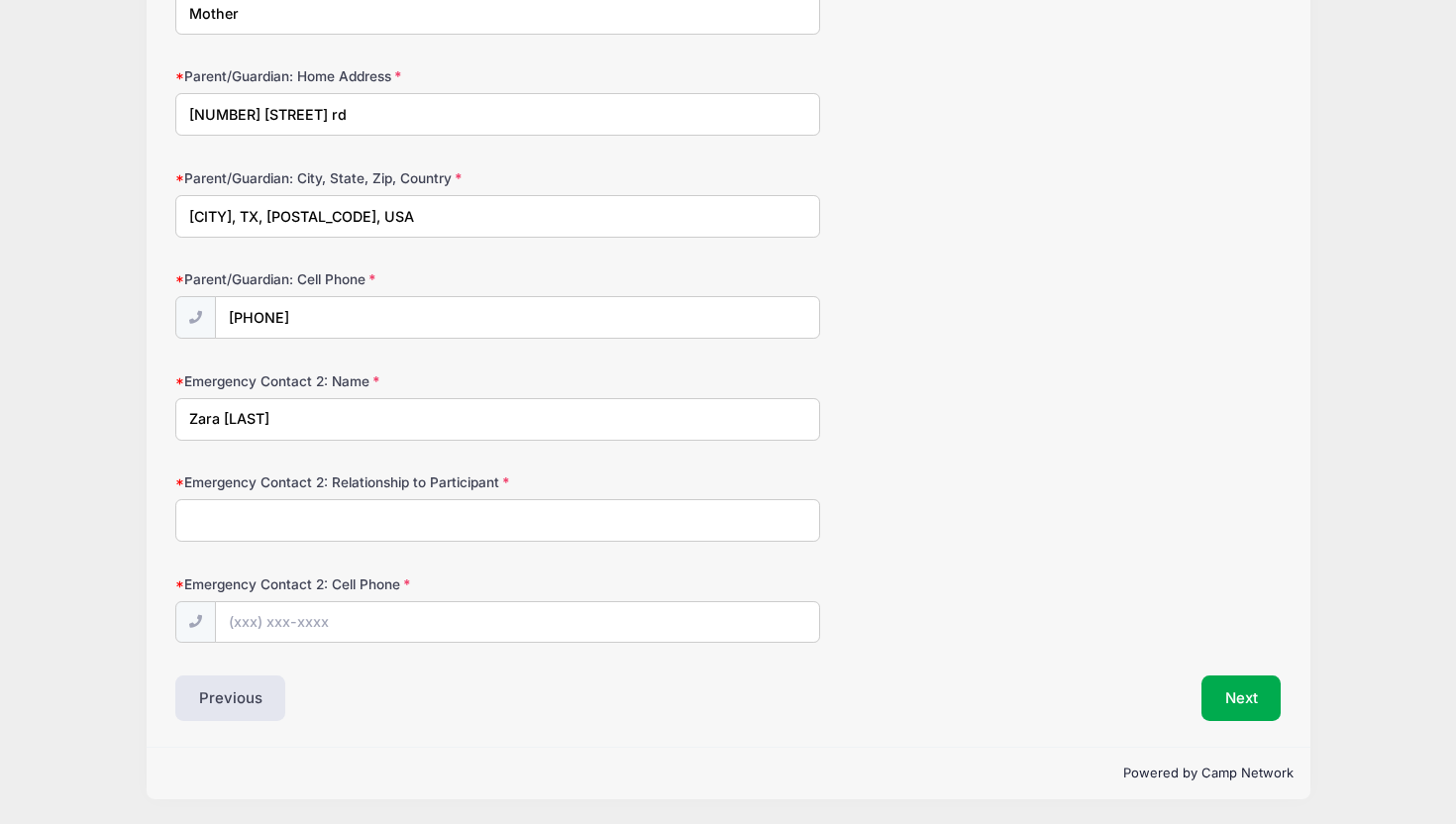 type on "Zara [LAST]" 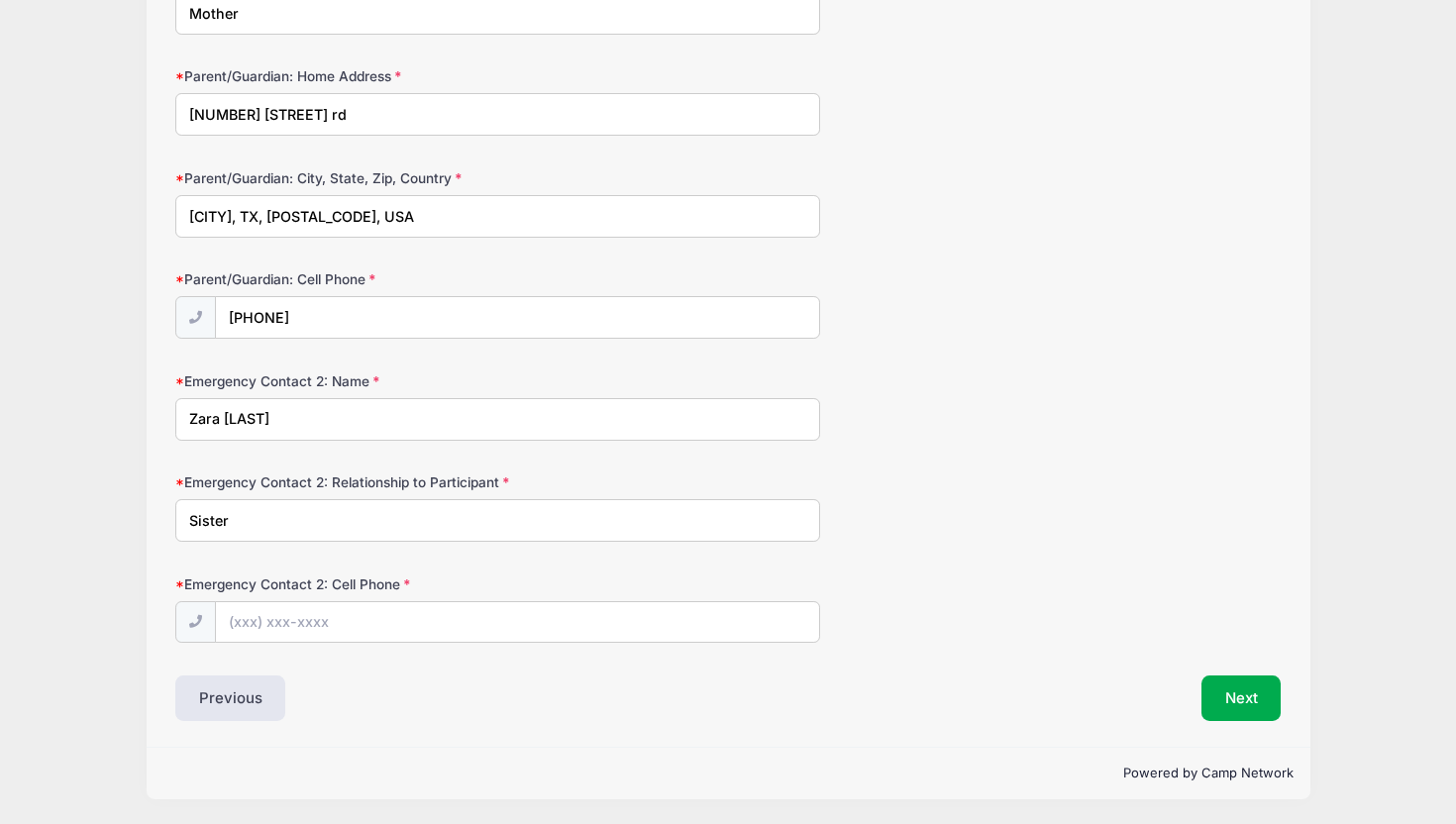 type on "Sister" 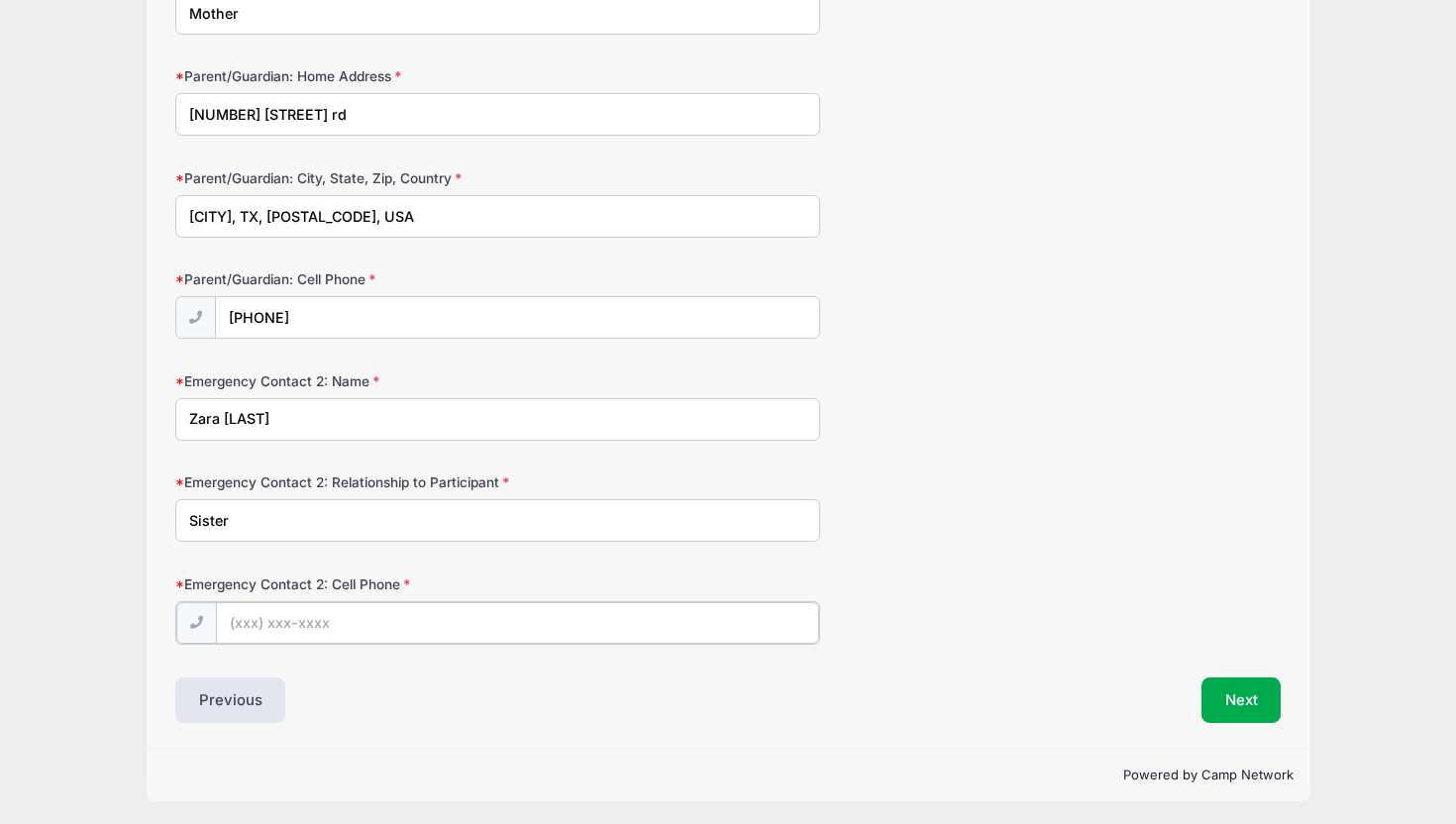 click on "Emergency Contact 2: Cell Phone" at bounding box center (517, 623) 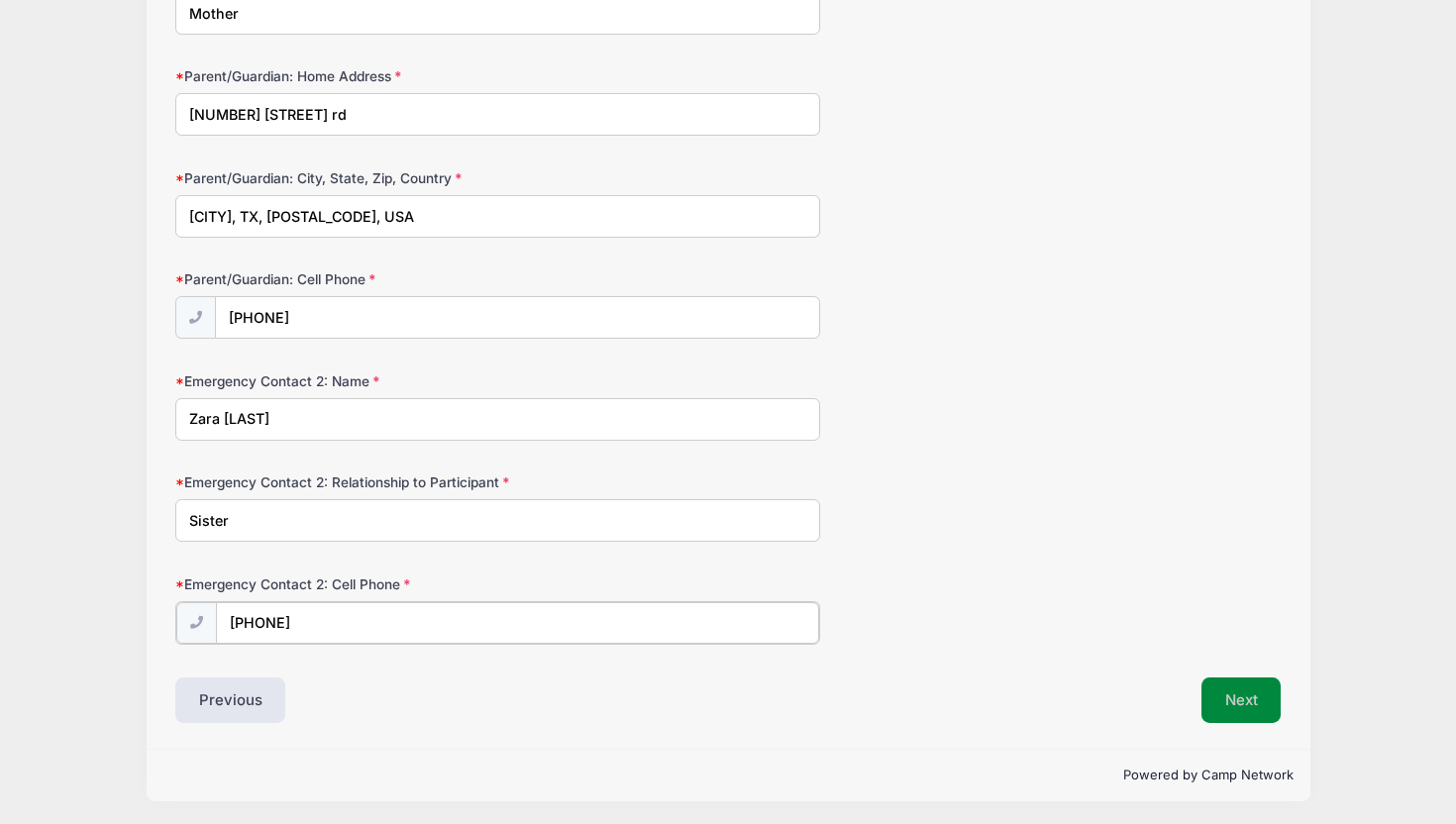 type on "[PHONE]" 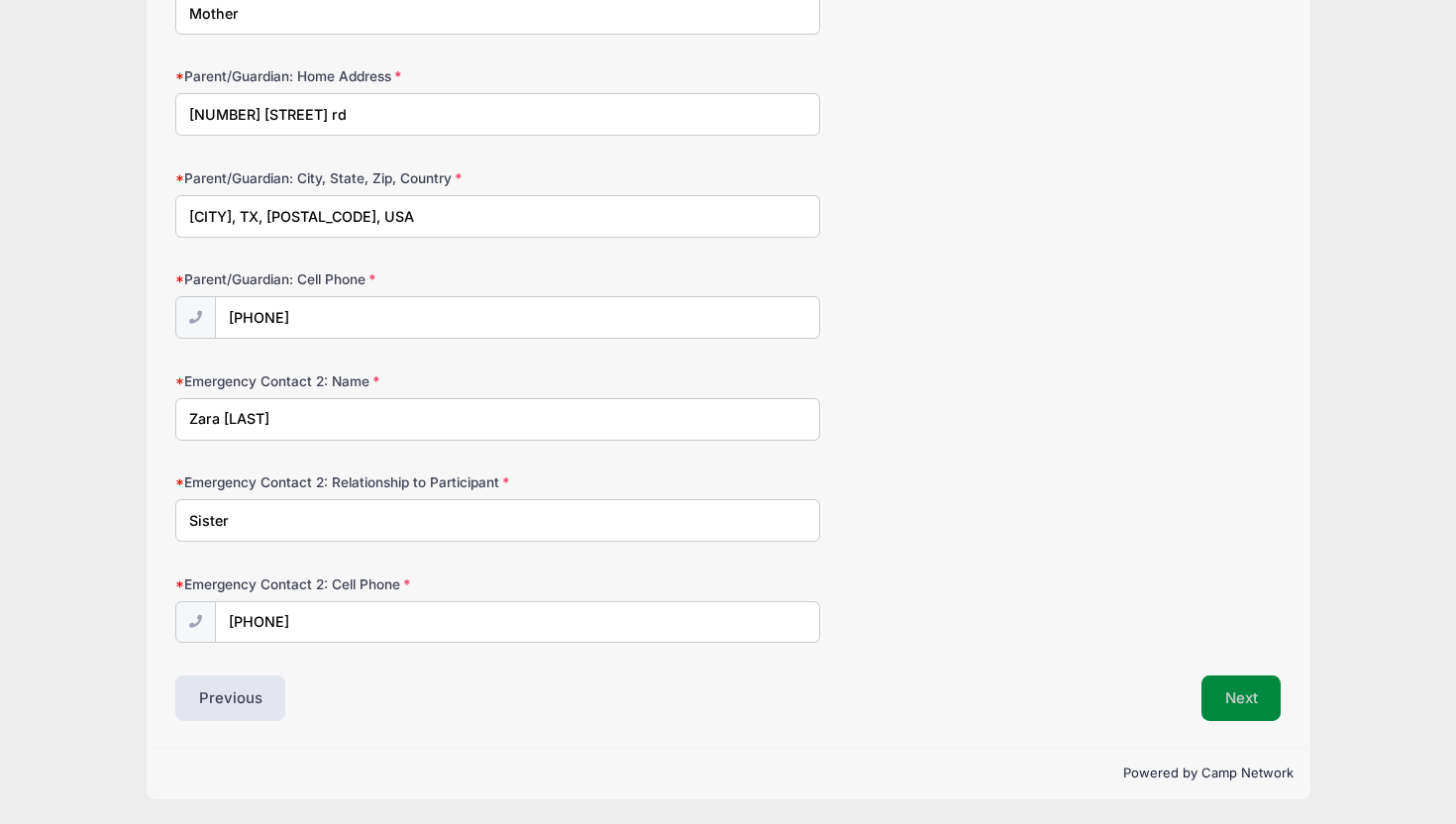 click on "Next" at bounding box center [1241, 698] 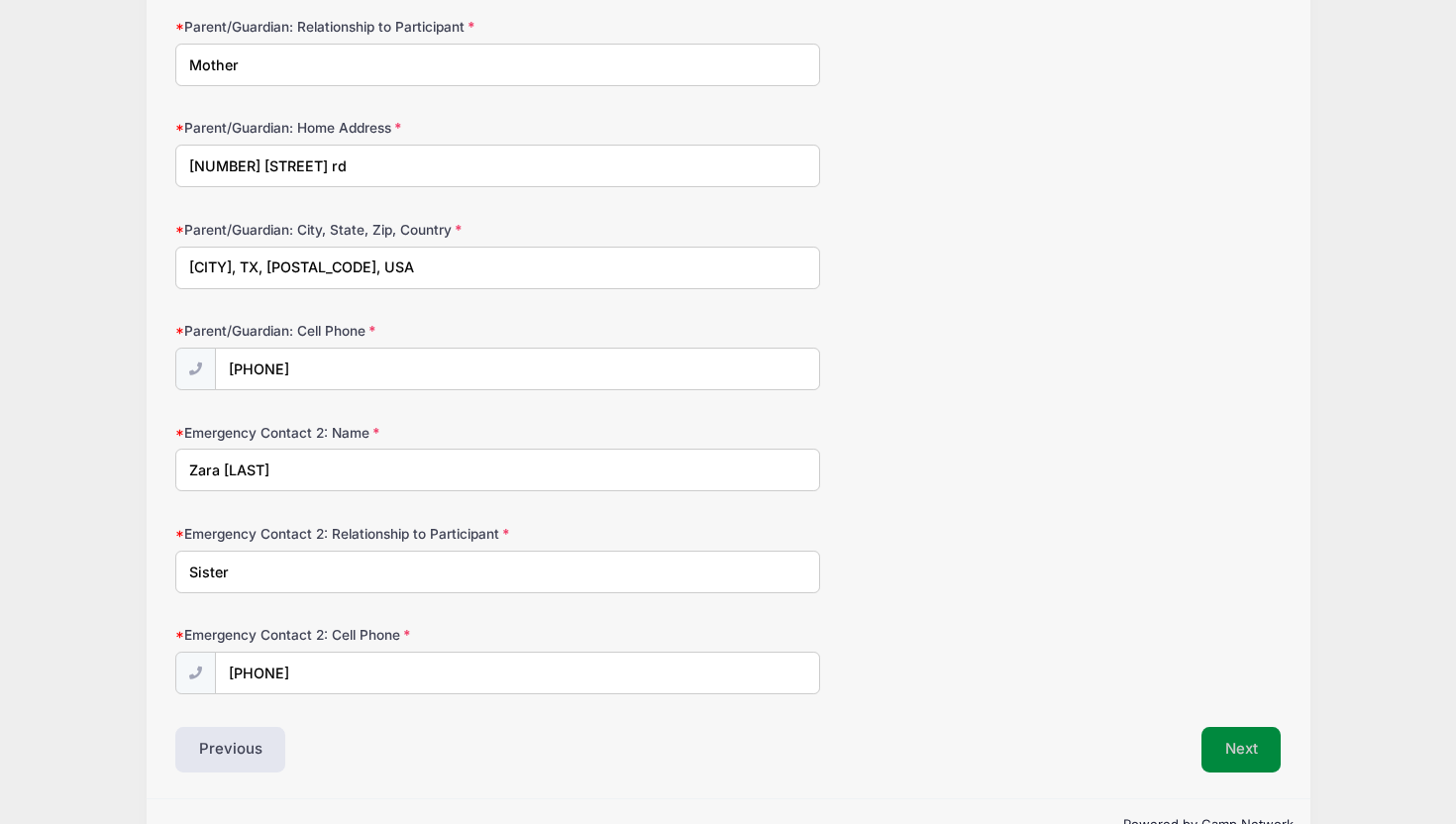 scroll, scrollTop: 2162, scrollLeft: 0, axis: vertical 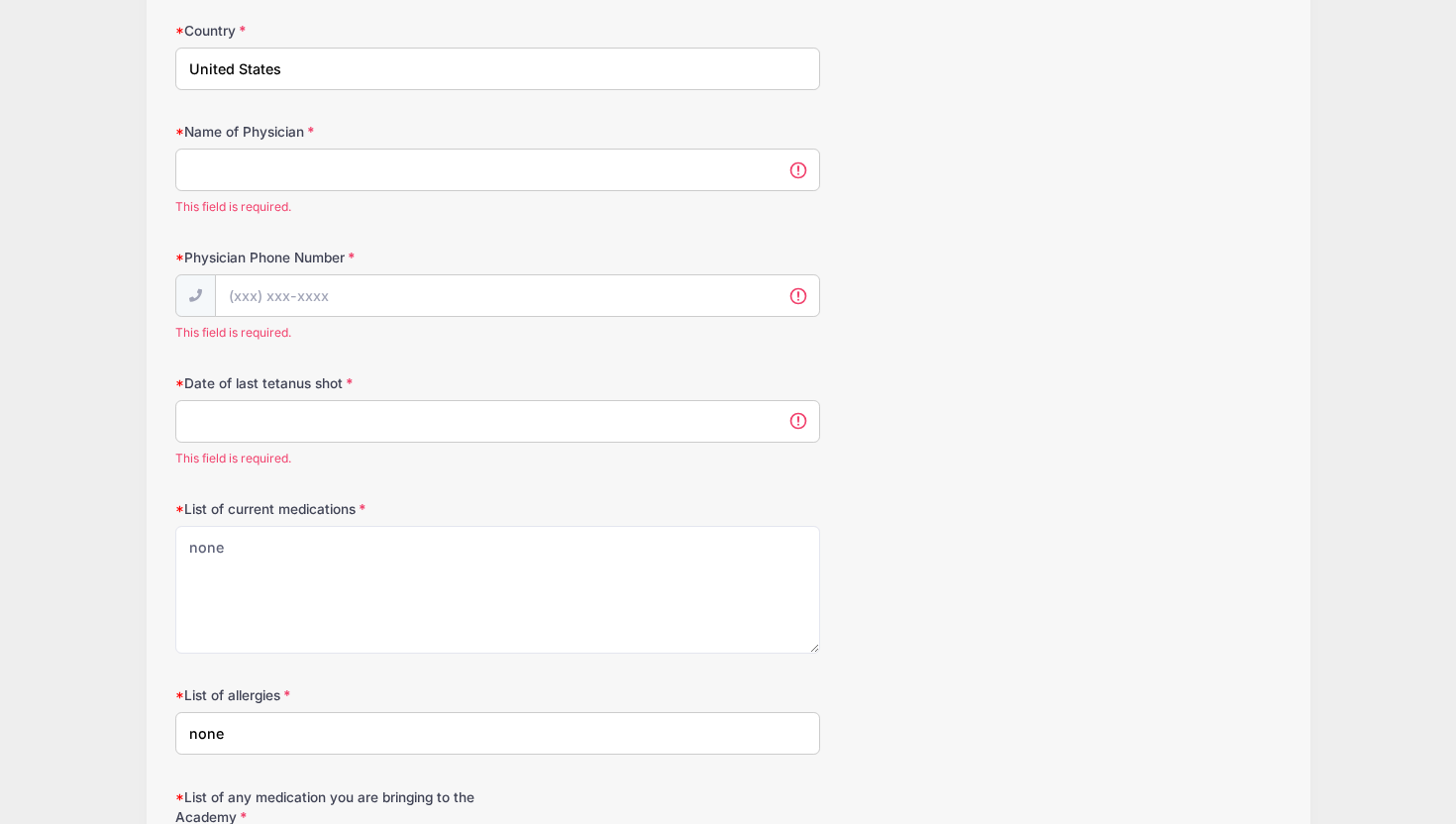 click on "Name of Physician" at bounding box center [497, 169] 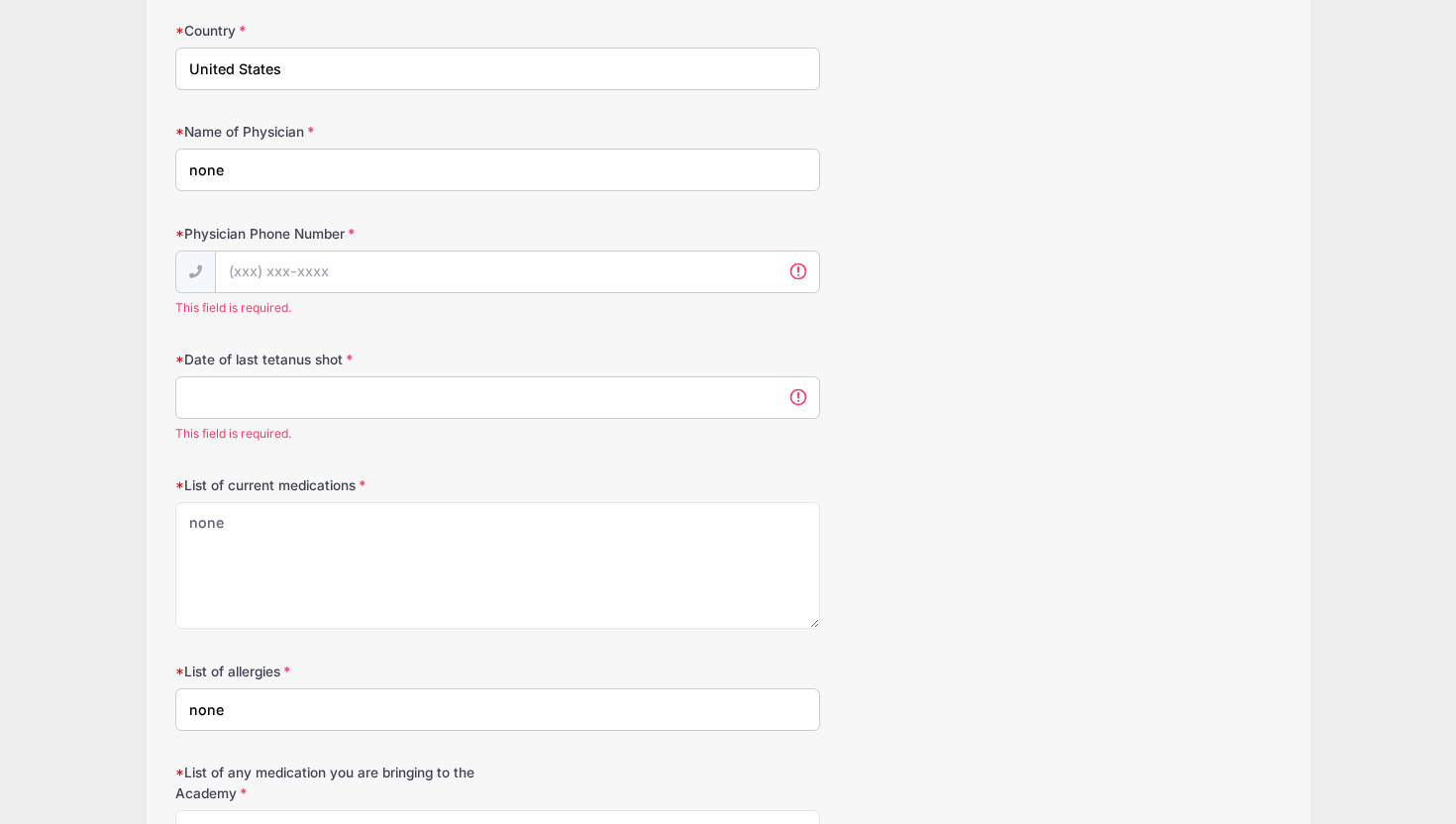 type on "none" 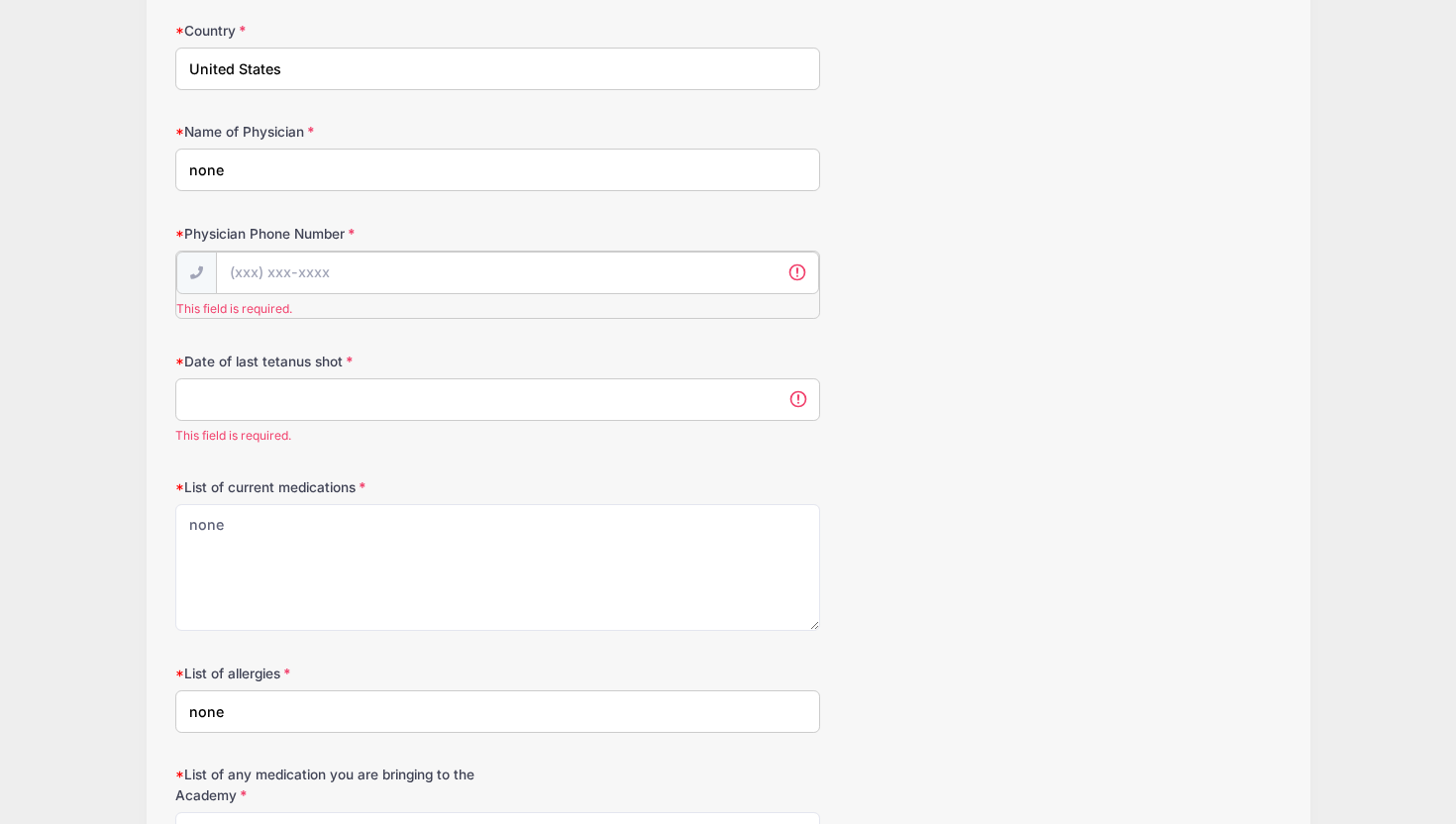 click on "Physician Phone Number" at bounding box center [517, 272] 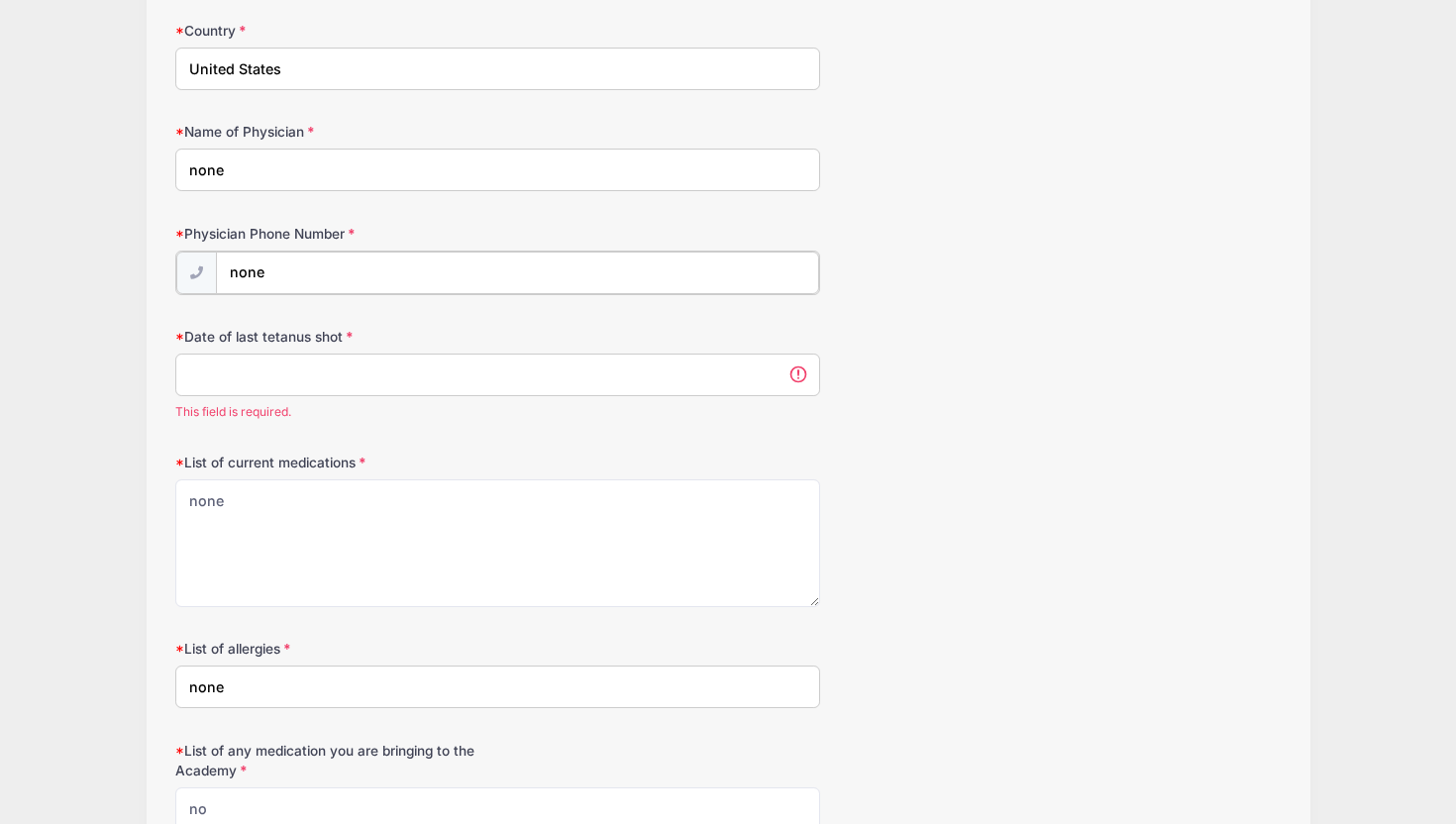 type on "none" 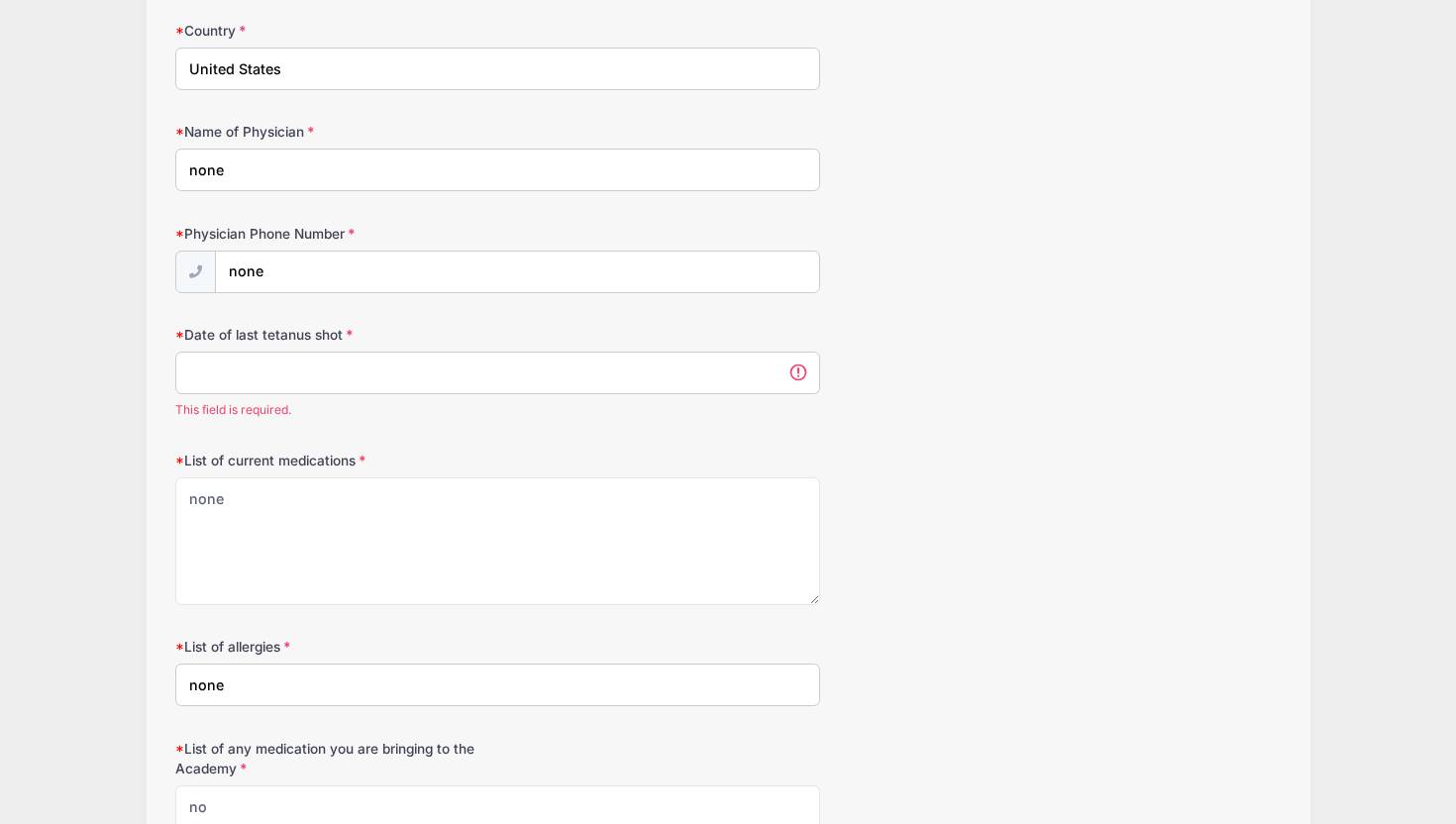 click on "Date of last tetanus shot" at bounding box center [497, 372] 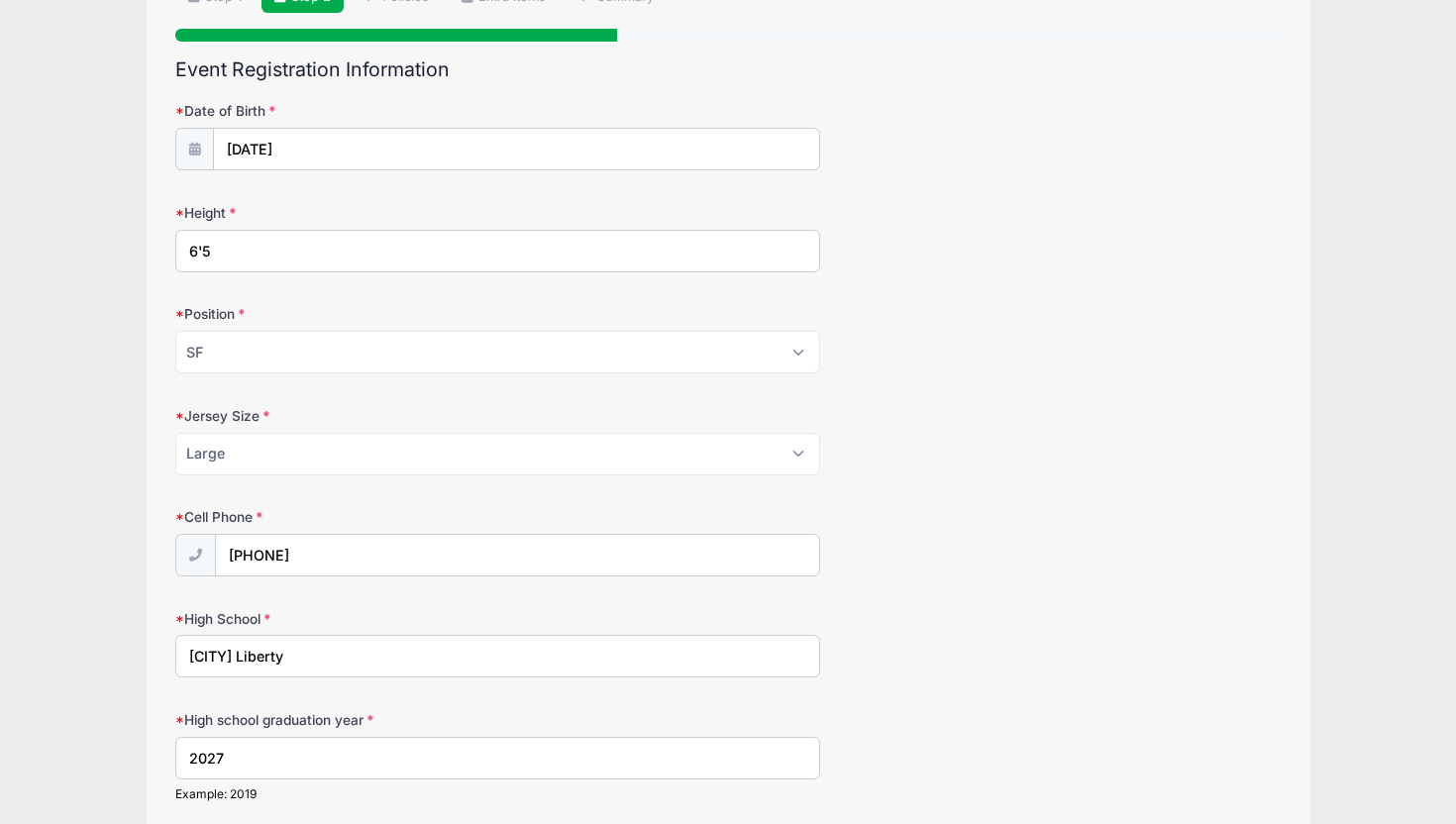 scroll, scrollTop: 0, scrollLeft: 0, axis: both 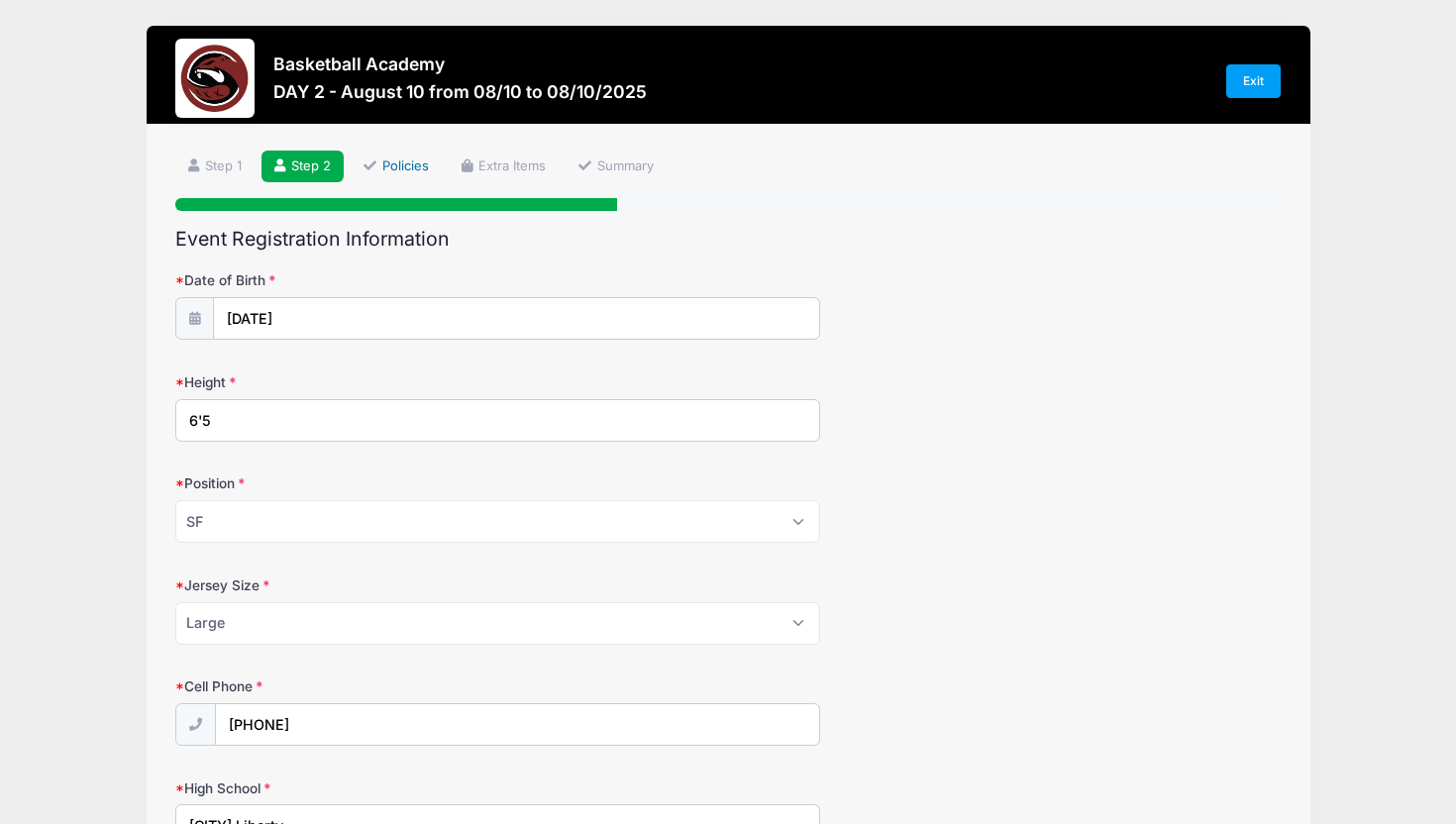 click on "Policies" at bounding box center (396, 166) 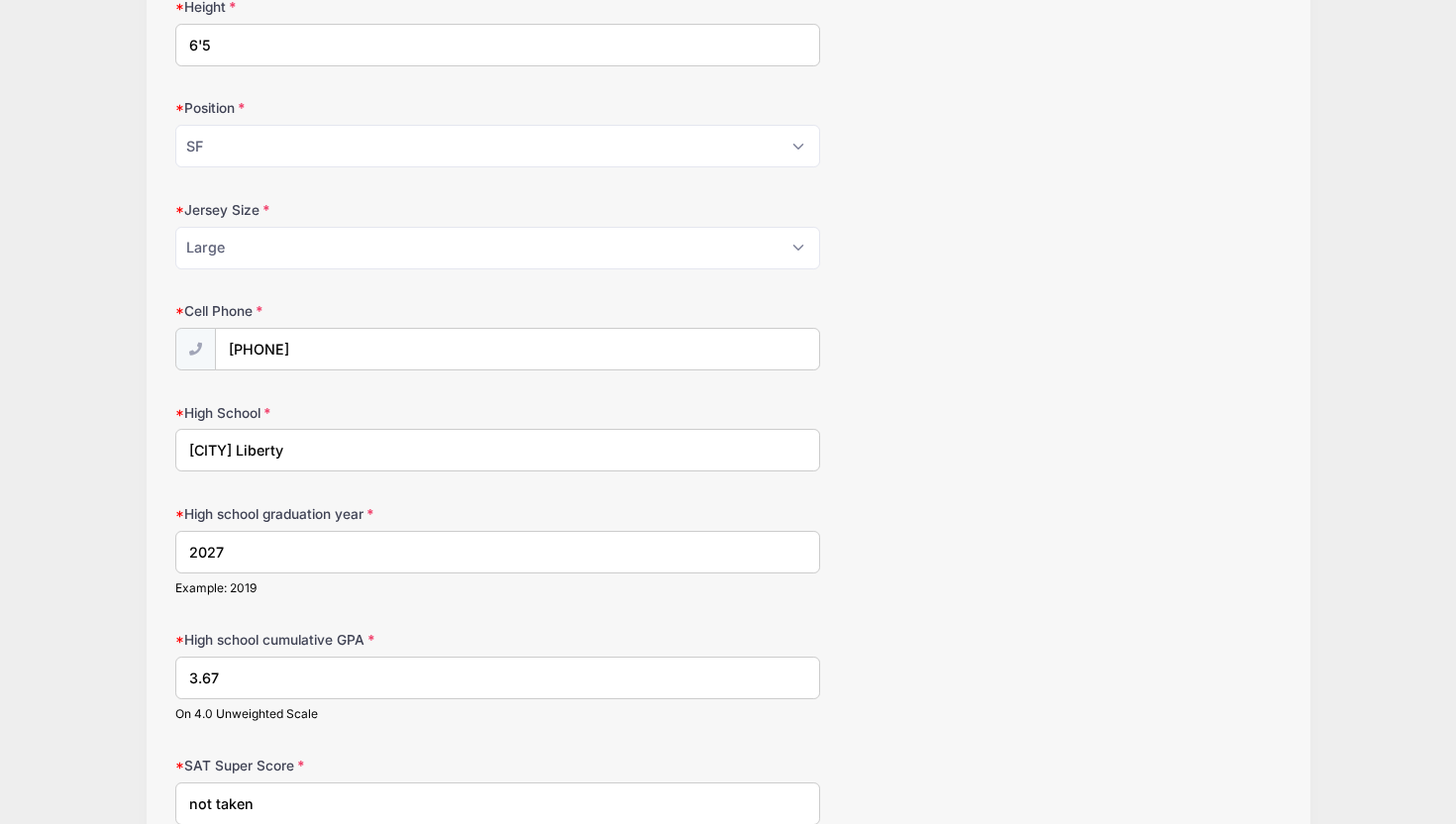 scroll, scrollTop: 0, scrollLeft: 0, axis: both 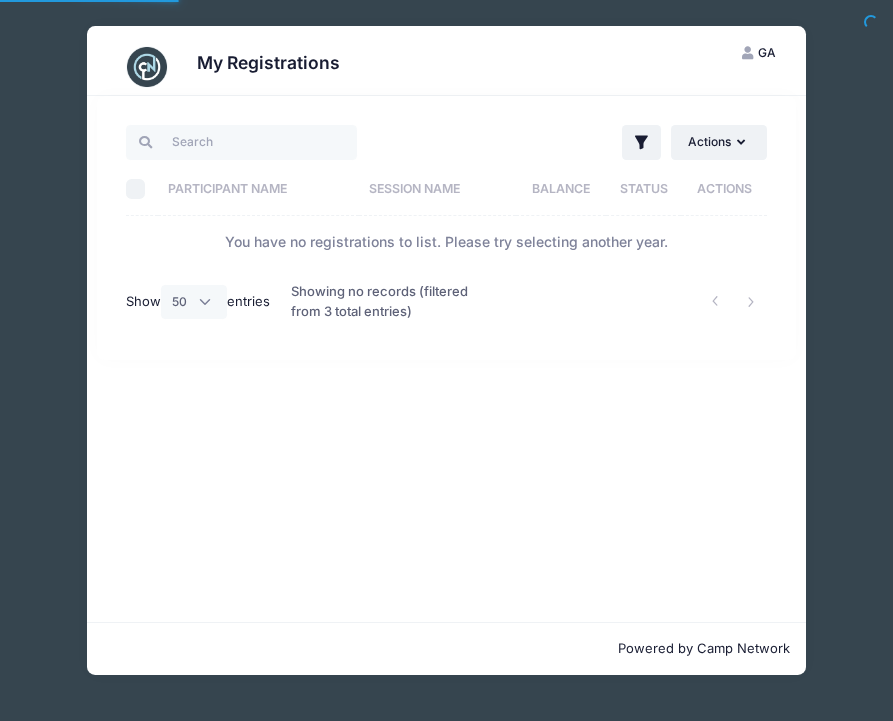 select on "50" 